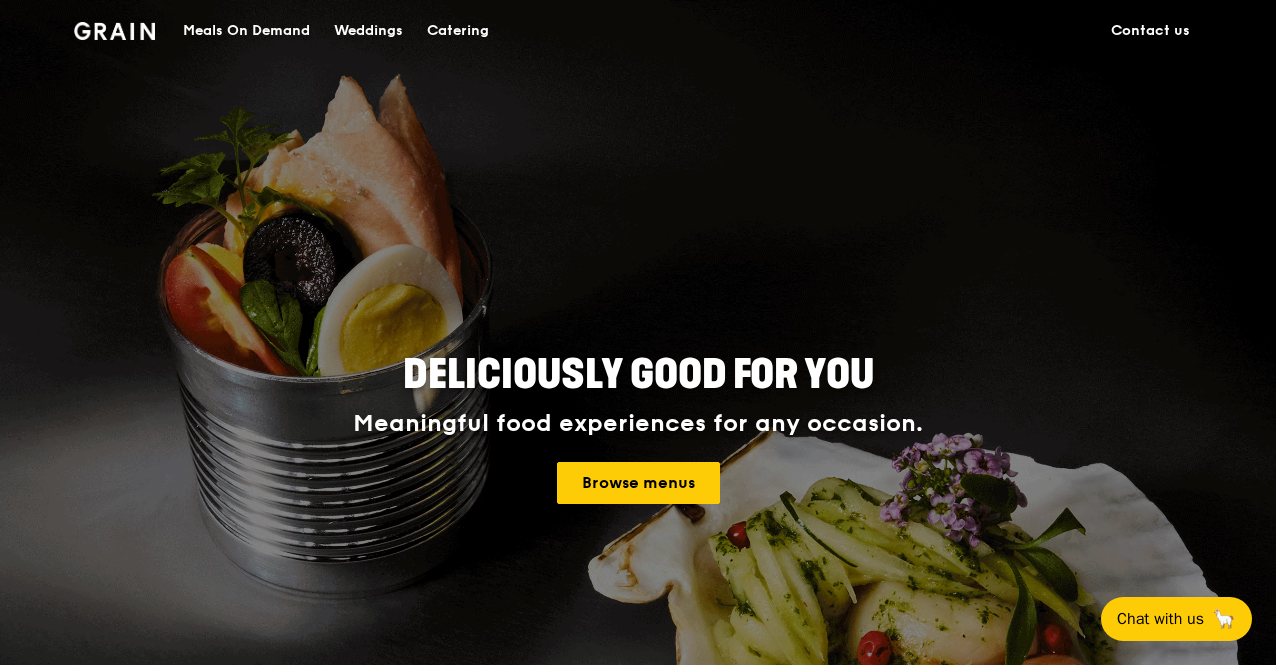 scroll, scrollTop: 0, scrollLeft: 0, axis: both 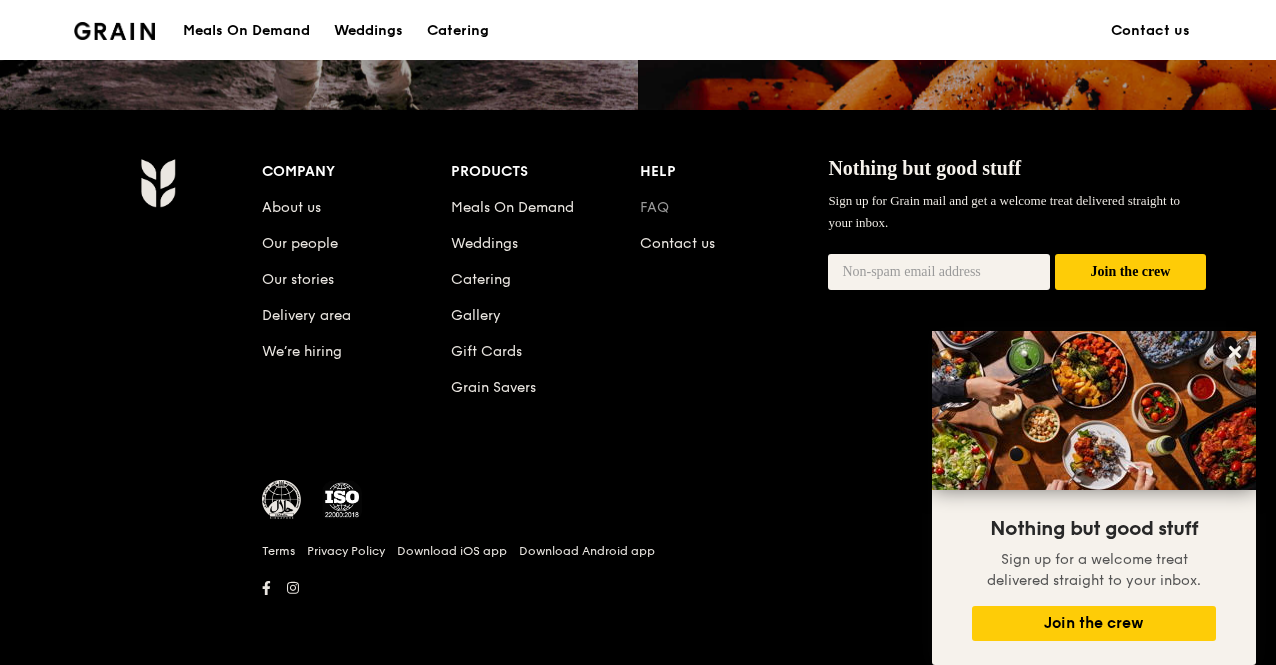 click on "FAQ" at bounding box center [654, 207] 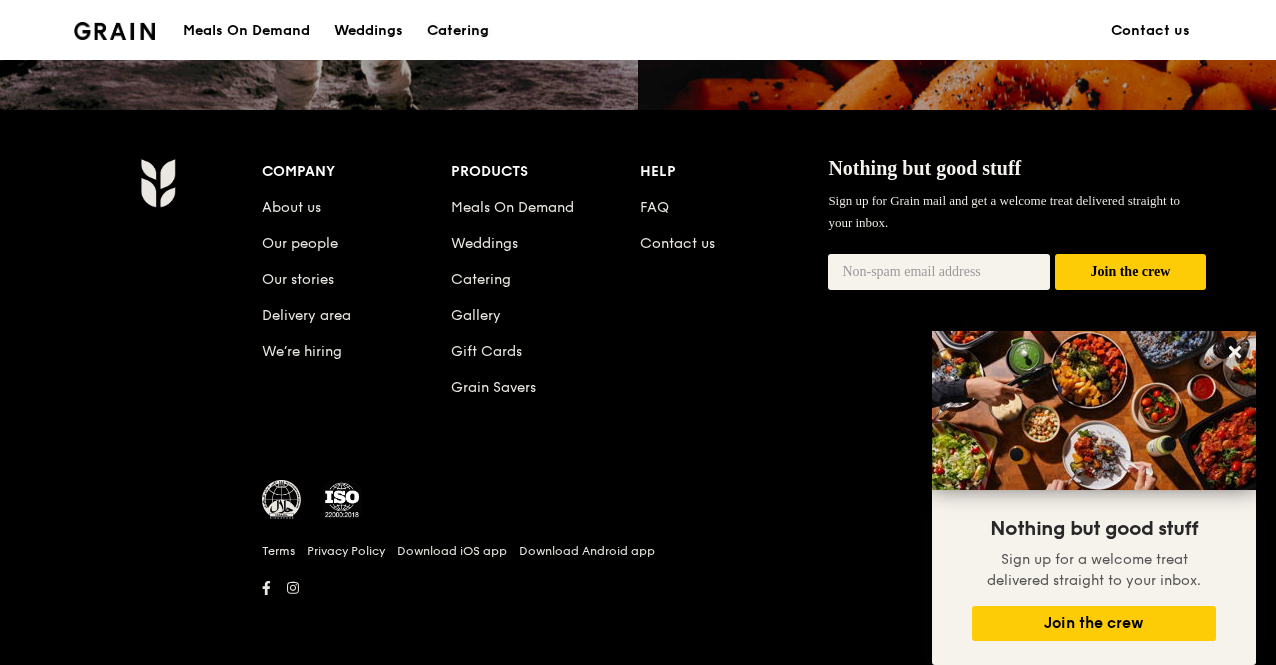 click on "Catering" at bounding box center (458, 31) 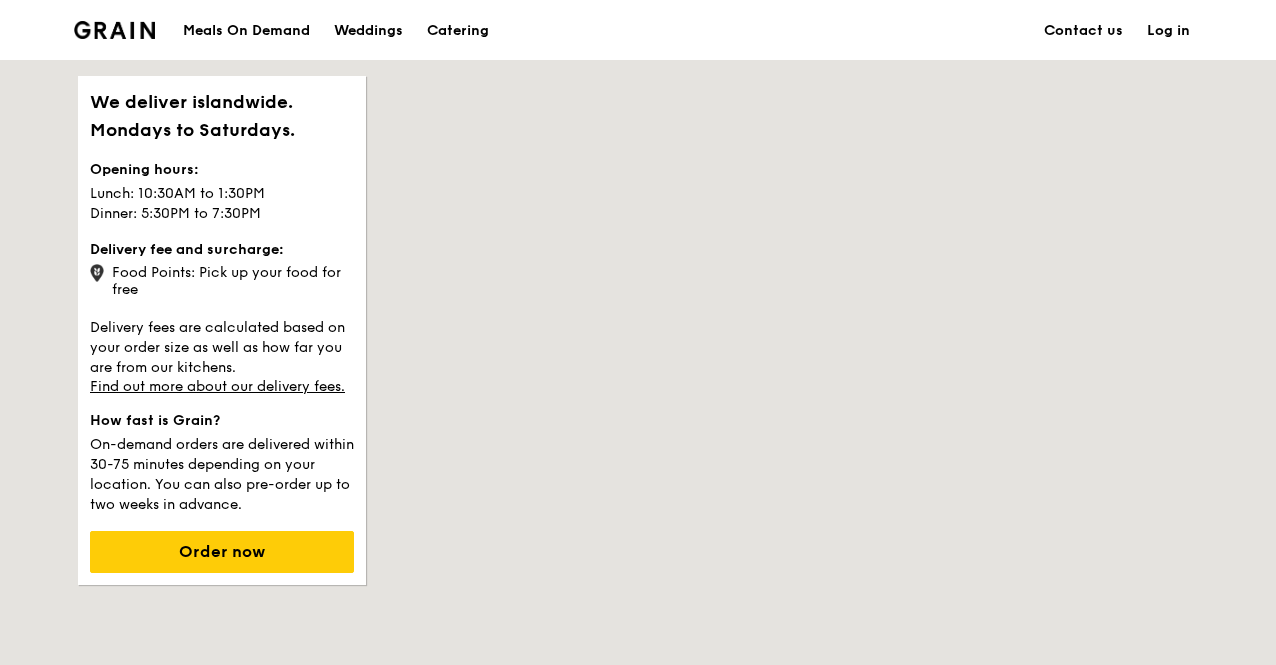 scroll, scrollTop: 0, scrollLeft: 0, axis: both 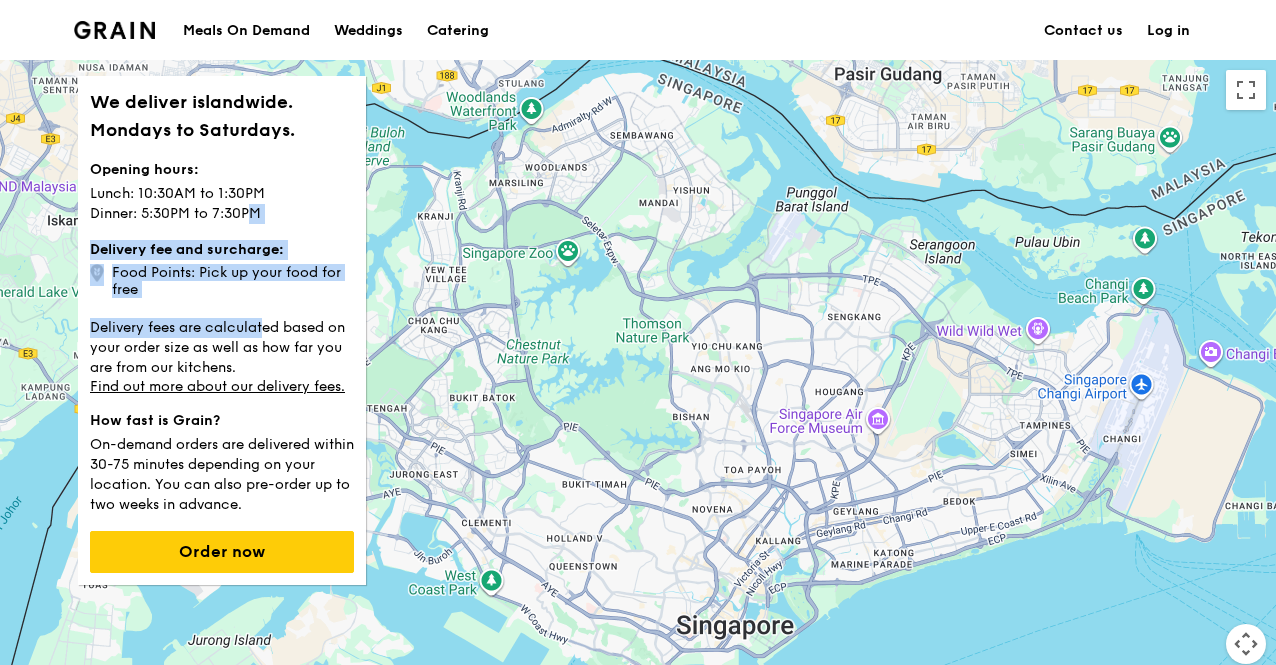 drag, startPoint x: 253, startPoint y: 211, endPoint x: 266, endPoint y: 297, distance: 86.977005 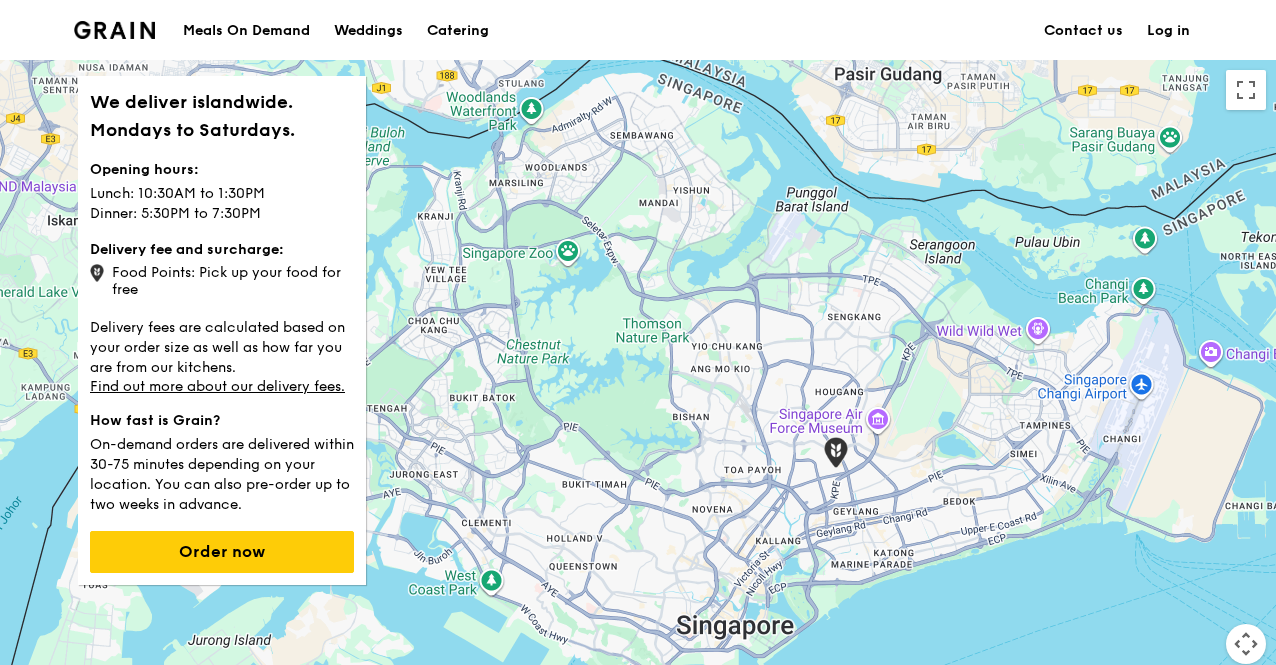 click on "Food Points: Pick up your food for free" at bounding box center (222, 279) 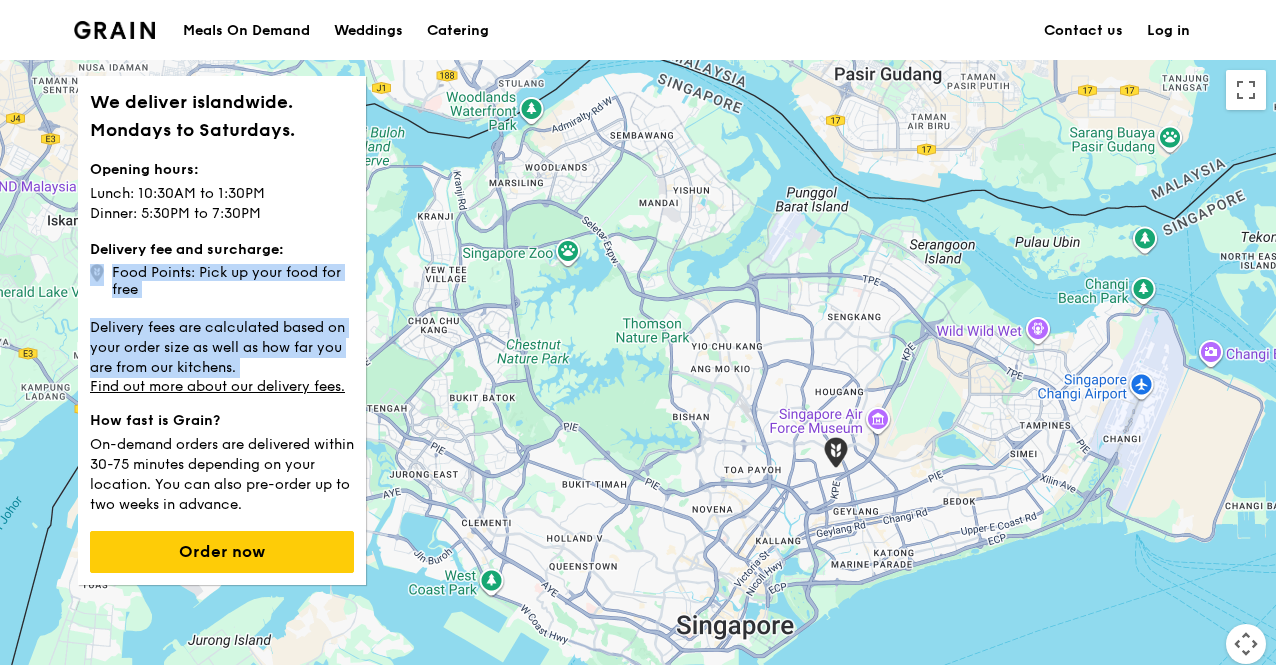 drag, startPoint x: 275, startPoint y: 285, endPoint x: 279, endPoint y: 341, distance: 56.142673 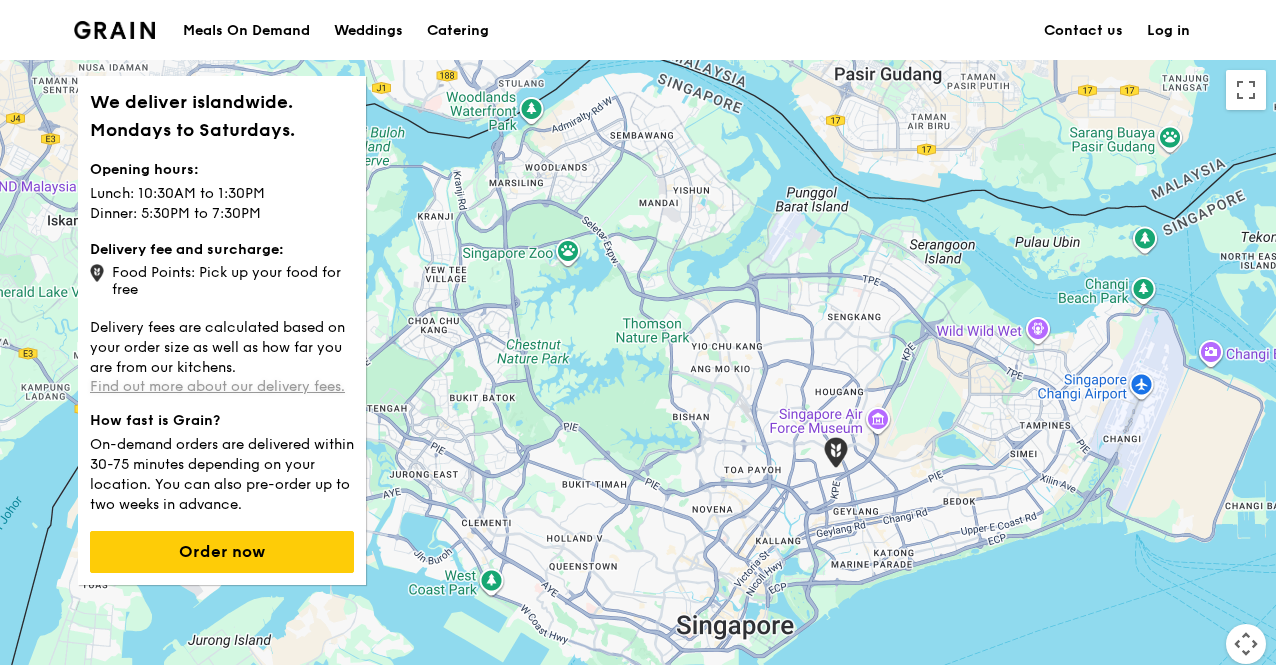 click on "Find out more about our delivery fees." at bounding box center [217, 386] 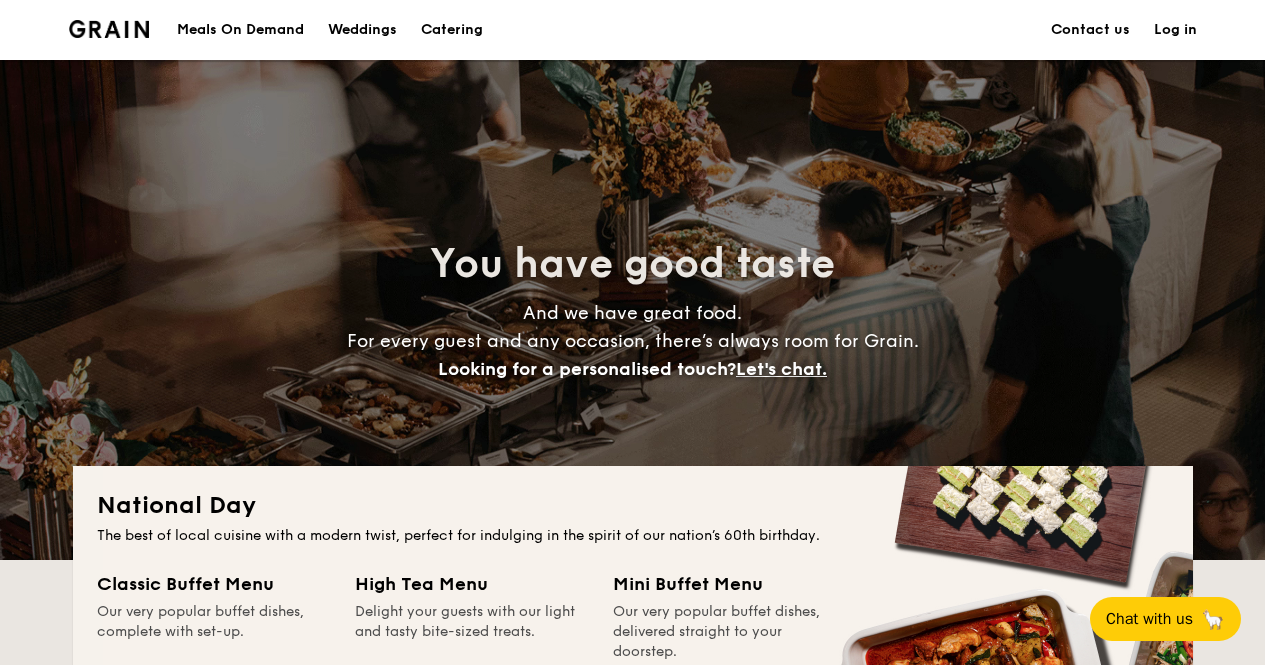 scroll, scrollTop: 500, scrollLeft: 0, axis: vertical 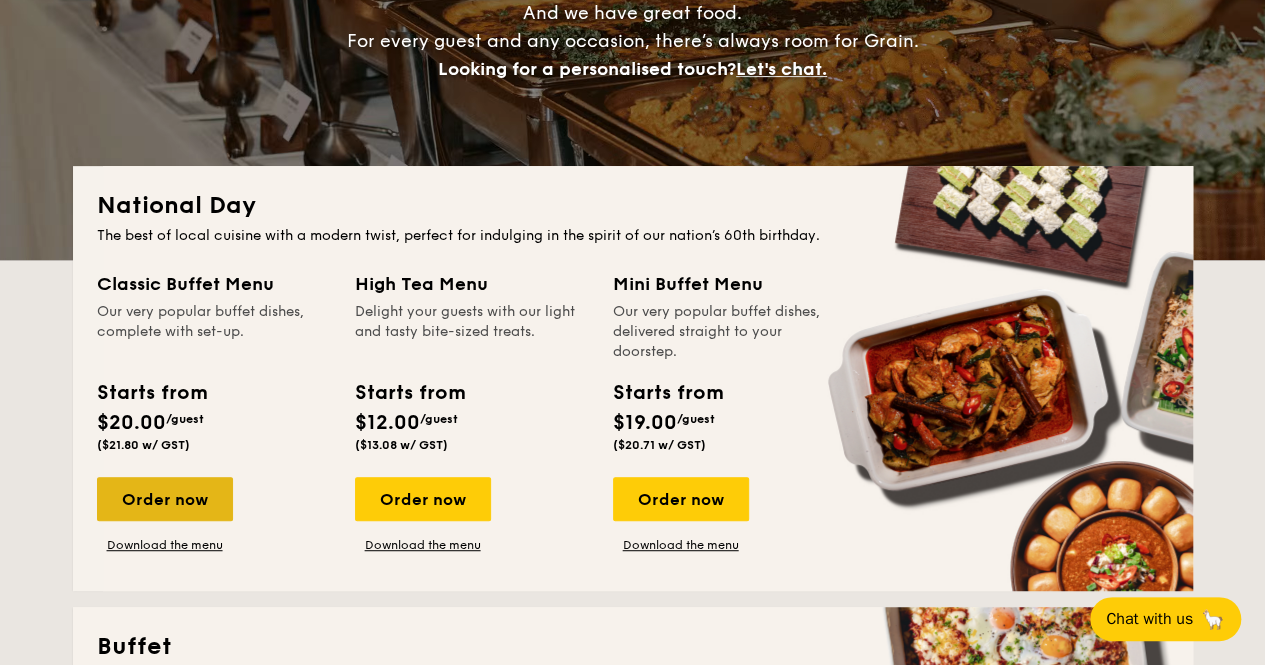 click on "Order now" at bounding box center [165, 499] 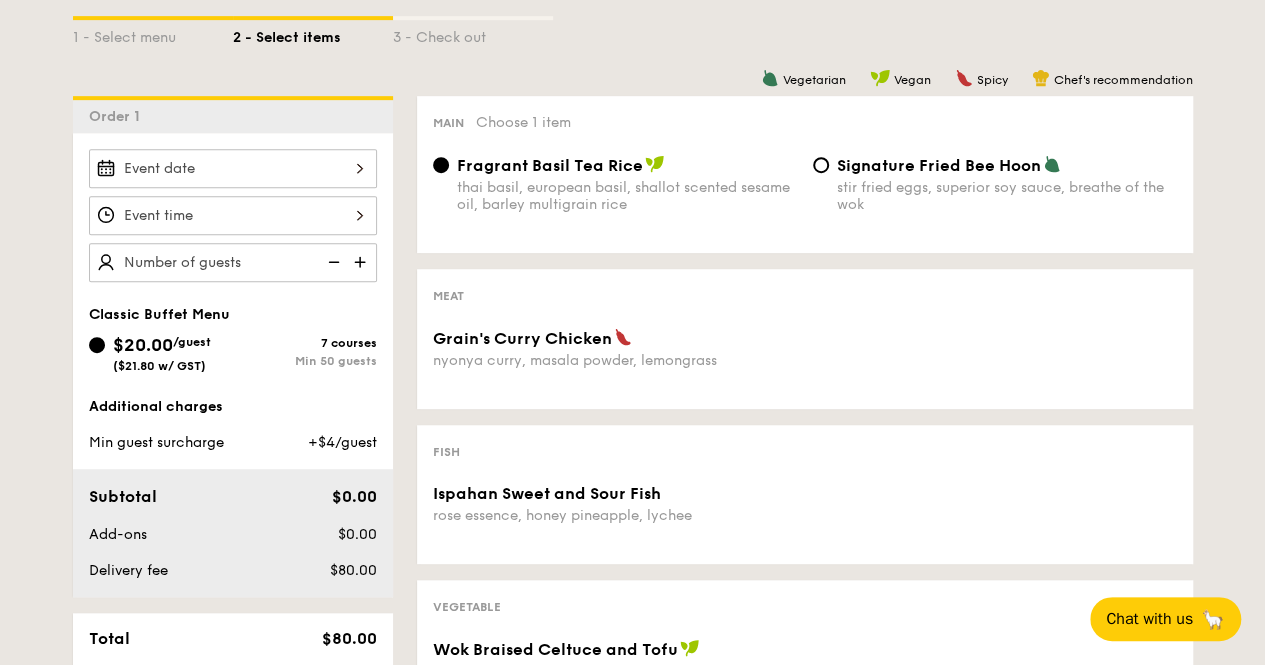 scroll, scrollTop: 400, scrollLeft: 0, axis: vertical 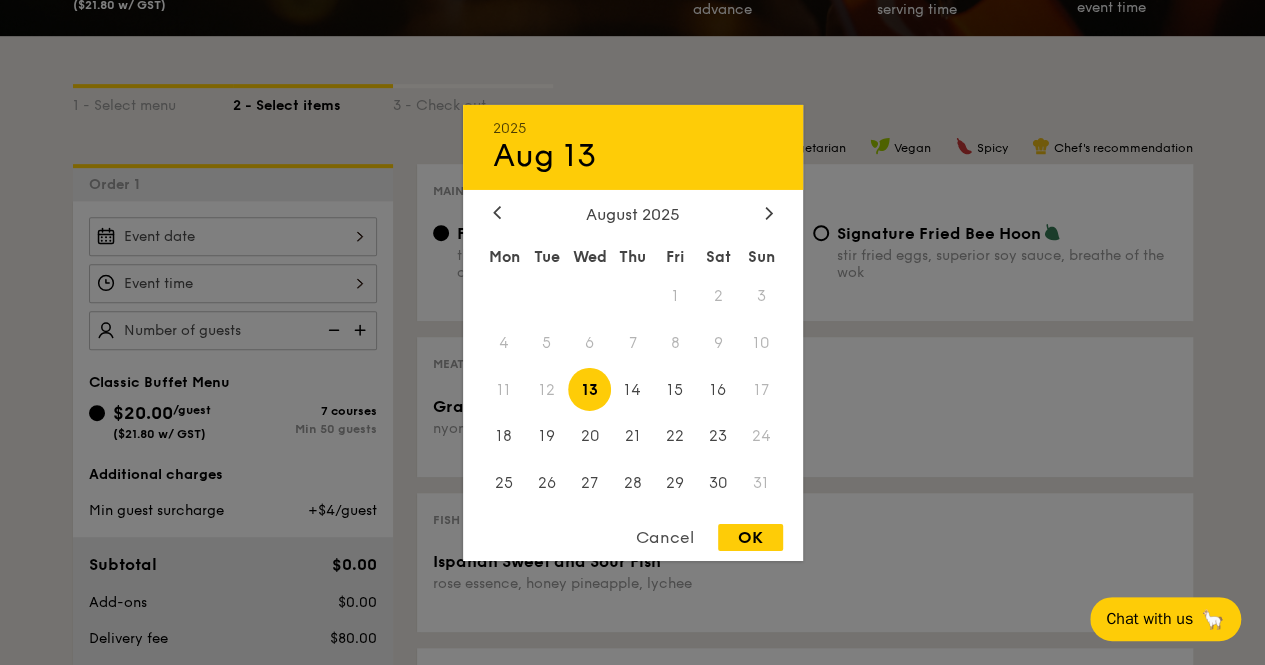 click on "2025   Aug 13       August 2025     Mon Tue Wed Thu Fri Sat Sun   1 2 3 4 5 6 7 8 9 10 11 12 13 14 15 16 17 18 19 20 21 22 23 24 25 26 27 28 29 30 31     Cancel   OK" at bounding box center (233, 236) 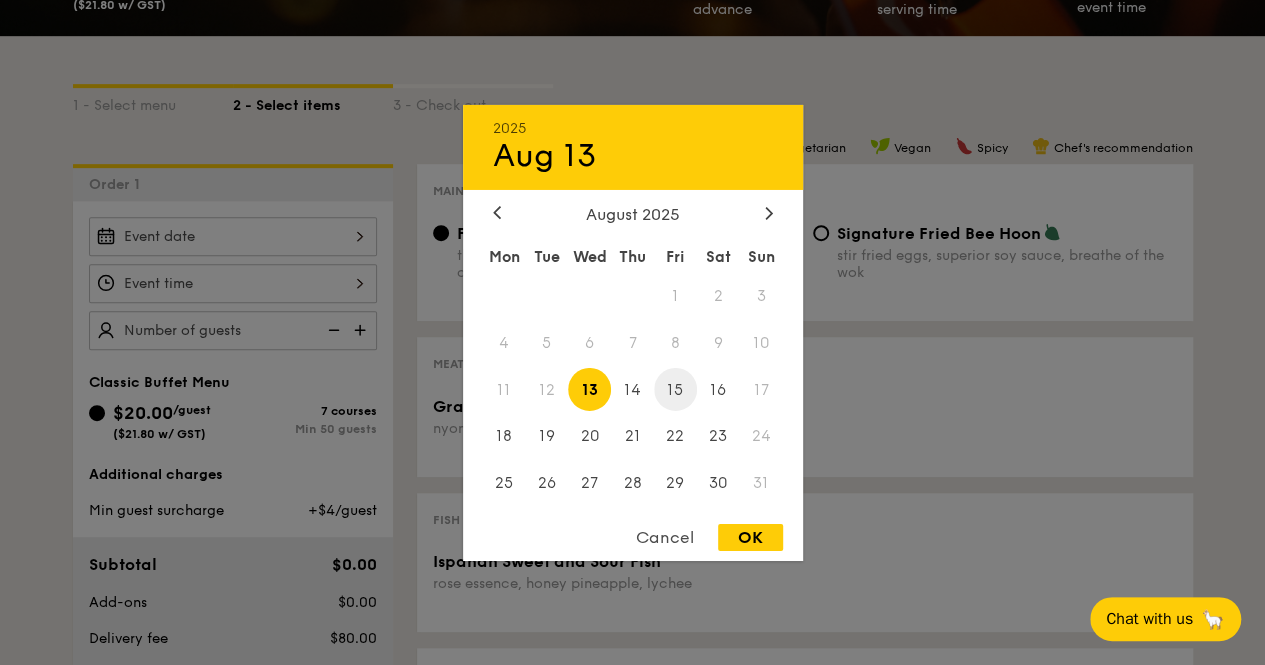 click on "15" at bounding box center (675, 389) 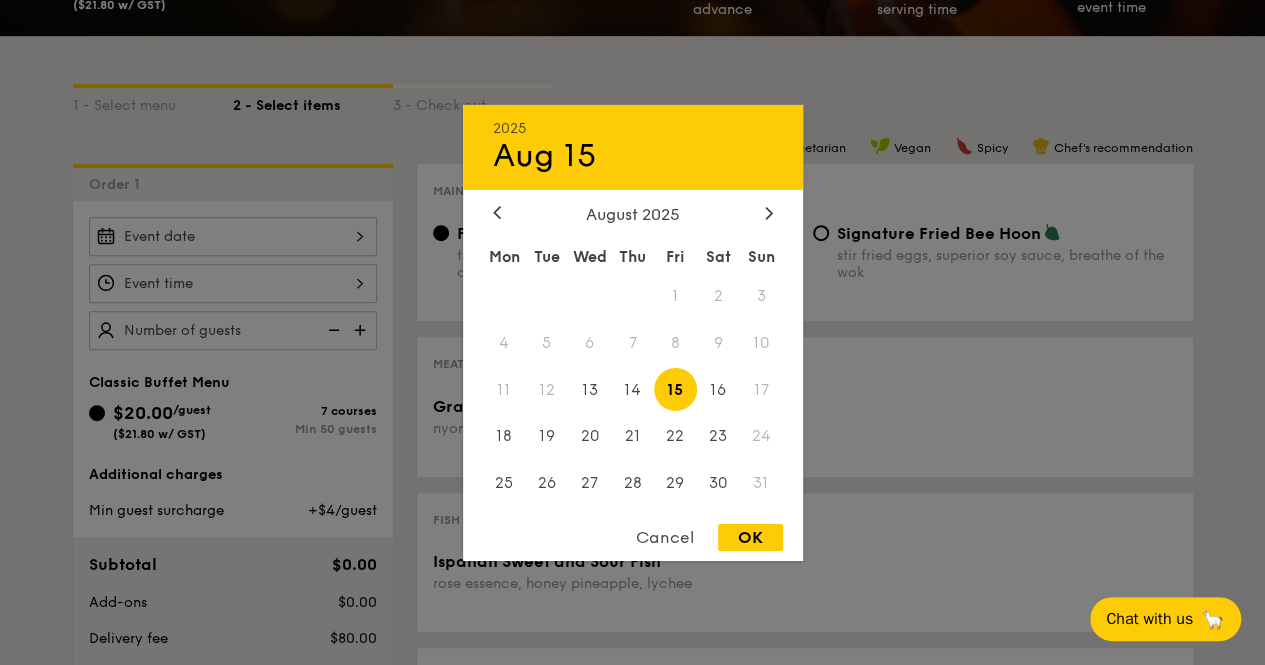 click on "OK" at bounding box center [750, 537] 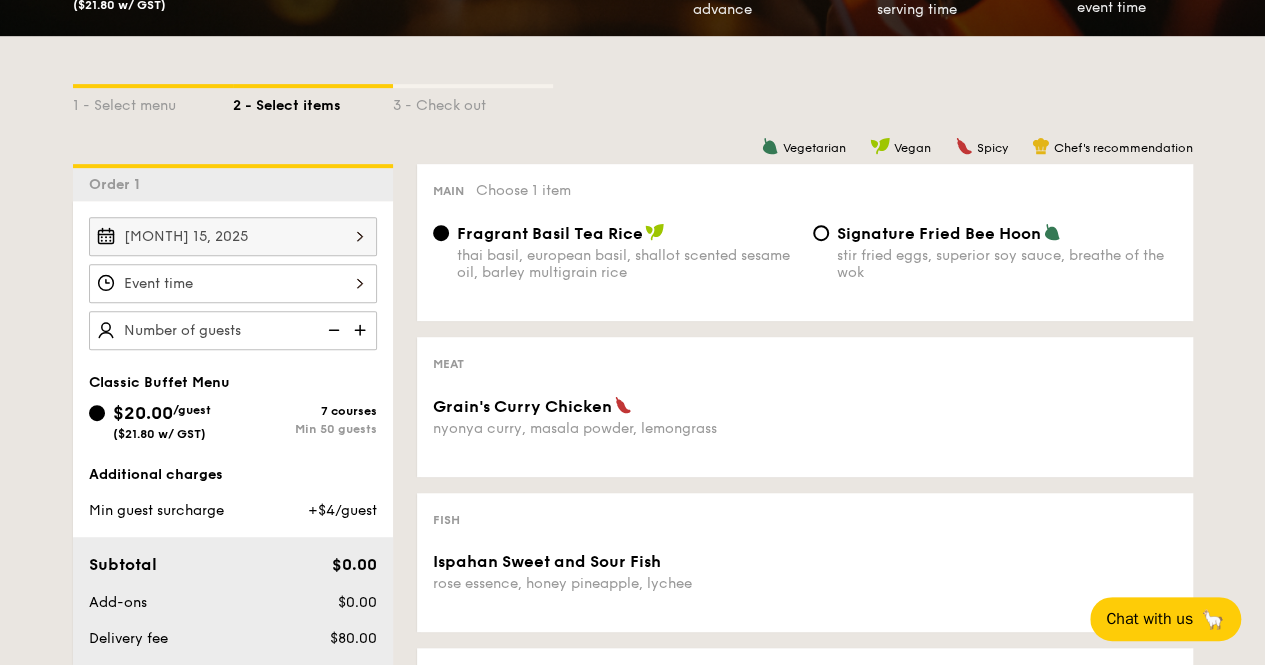 click at bounding box center (233, 283) 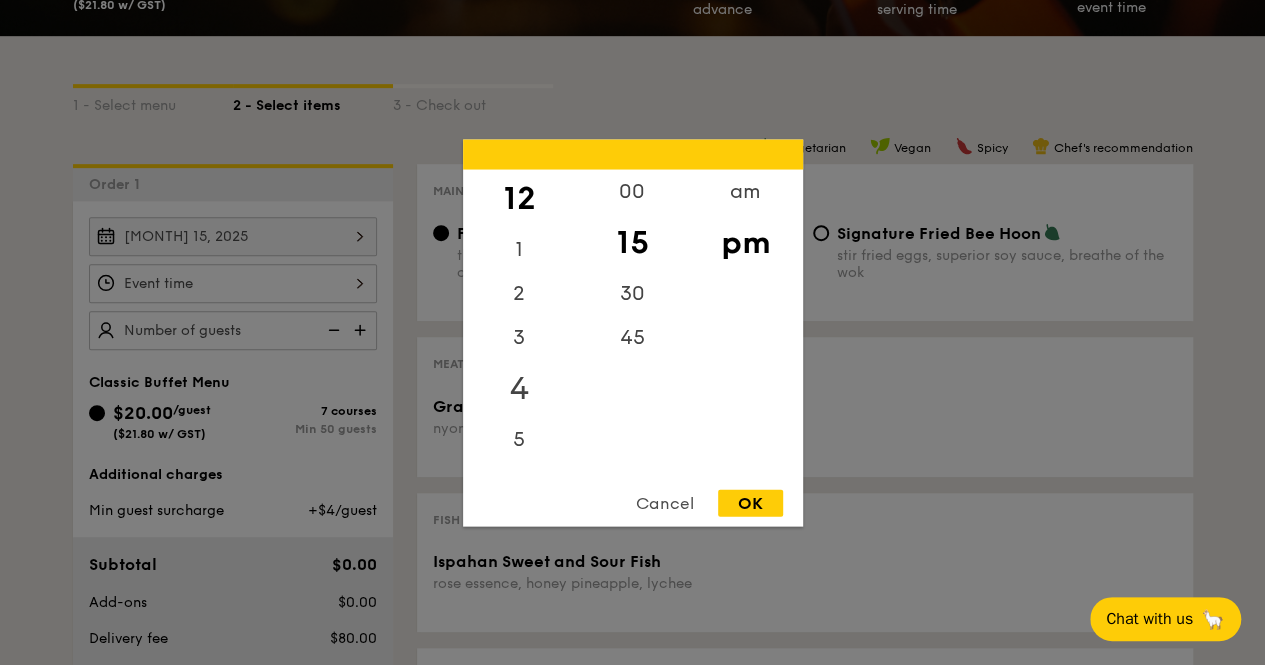 click on "4" at bounding box center [519, 388] 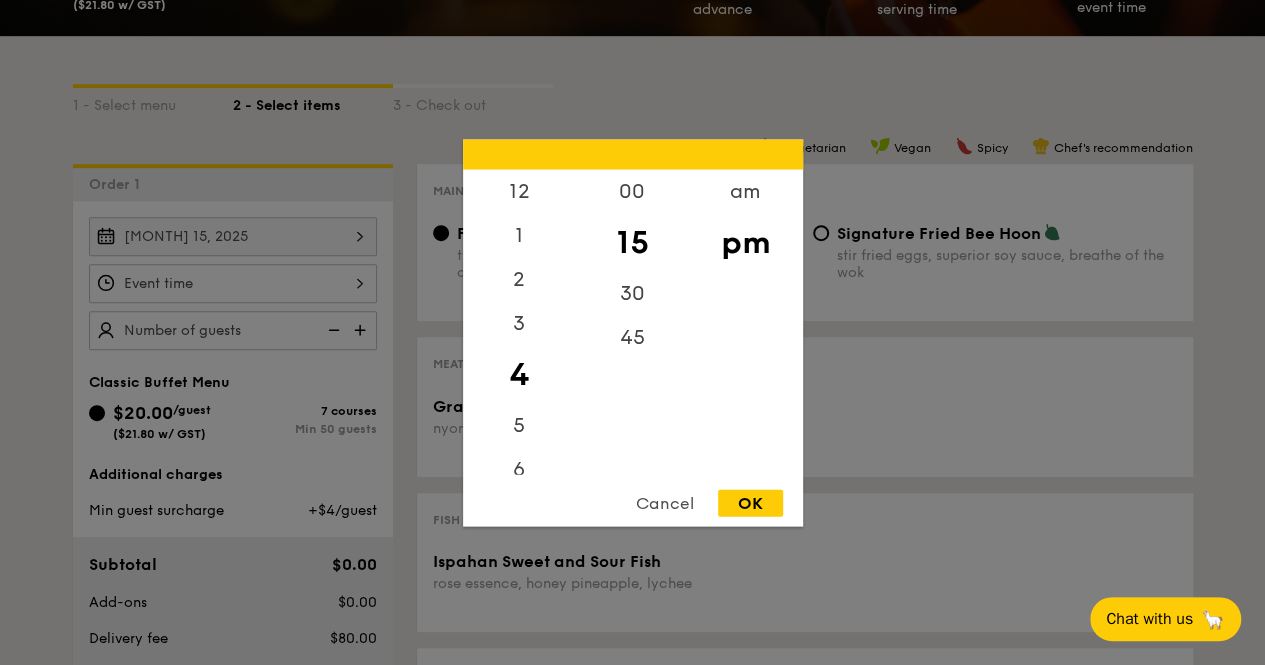 drag, startPoint x: 765, startPoint y: 497, endPoint x: 590, endPoint y: 427, distance: 188.48077 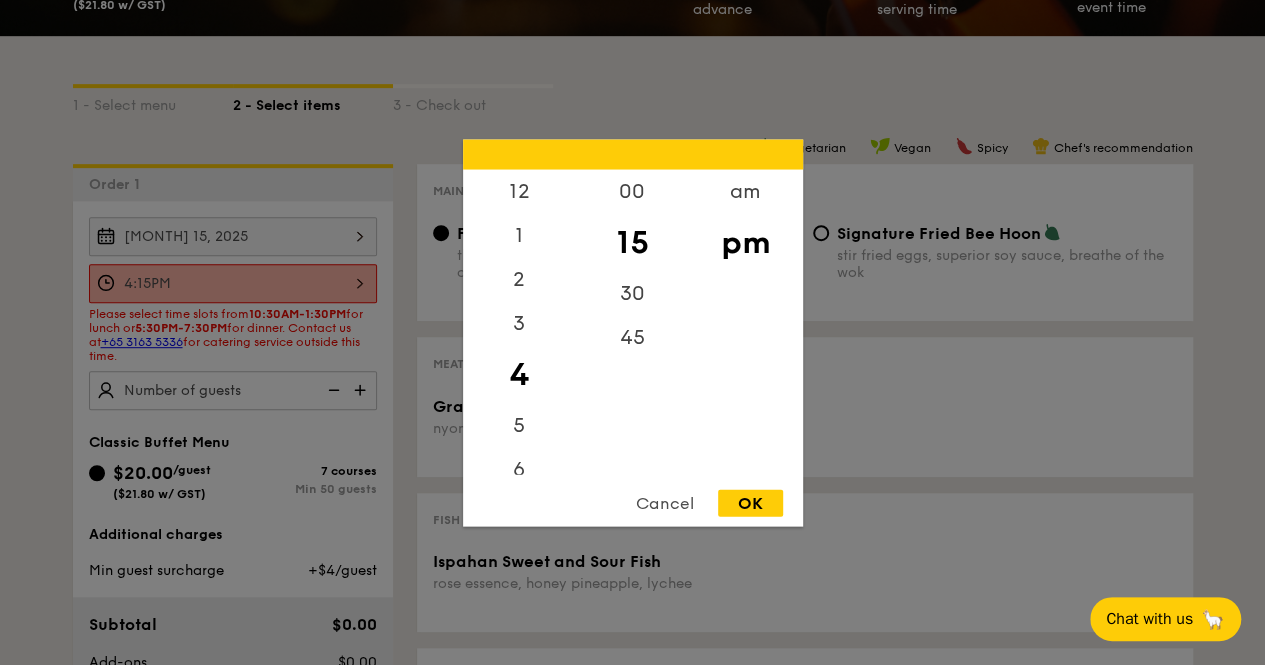 click on "4:15PM              12 1 2 3 4 5 6 7 8 9 10 11   00 15 30 45   am   pm   Cancel   OK" at bounding box center (233, 283) 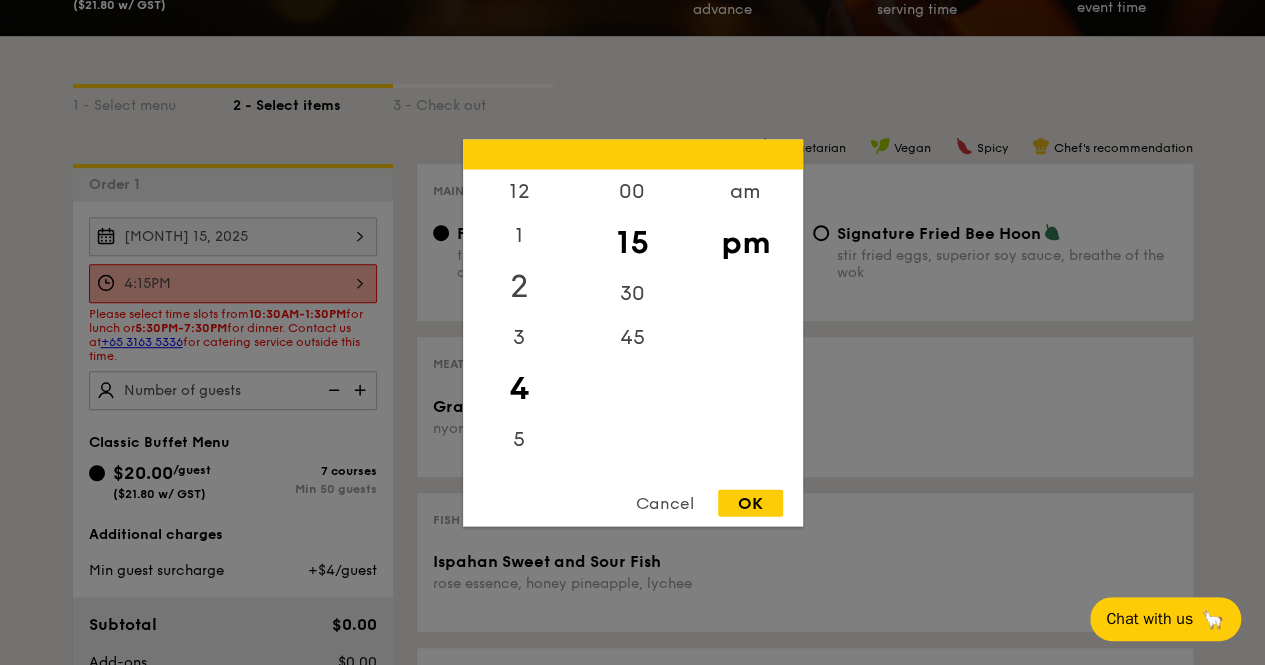 click on "2" at bounding box center [519, 286] 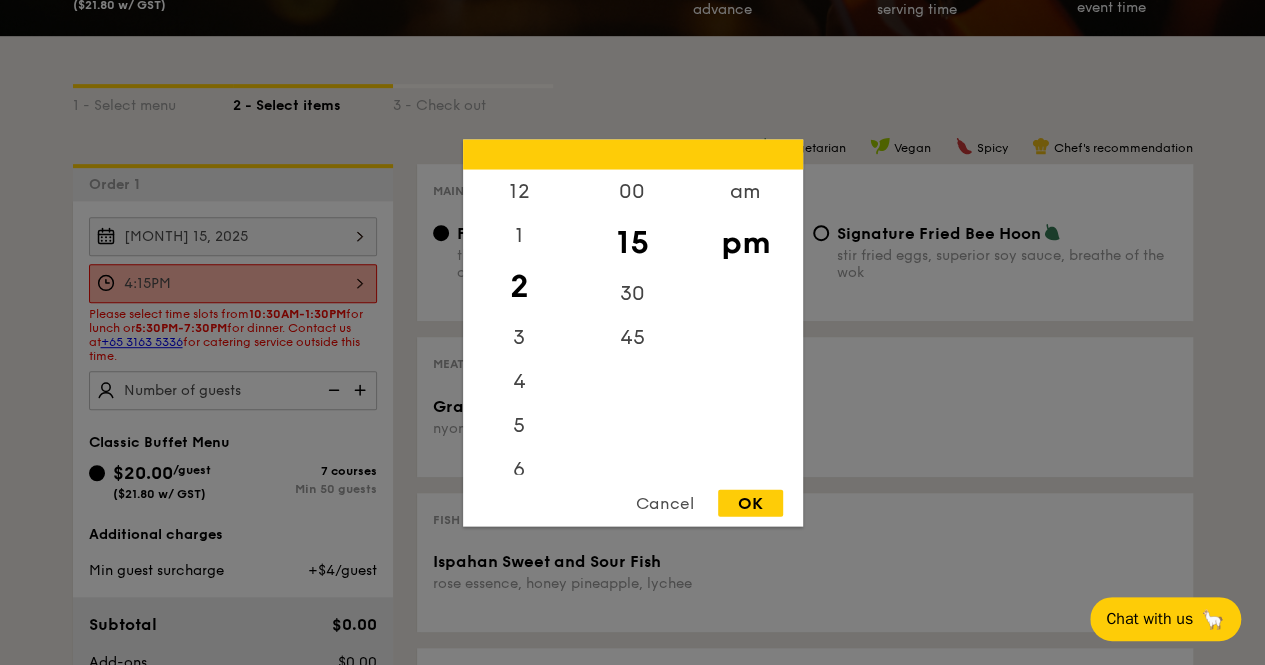 click on "OK" at bounding box center (750, 502) 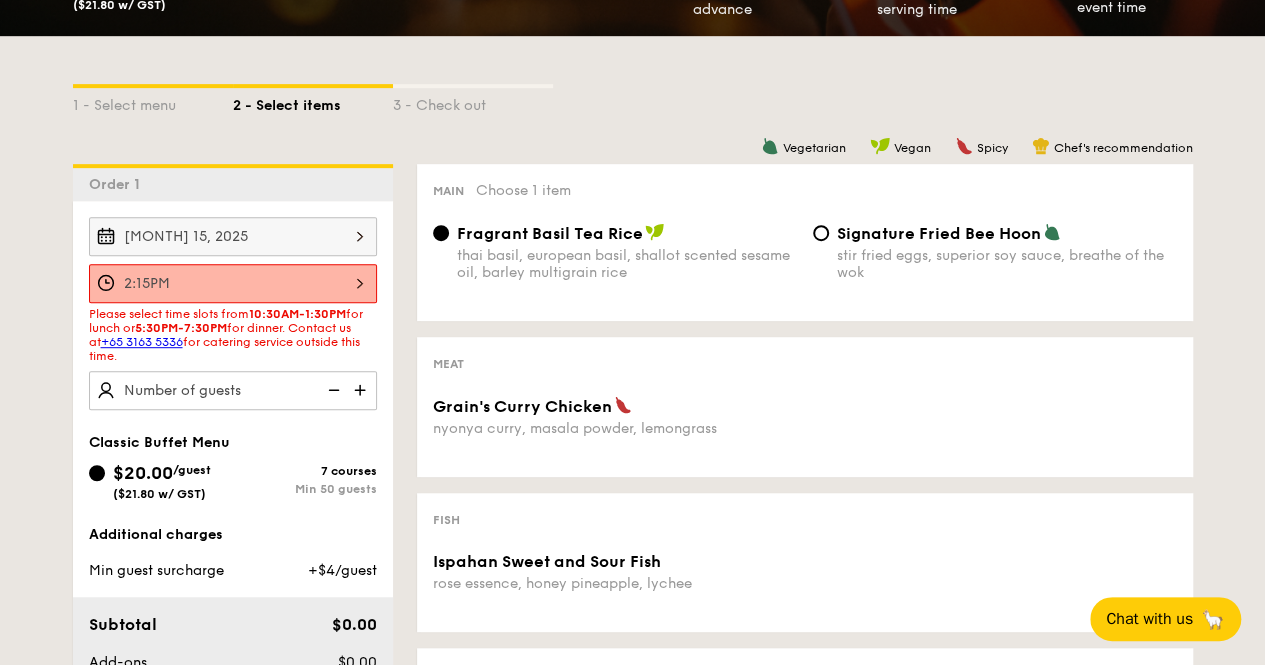 click on "2:15PM" at bounding box center (233, 283) 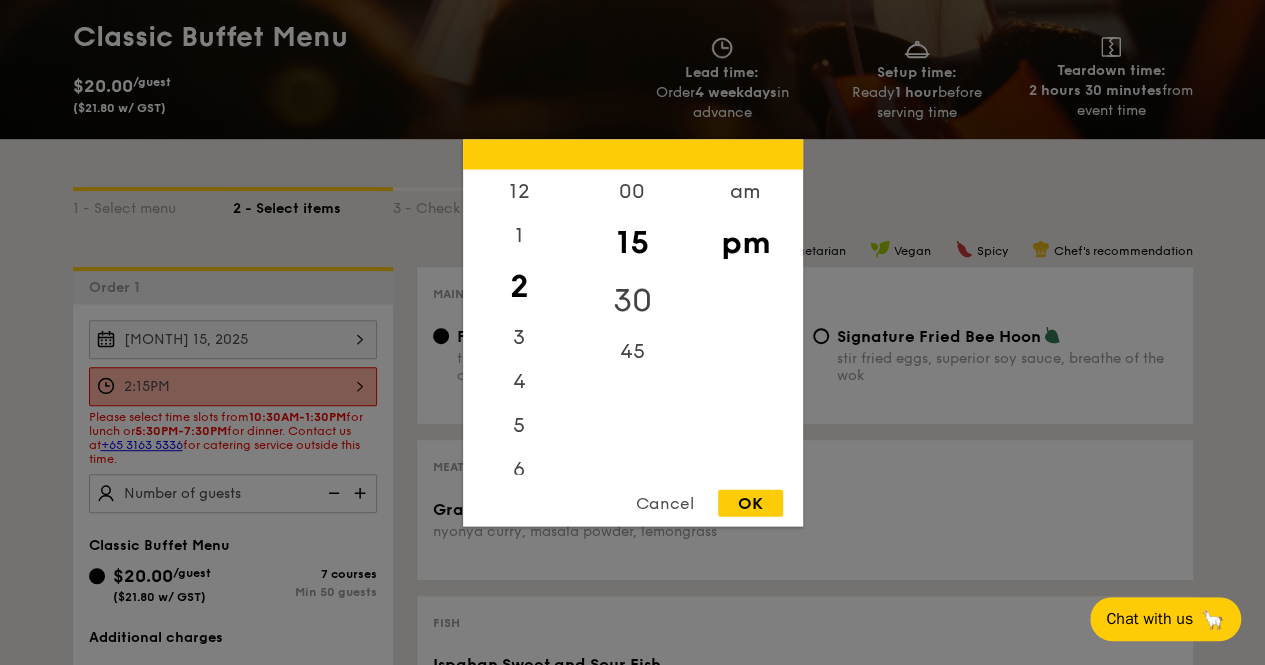 scroll, scrollTop: 200, scrollLeft: 0, axis: vertical 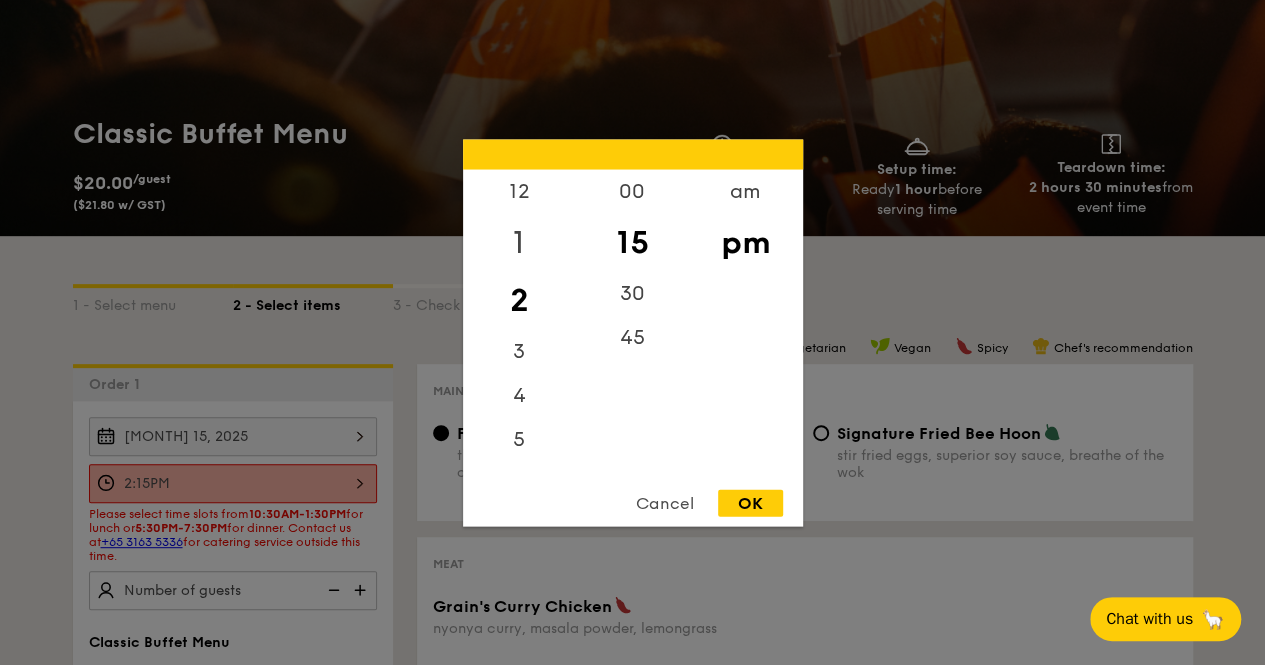 click on "1" at bounding box center [519, 242] 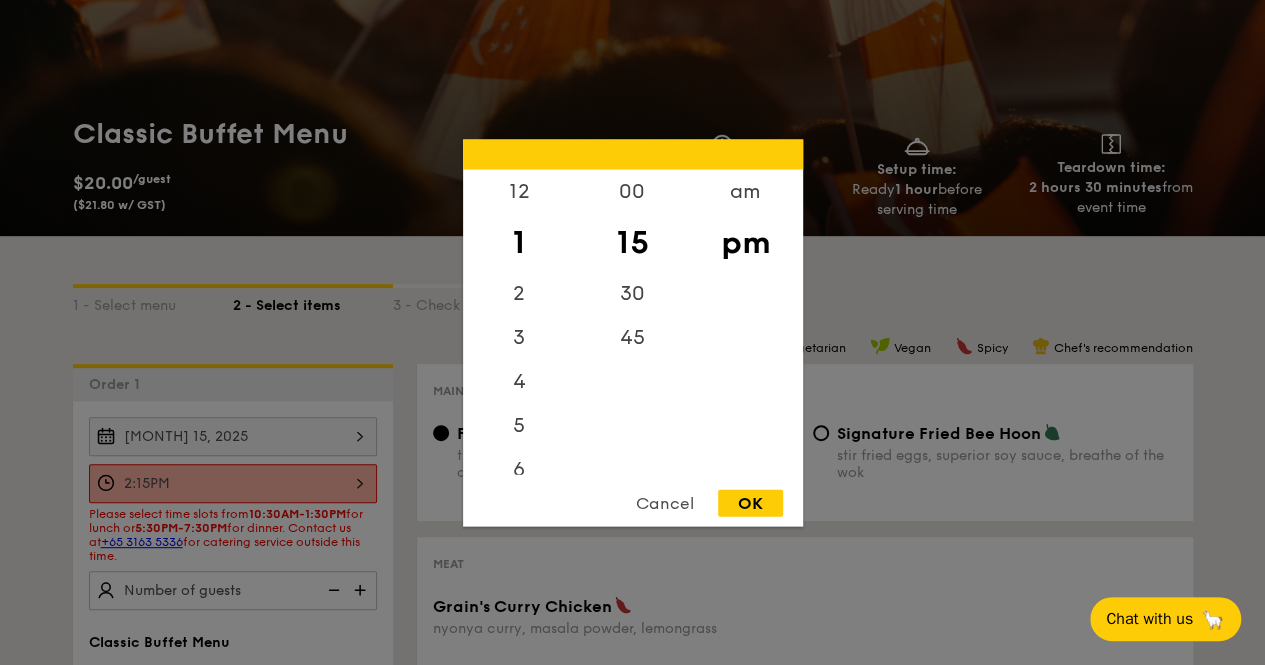 click on "OK" at bounding box center (750, 502) 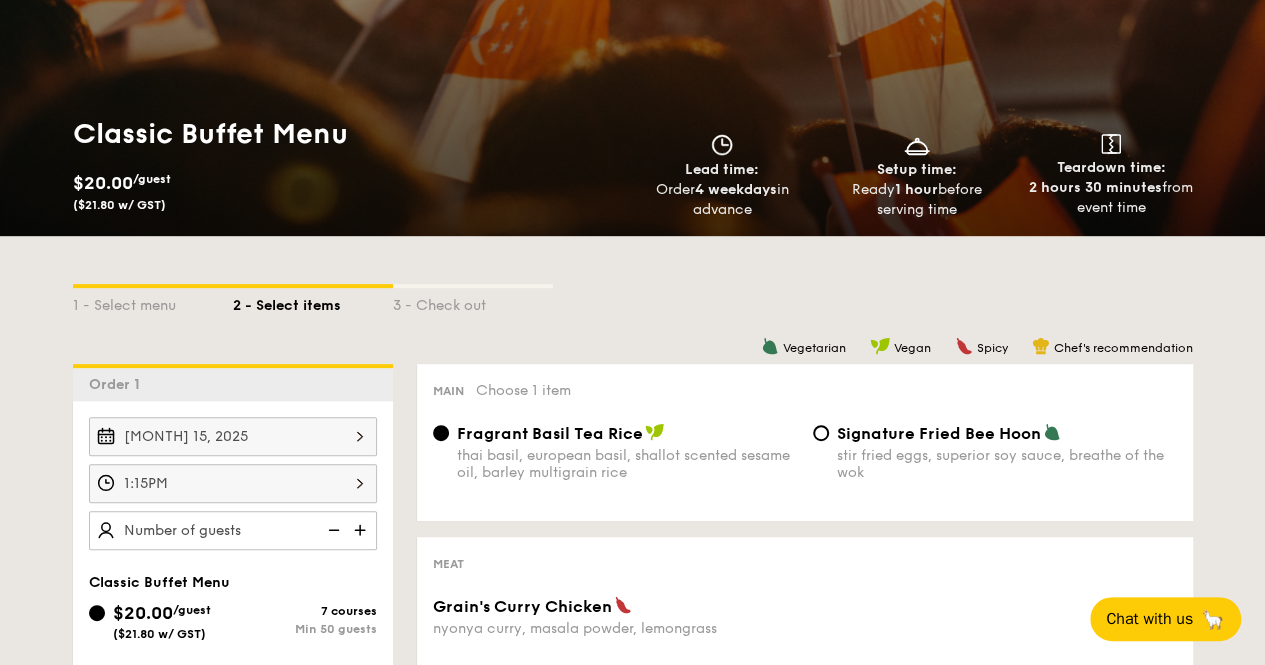scroll, scrollTop: 400, scrollLeft: 0, axis: vertical 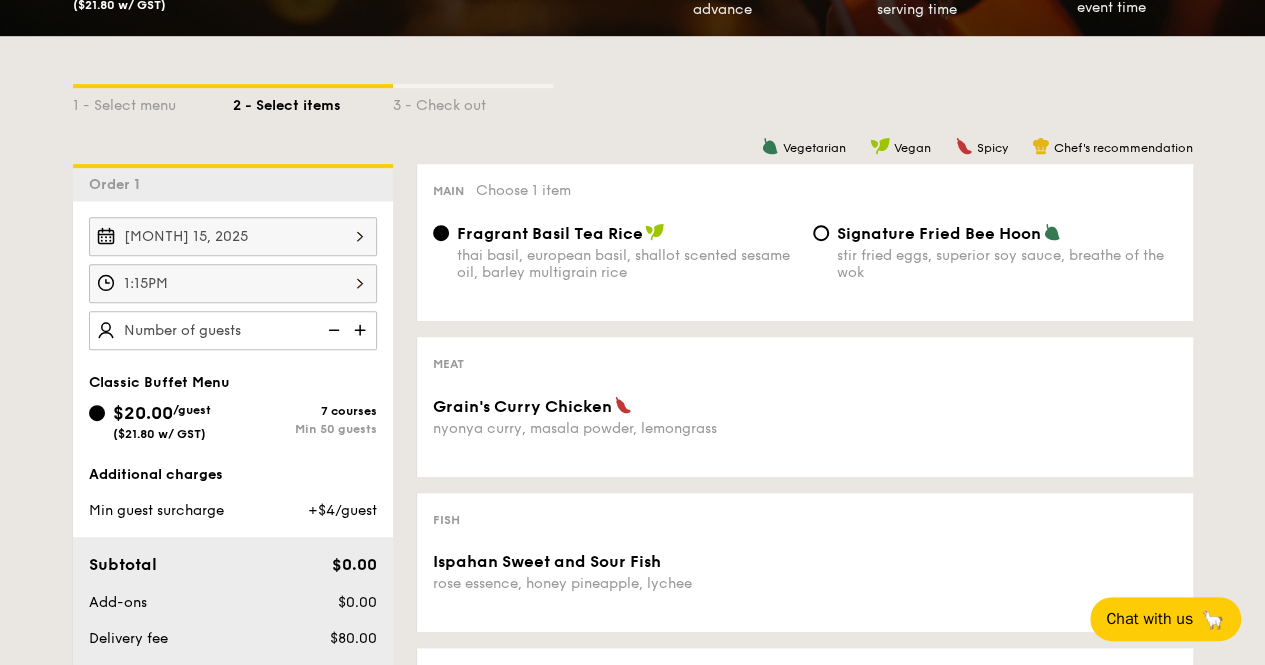 click at bounding box center [362, 330] 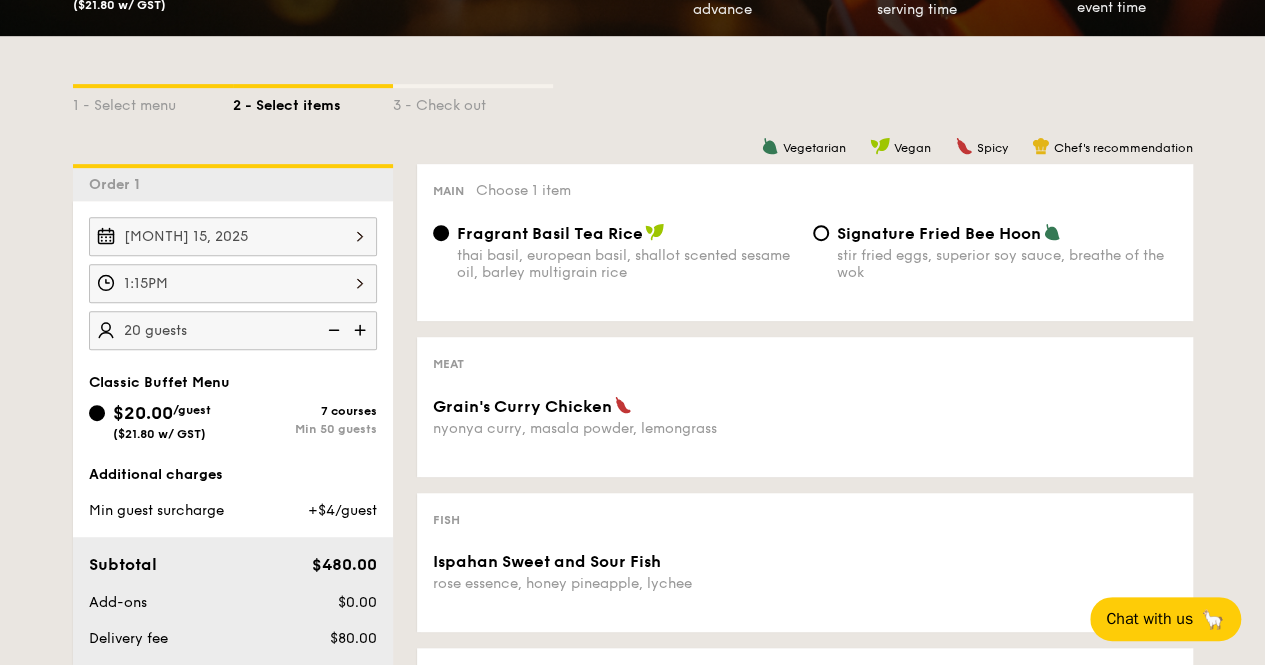 click at bounding box center (362, 330) 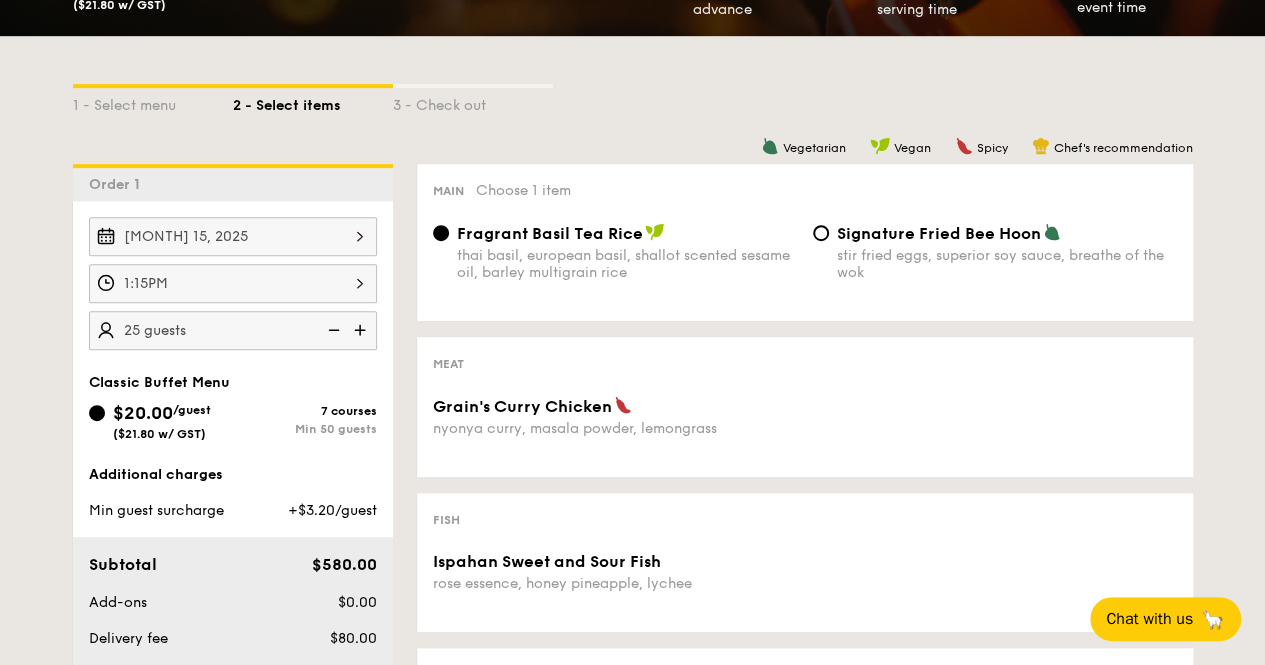 click at bounding box center [362, 330] 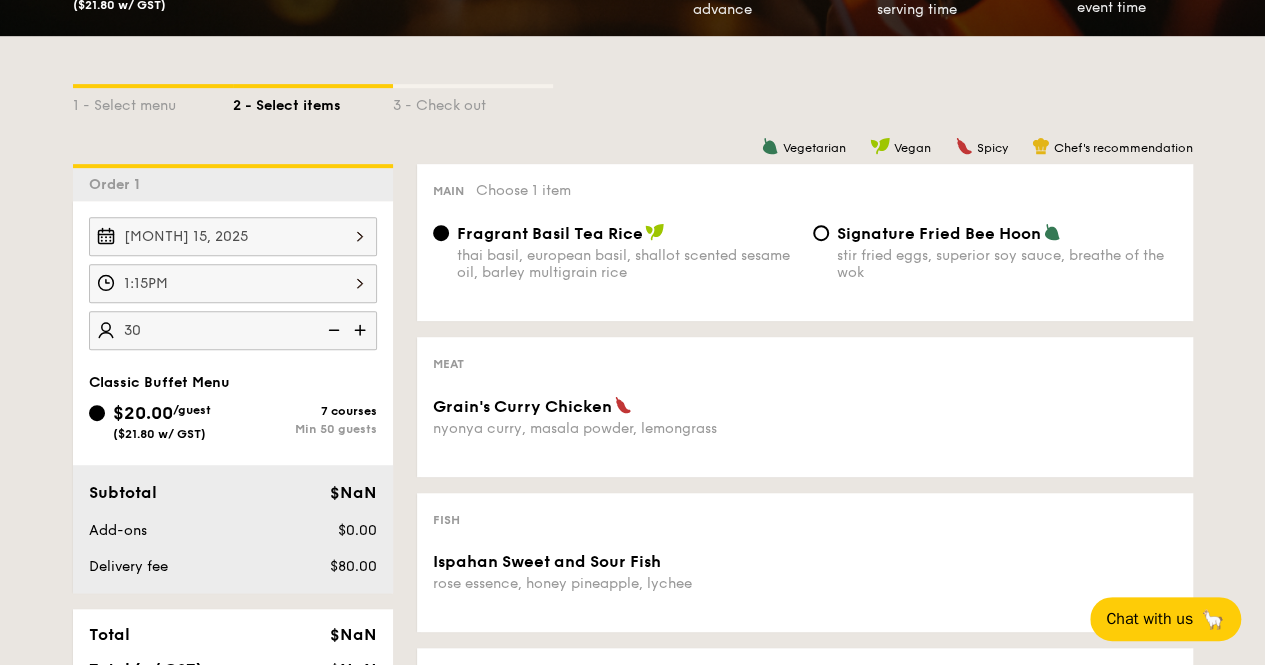 click on "30" at bounding box center (233, 330) 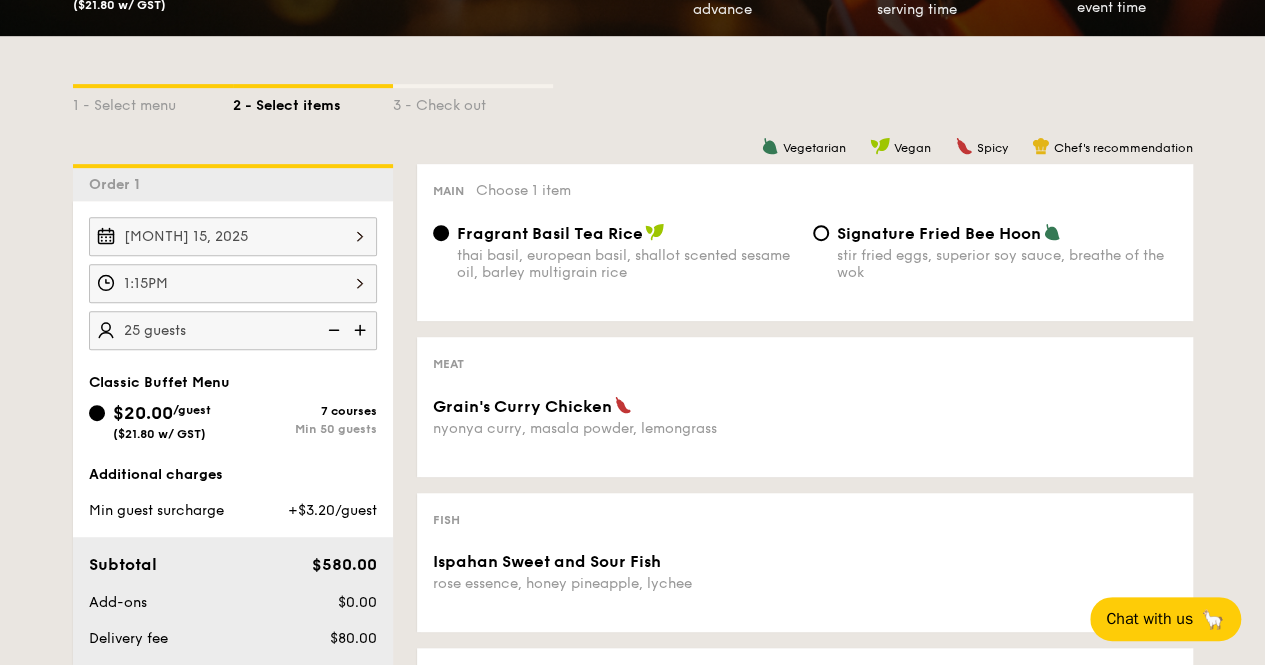 click at bounding box center (332, 330) 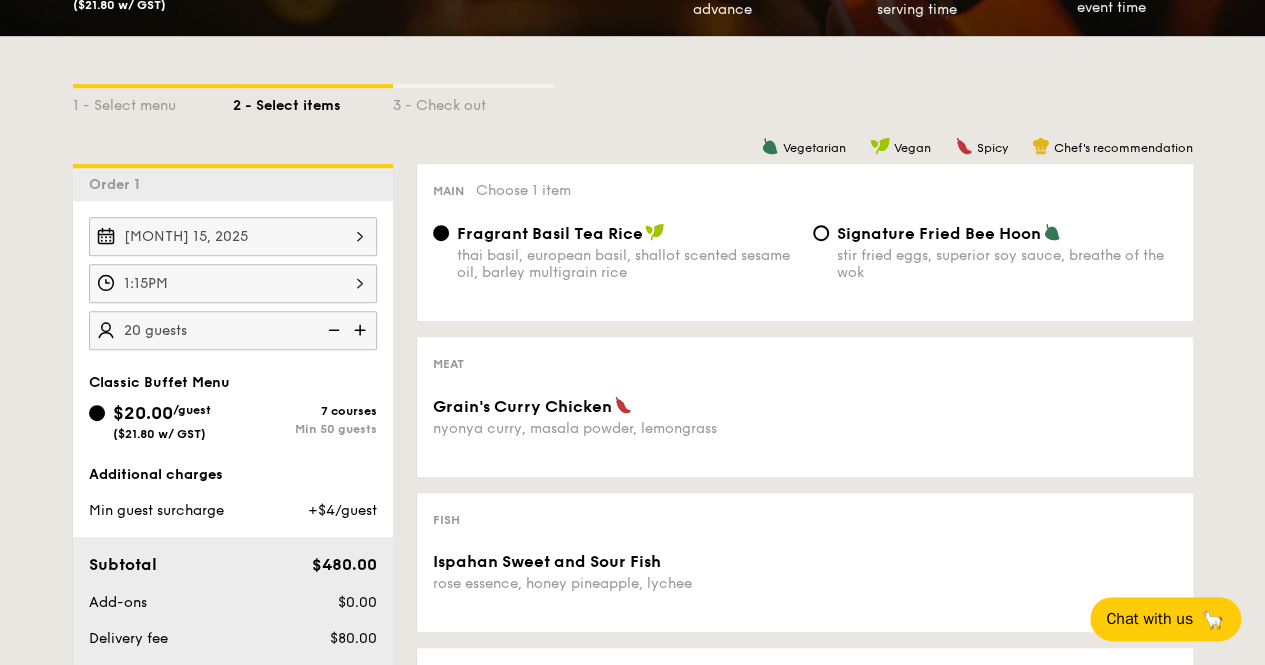 click at bounding box center [362, 330] 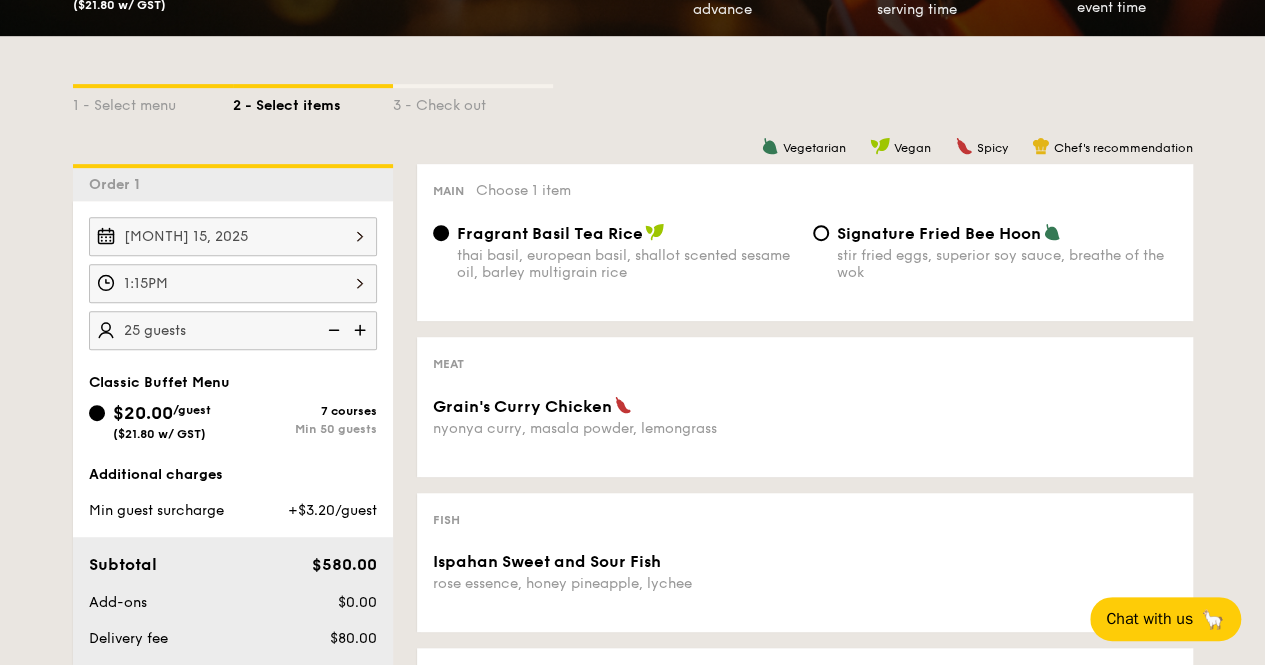 click at bounding box center (362, 330) 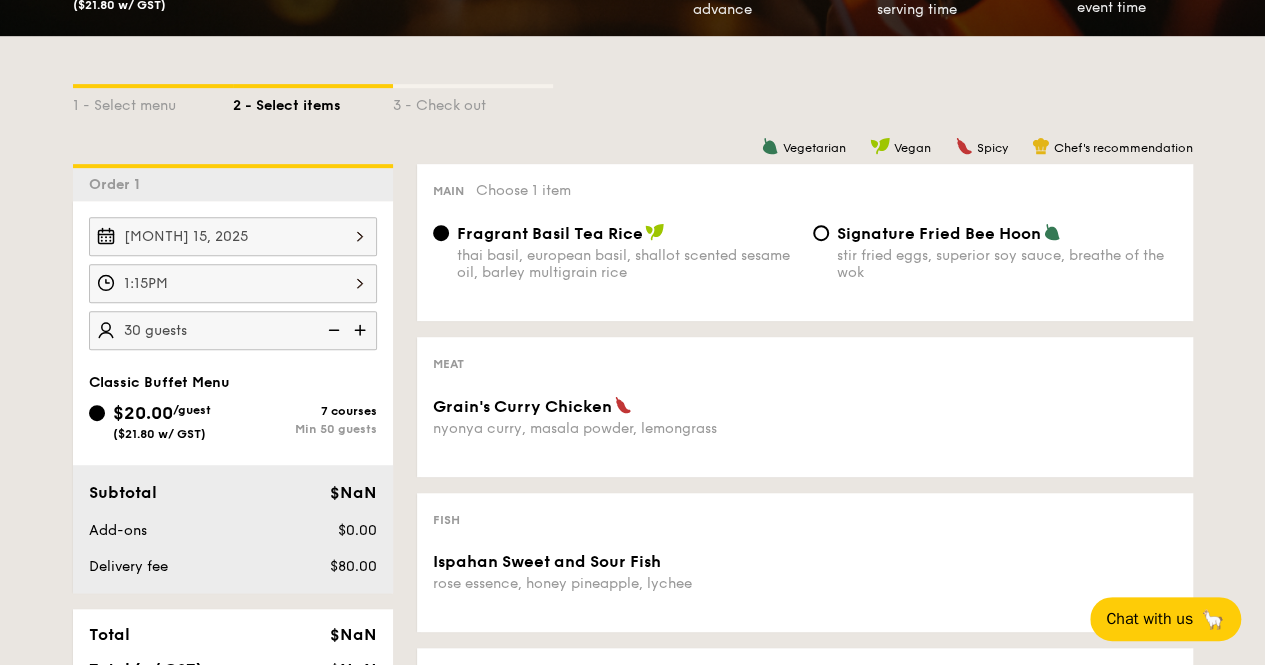 click at bounding box center [362, 330] 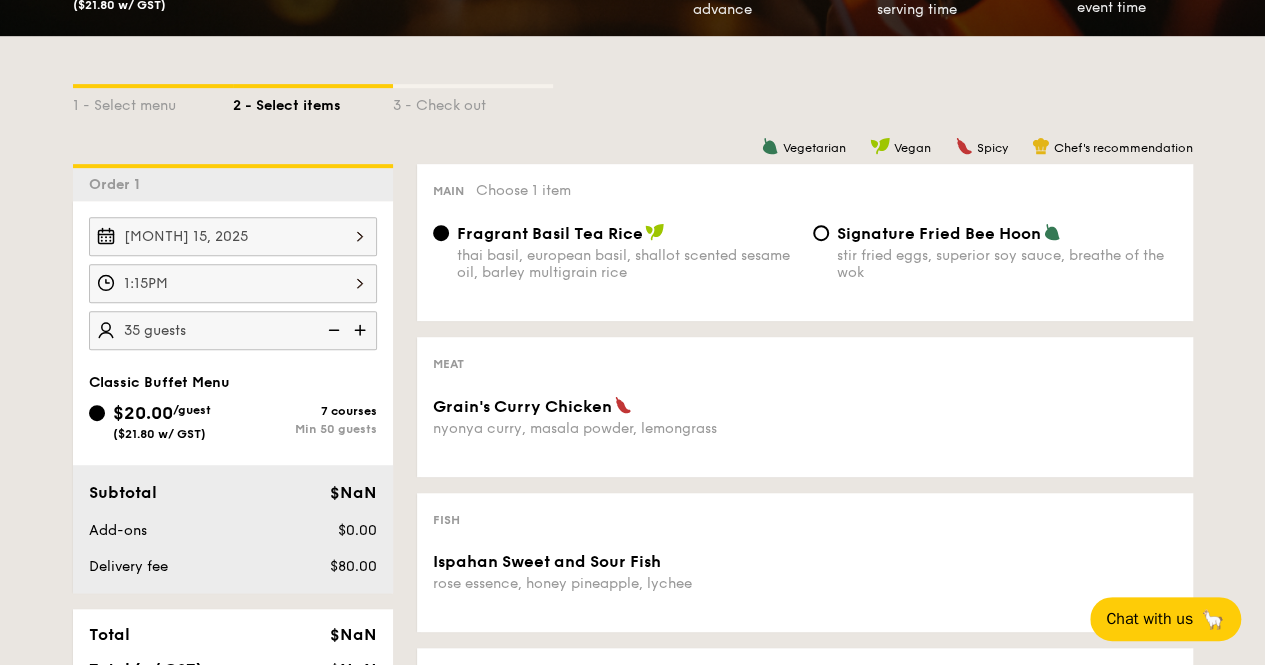 click at bounding box center [362, 330] 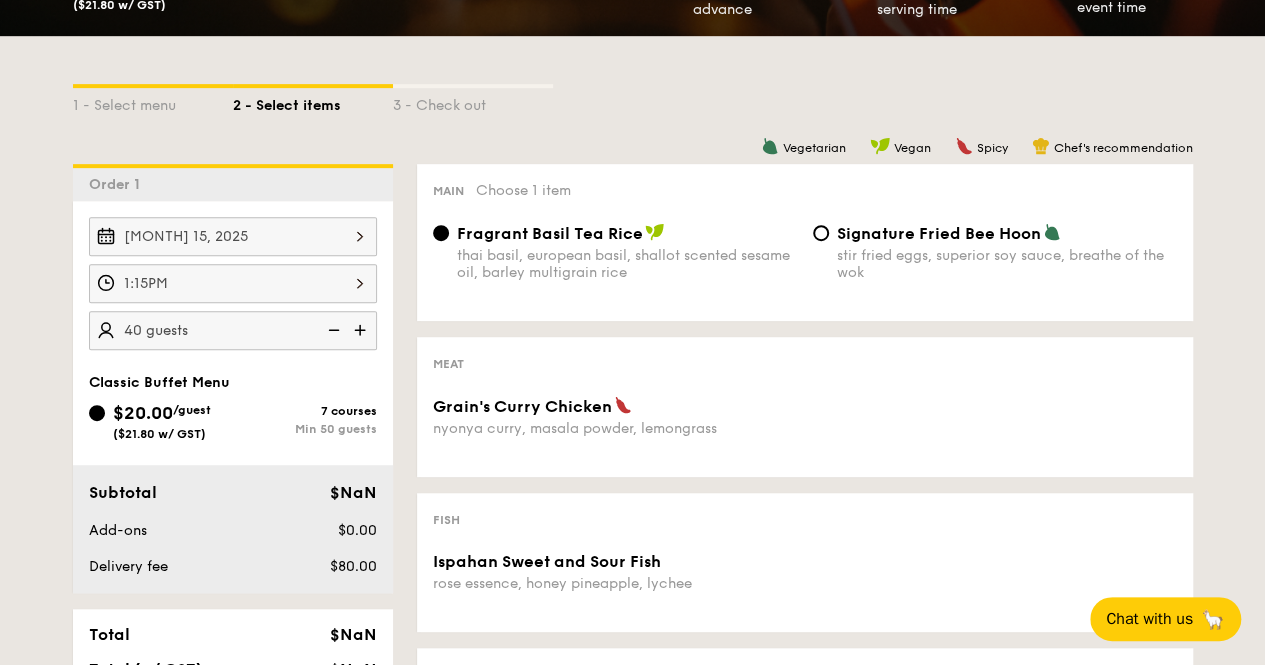 click at bounding box center [332, 330] 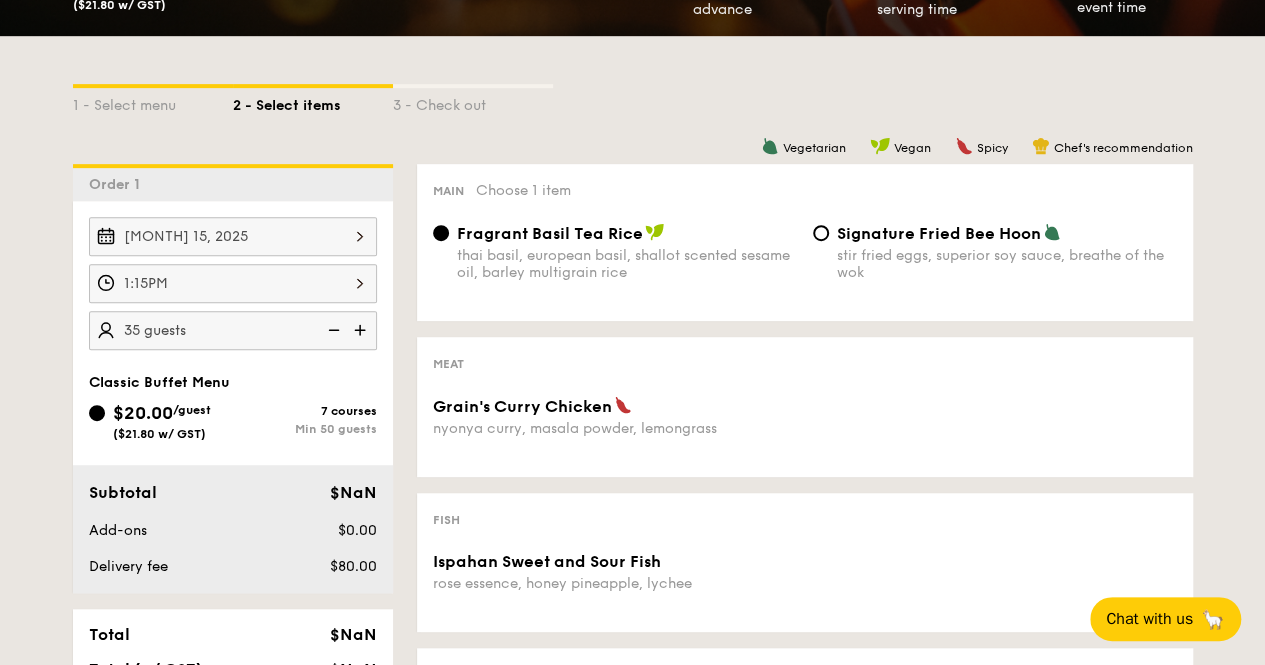 scroll, scrollTop: 600, scrollLeft: 0, axis: vertical 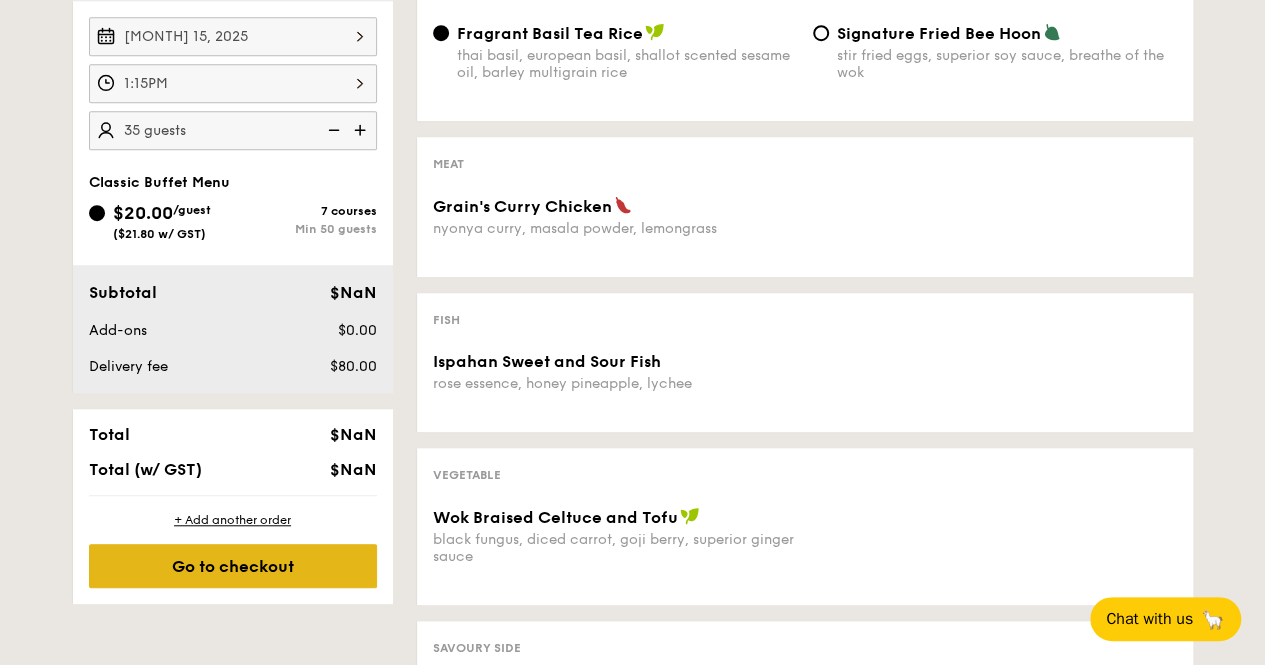 click on "Go to checkout" at bounding box center (233, 566) 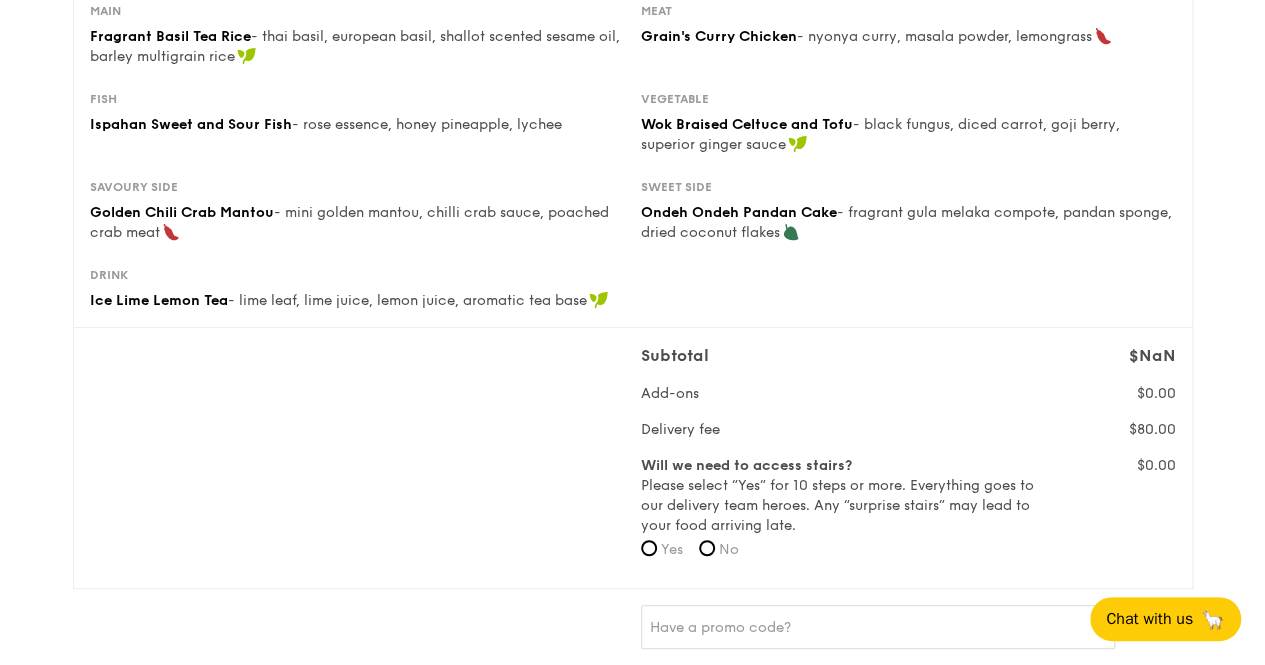 scroll, scrollTop: 500, scrollLeft: 0, axis: vertical 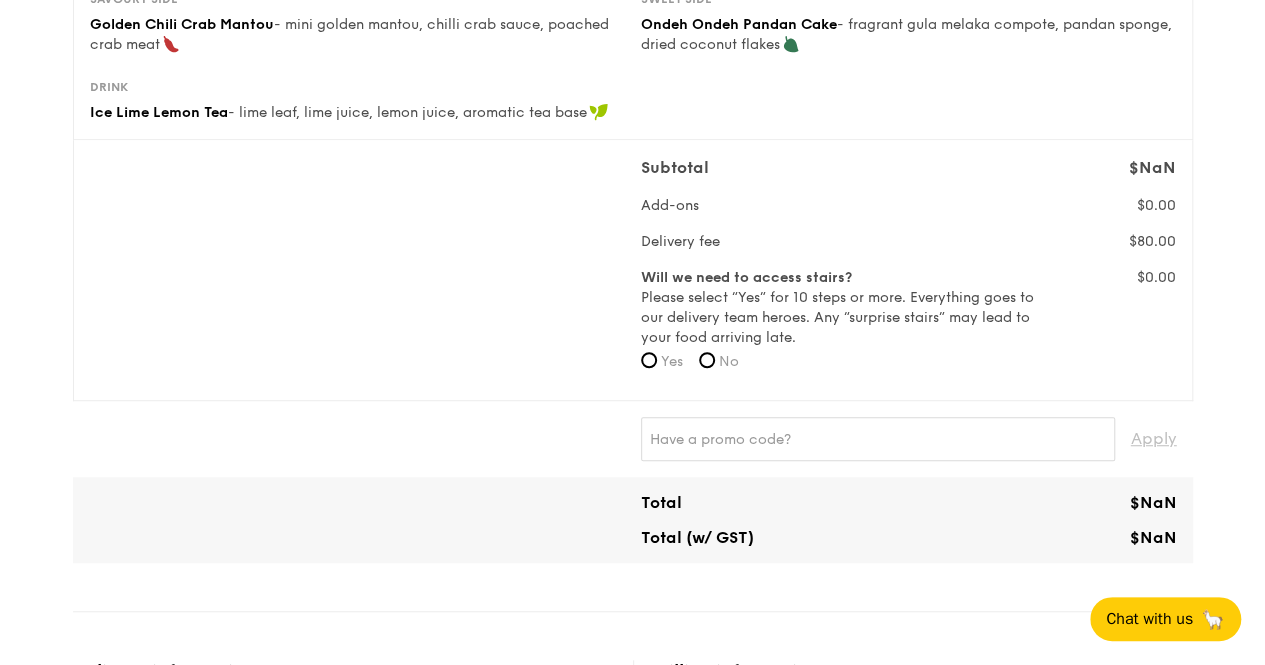 click on "Yes" at bounding box center [662, 362] 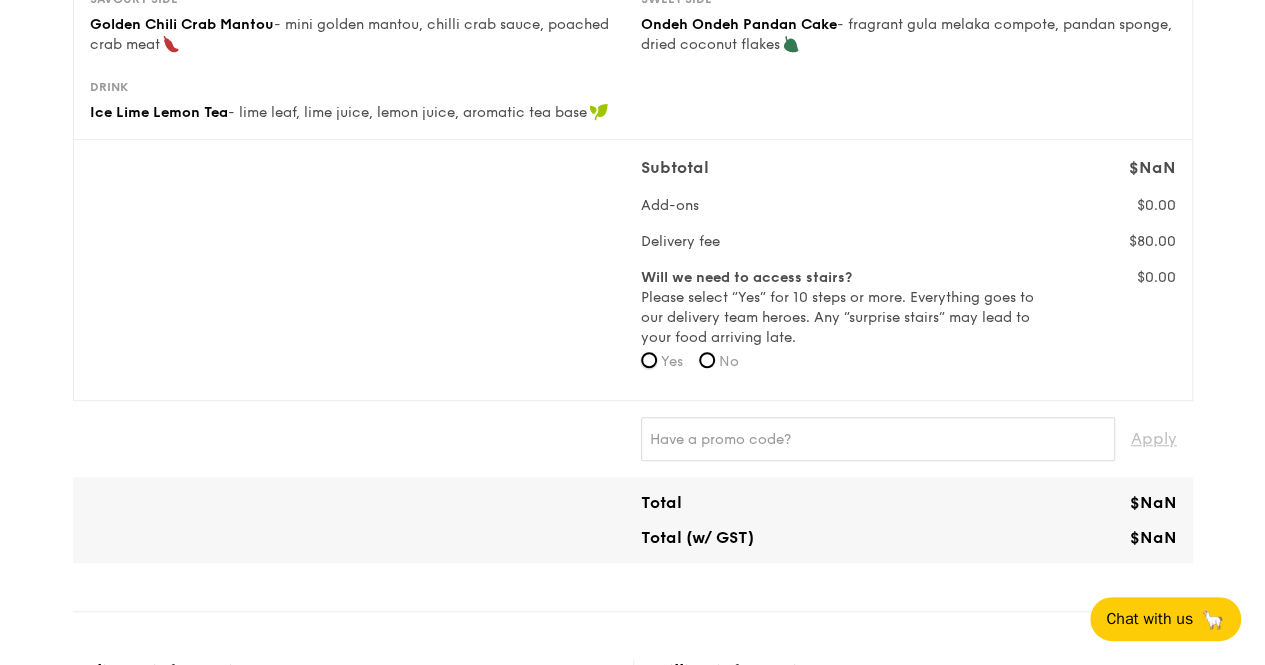 click on "Yes" at bounding box center [649, 360] 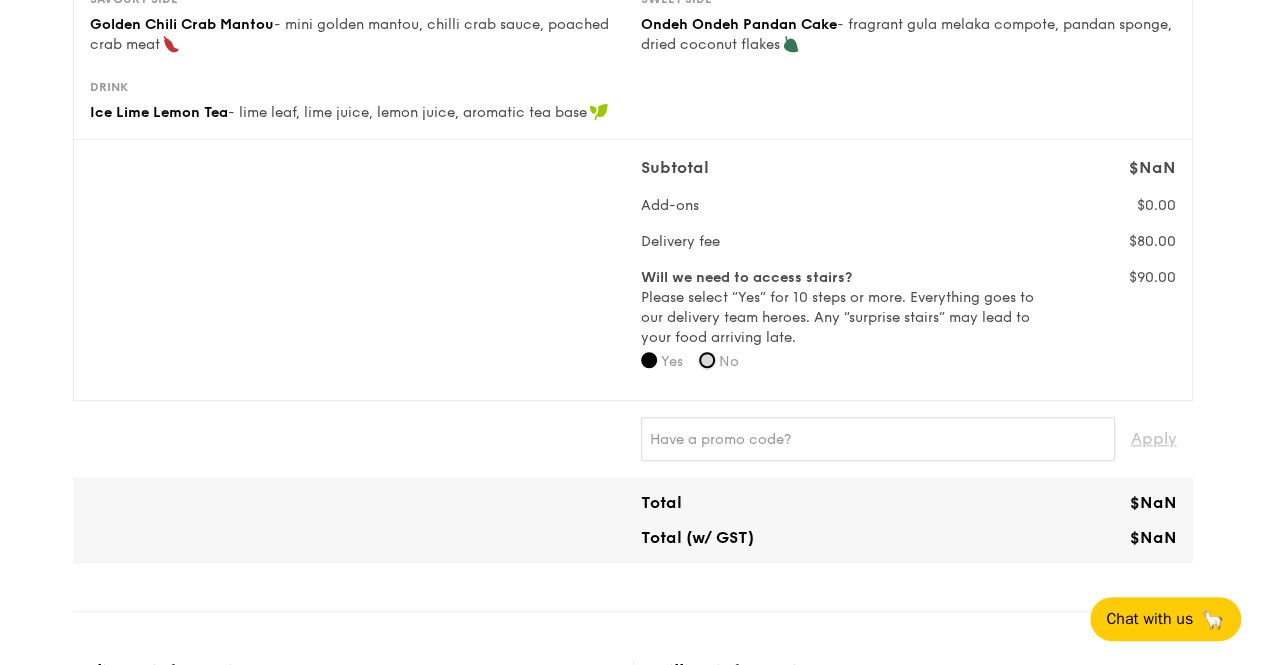 click on "No" at bounding box center (707, 360) 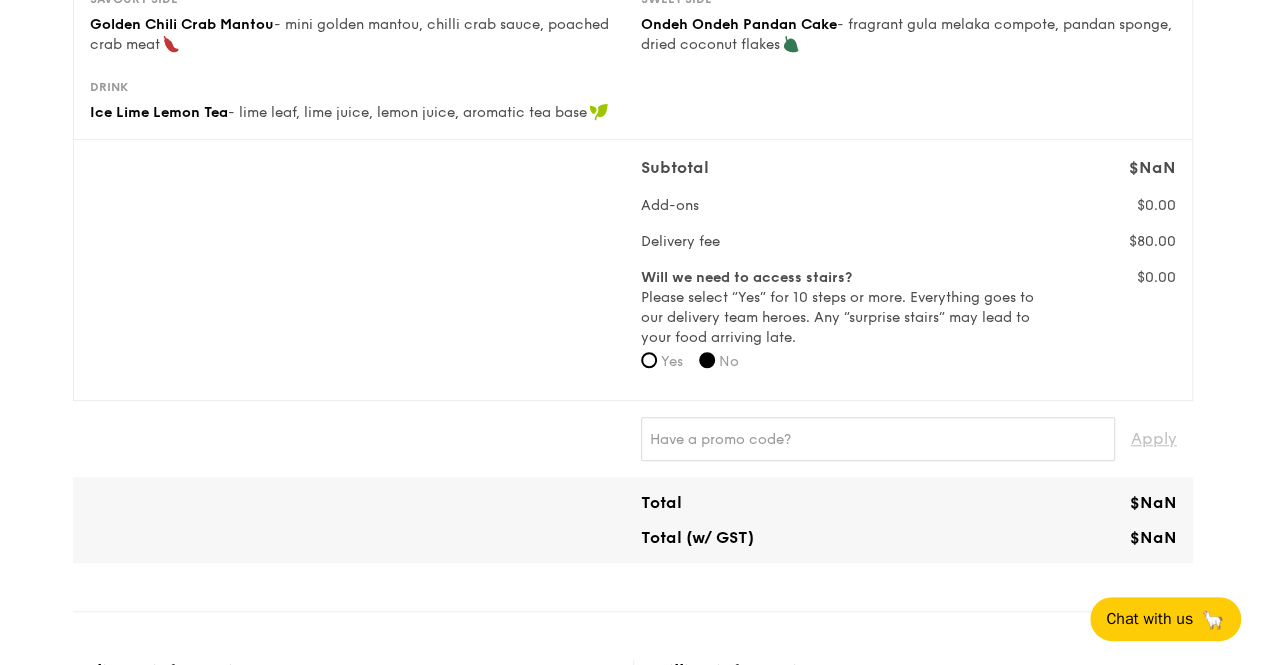 click on "Yes" at bounding box center [672, 361] 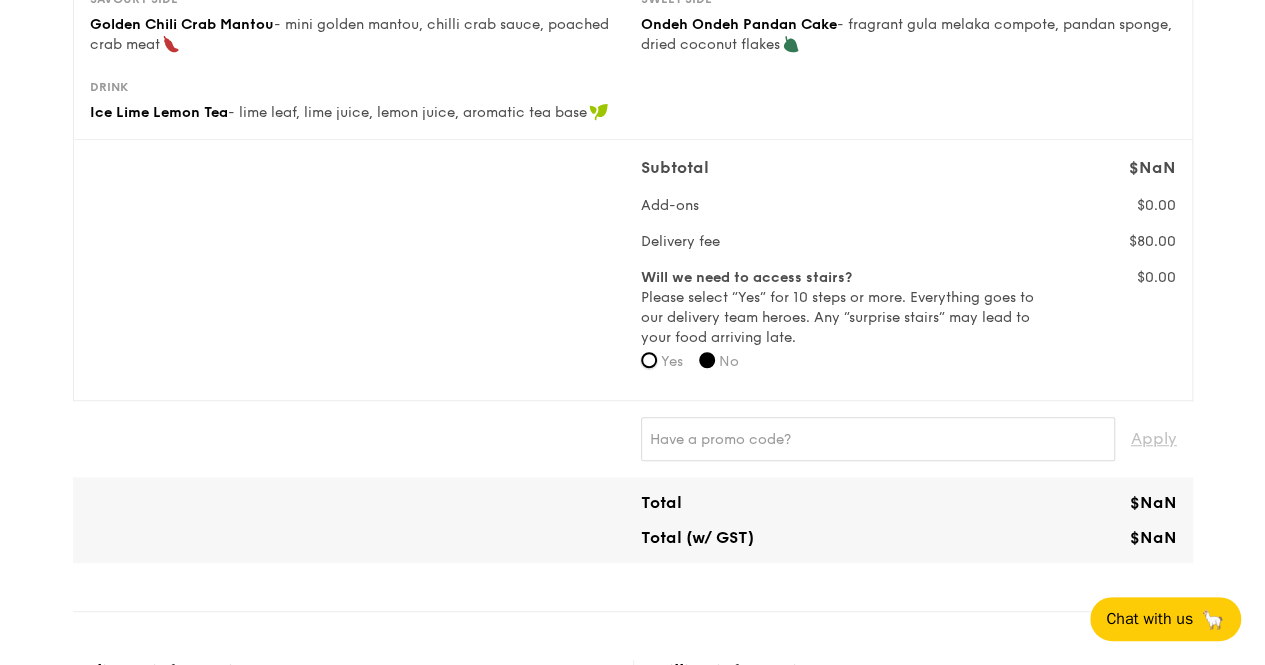click on "Yes" at bounding box center [649, 360] 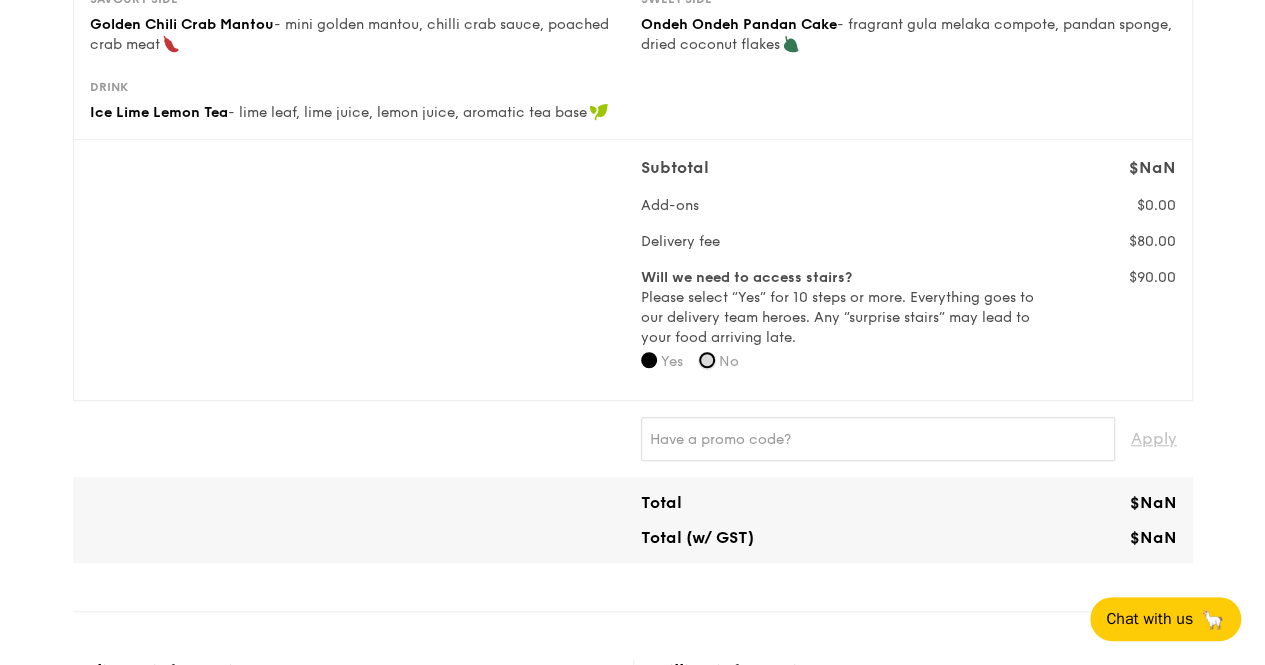 click on "No" at bounding box center (707, 360) 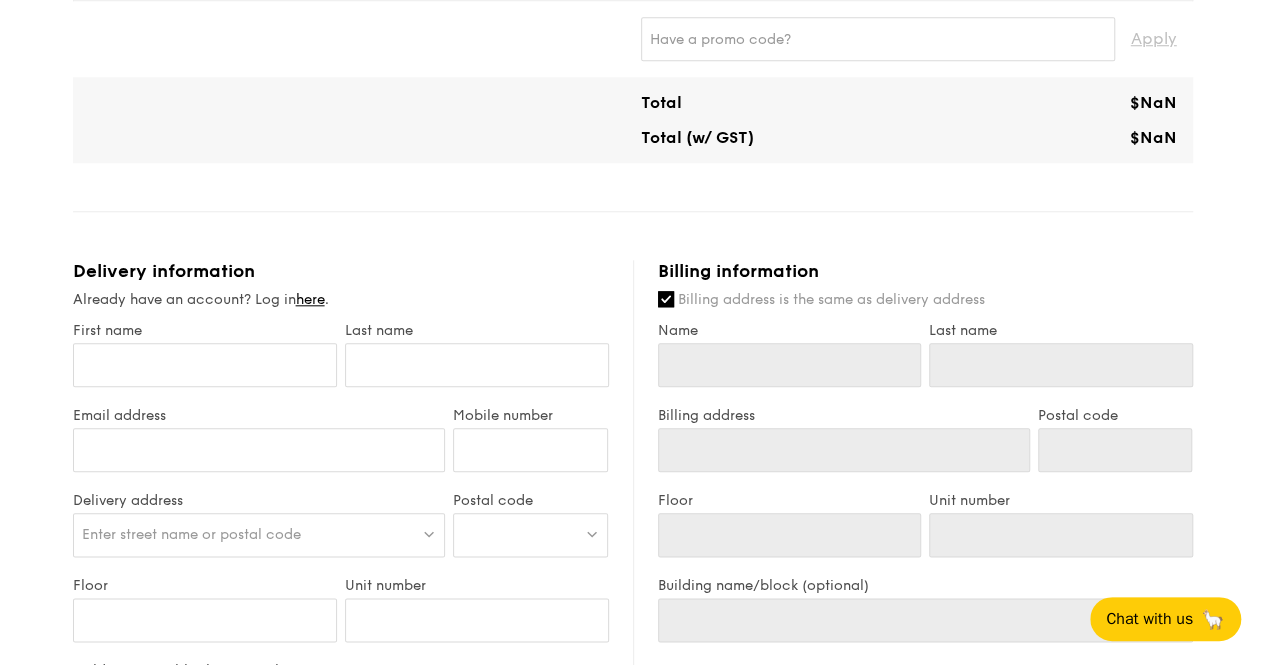 scroll, scrollTop: 600, scrollLeft: 0, axis: vertical 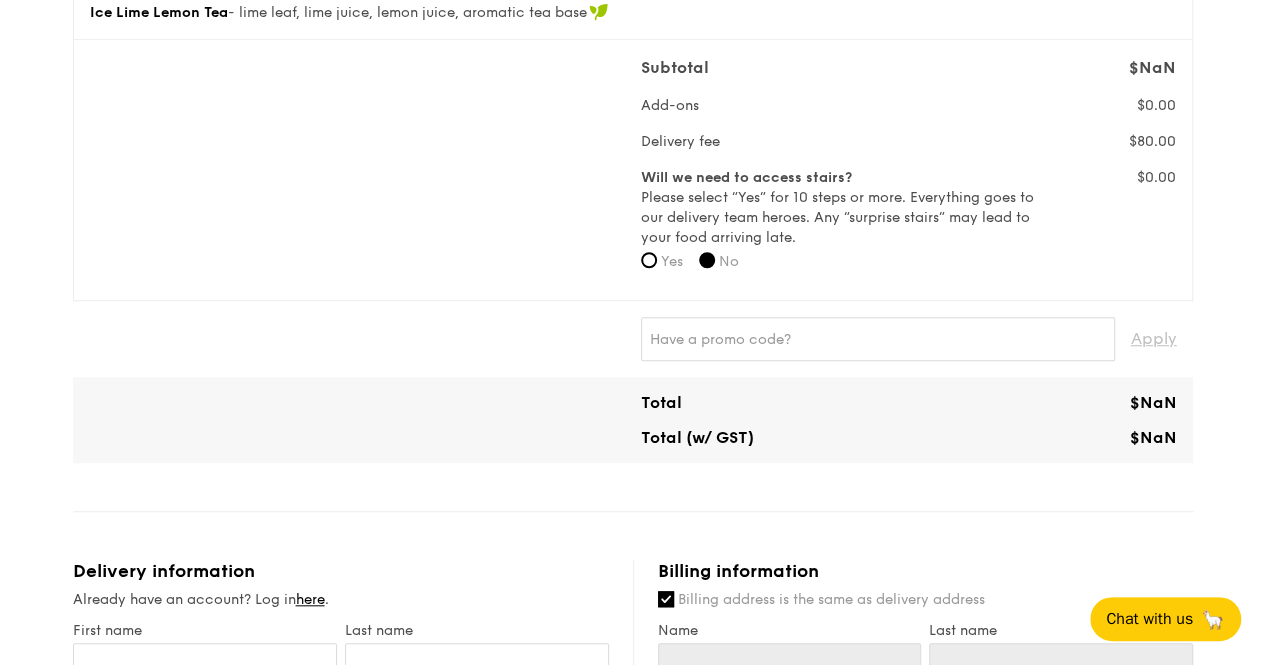 click on "Will we need to access stairs? Please select “Yes” for 10 steps or more. Everything goes to our delivery team heroes.  Any “surprise stairs” may lead to your food arriving late.
Yes
No" at bounding box center (839, 226) 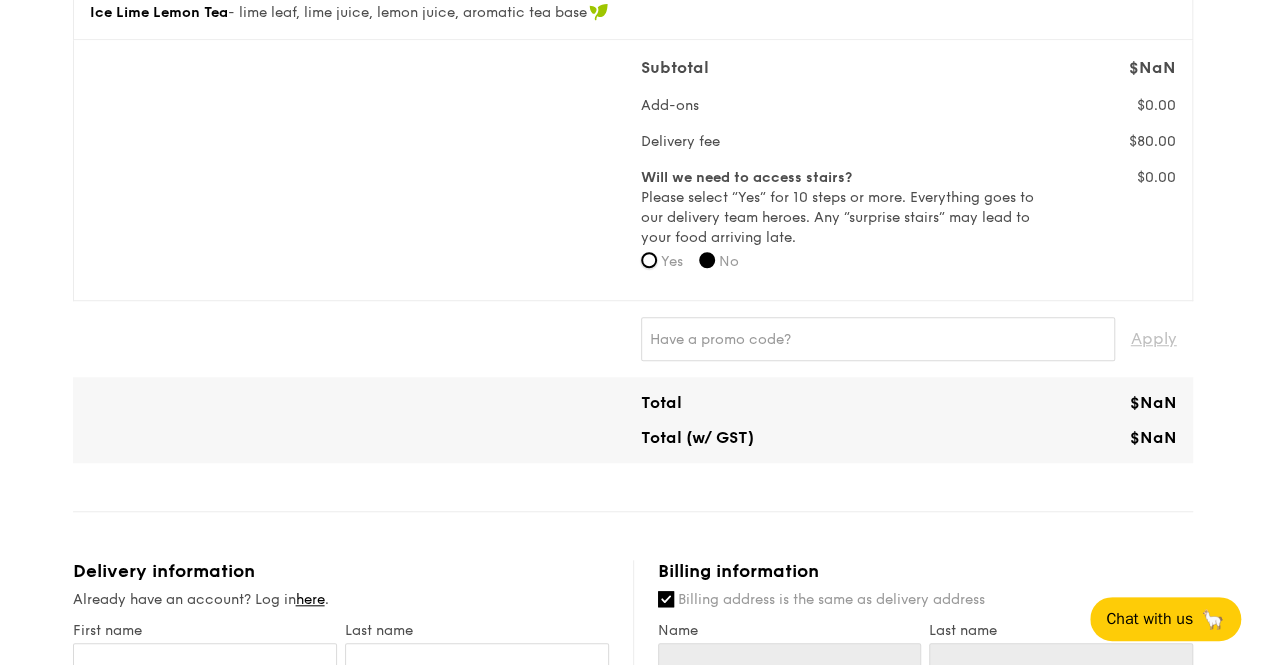 click on "Yes" at bounding box center [649, 260] 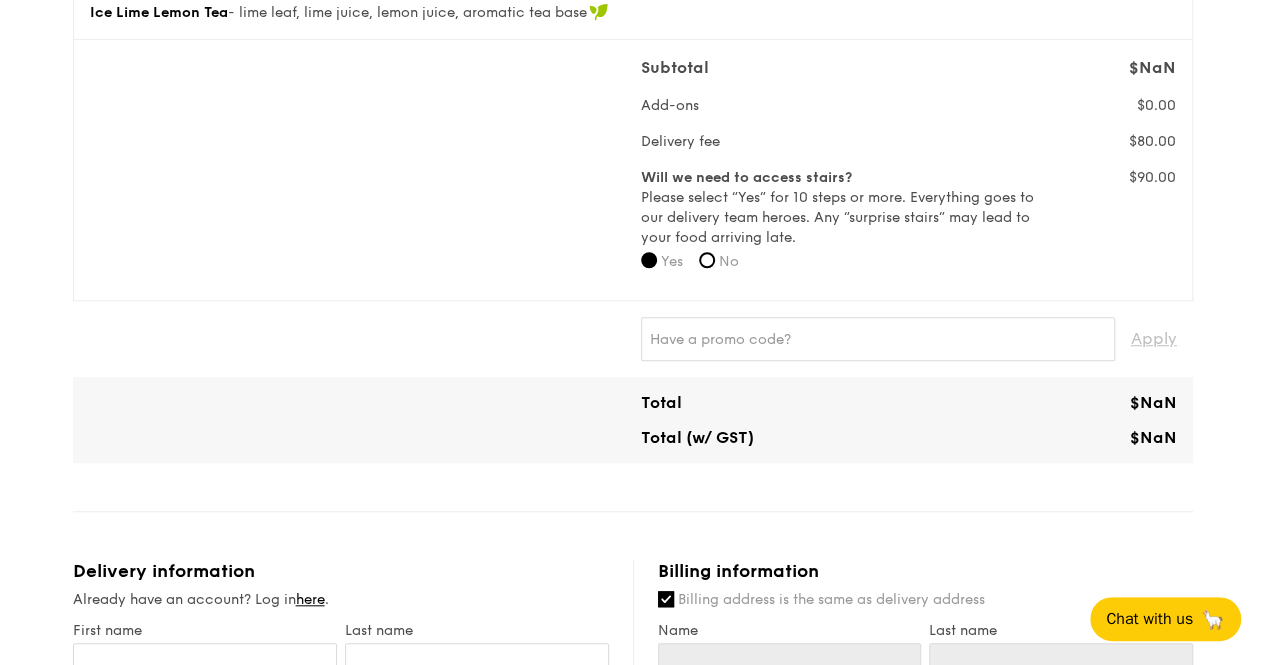 click on "Will we need to access stairs? Please select “Yes” for 10 steps or more. Everything goes to our delivery team heroes.  Any “surprise stairs” may lead to your food arriving late.
Yes
No" at bounding box center [839, 226] 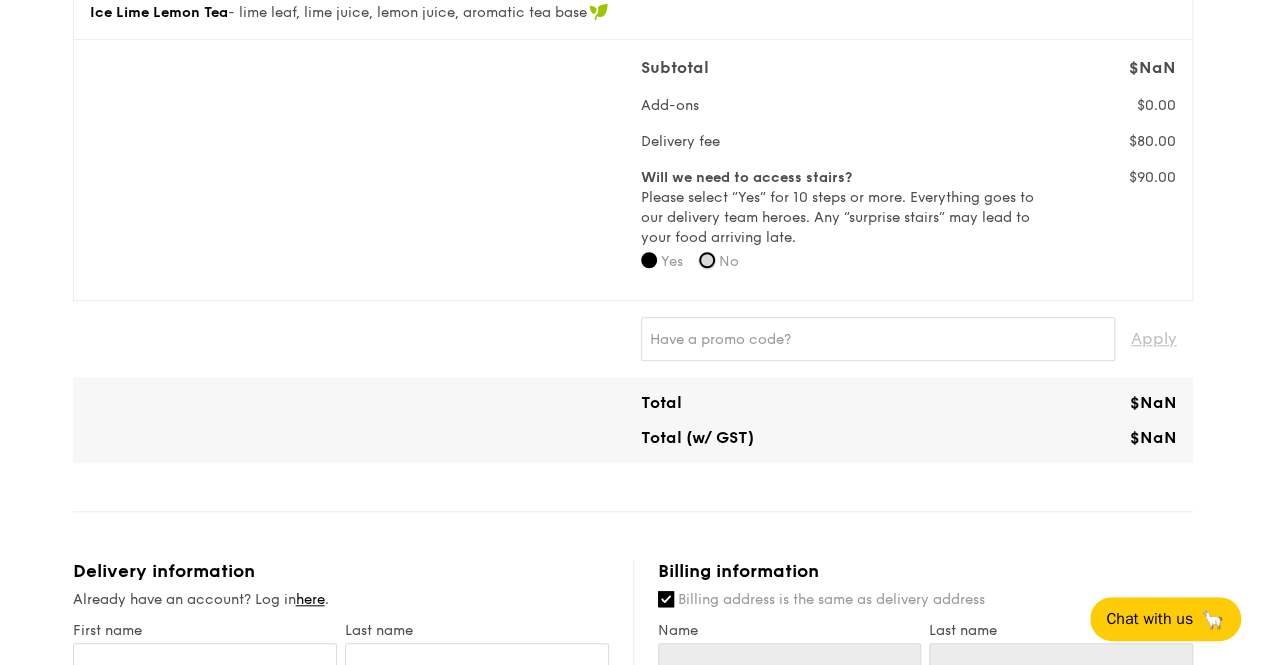 click on "No" at bounding box center (707, 260) 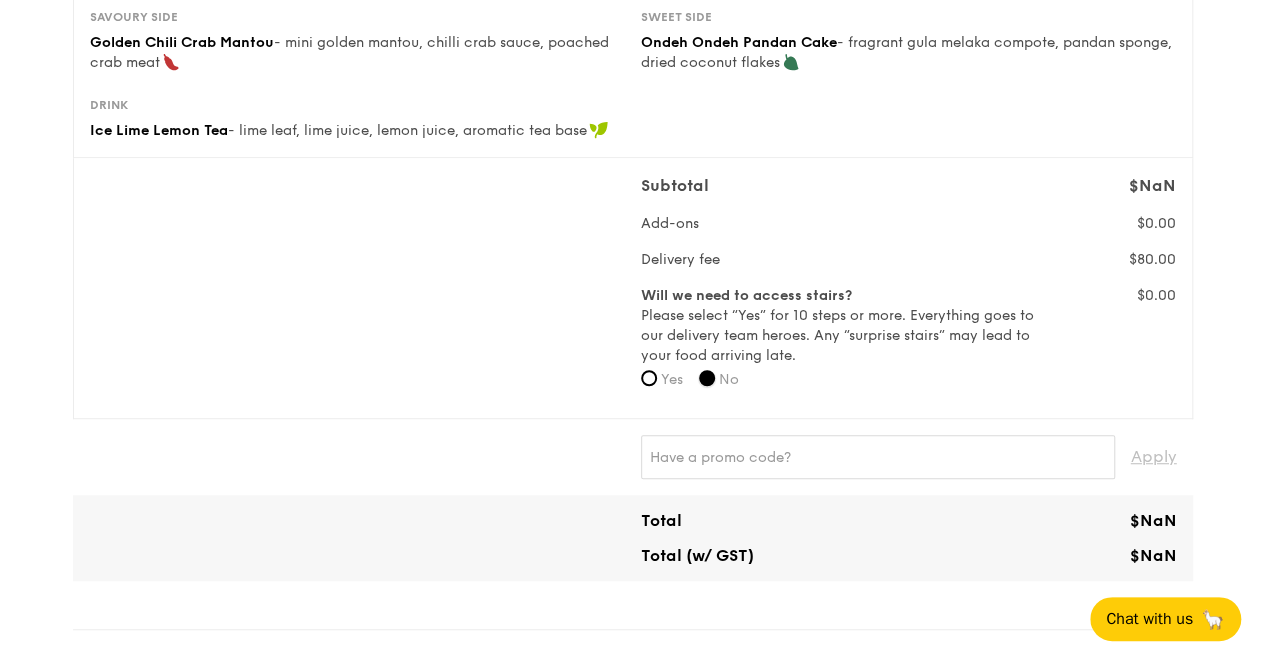 scroll, scrollTop: 400, scrollLeft: 0, axis: vertical 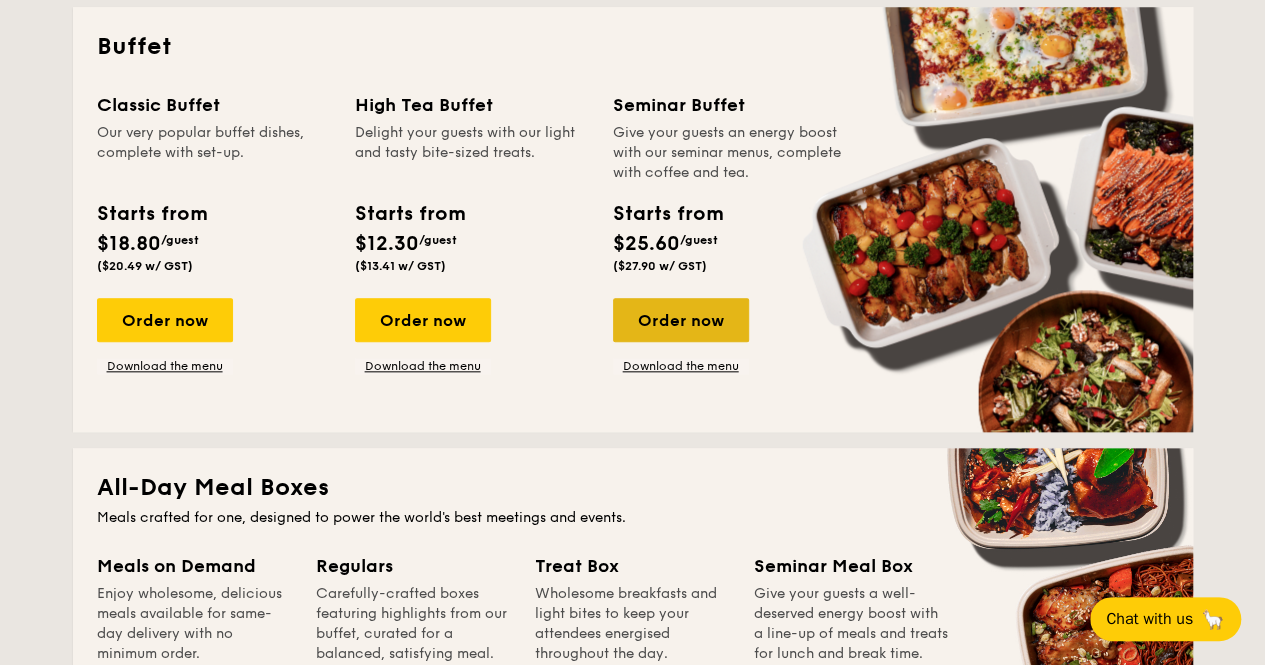 click on "Order now" at bounding box center [681, 320] 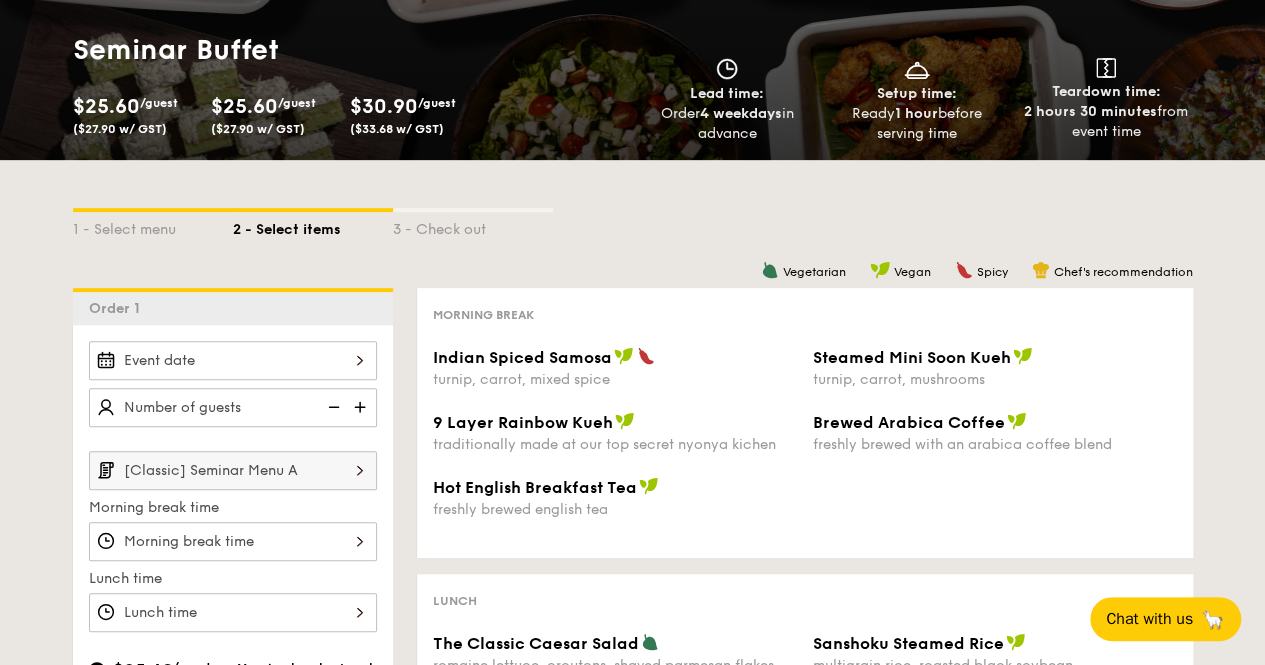 scroll, scrollTop: 500, scrollLeft: 0, axis: vertical 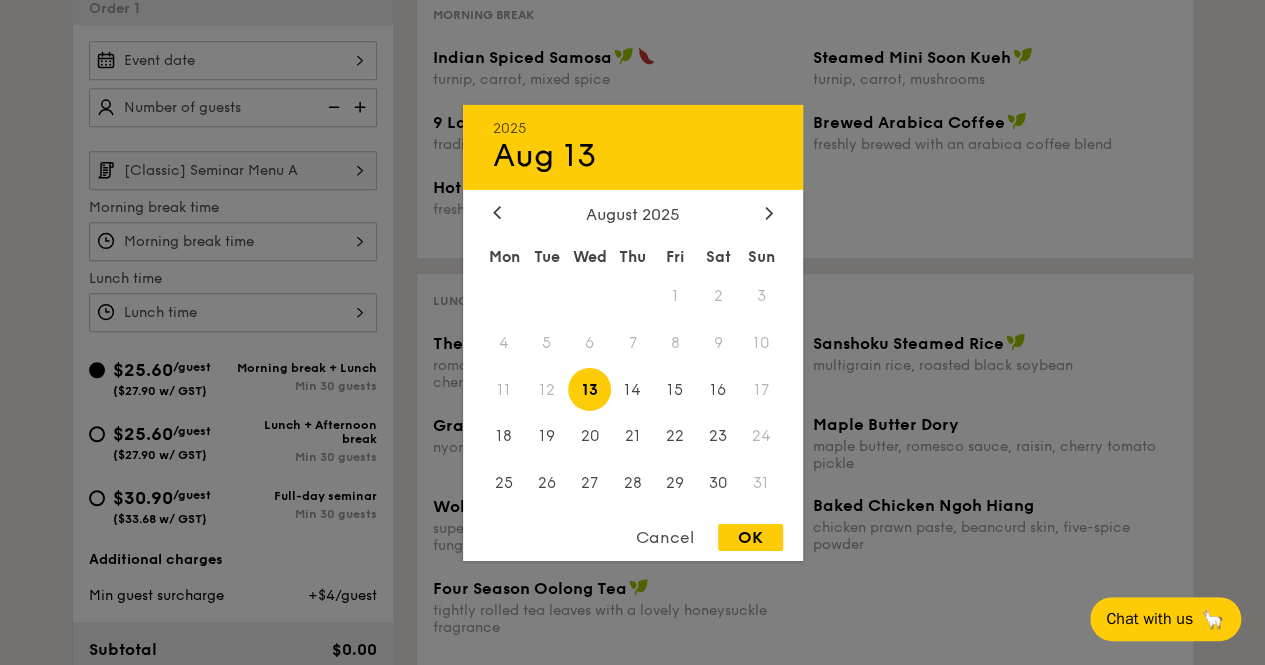 click on "2025   Aug 13       August 2025     Mon Tue Wed Thu Fri Sat Sun   1 2 3 4 5 6 7 8 9 10 11 12 13 14 15 16 17 18 19 20 21 22 23 24 25 26 27 28 29 30 31     Cancel   OK" at bounding box center [233, 60] 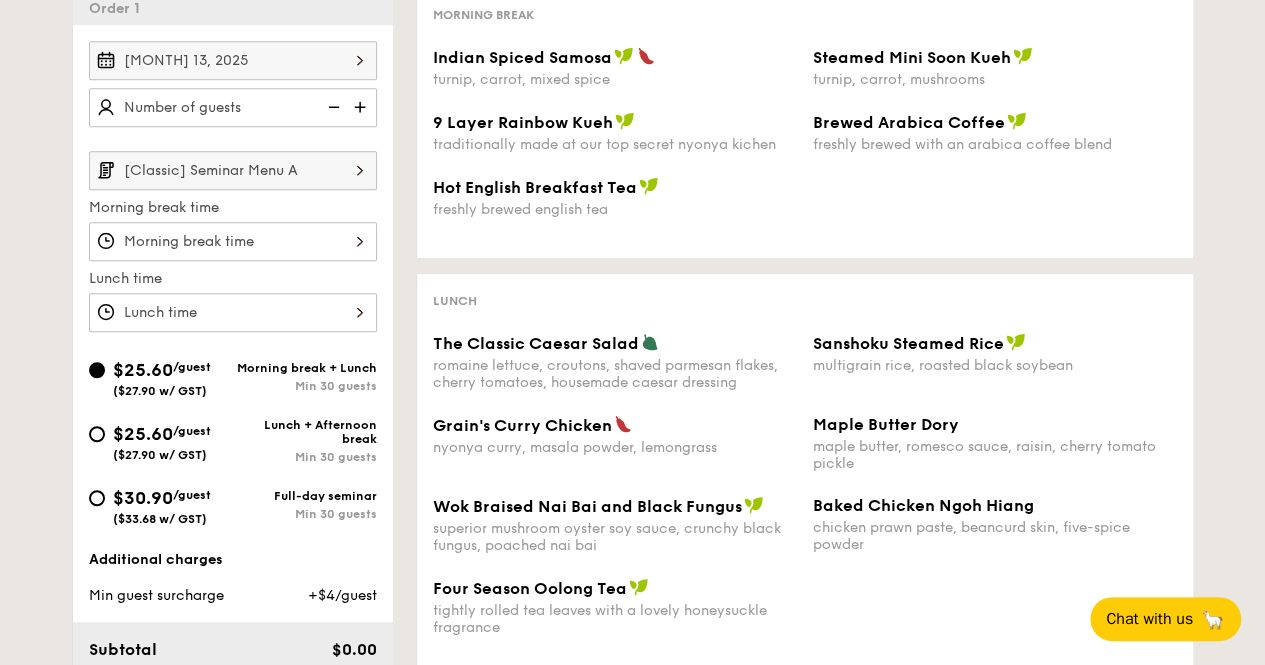 click at bounding box center [362, 107] 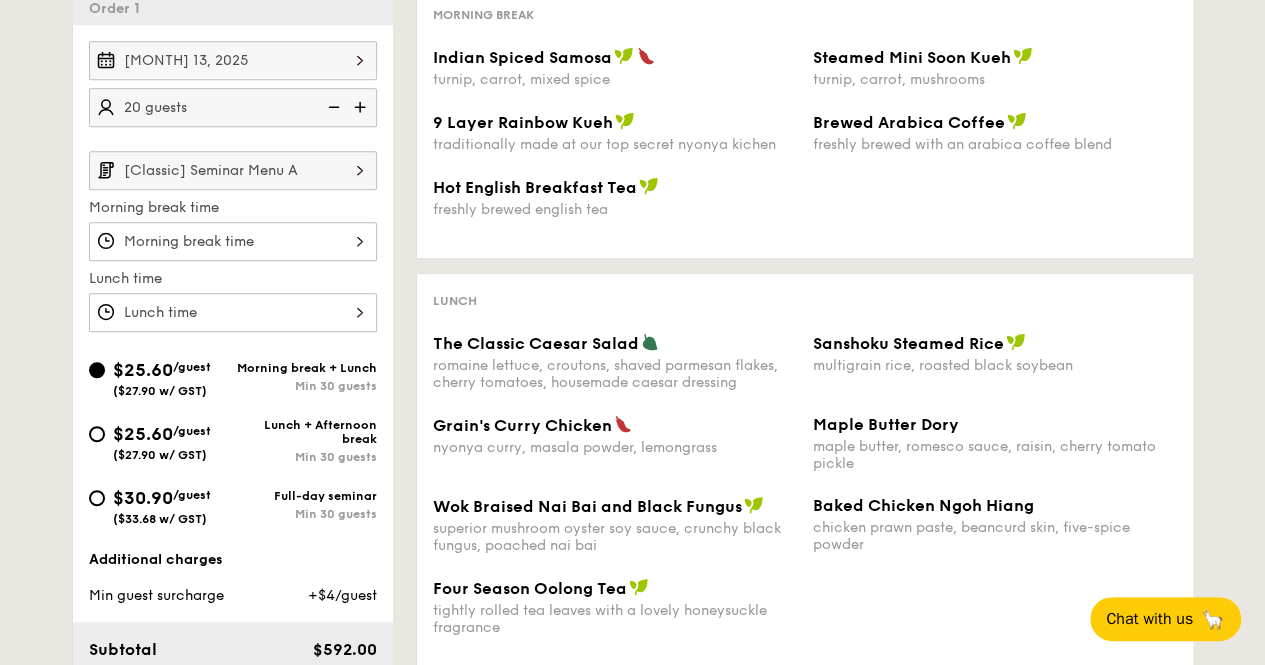 click at bounding box center (362, 107) 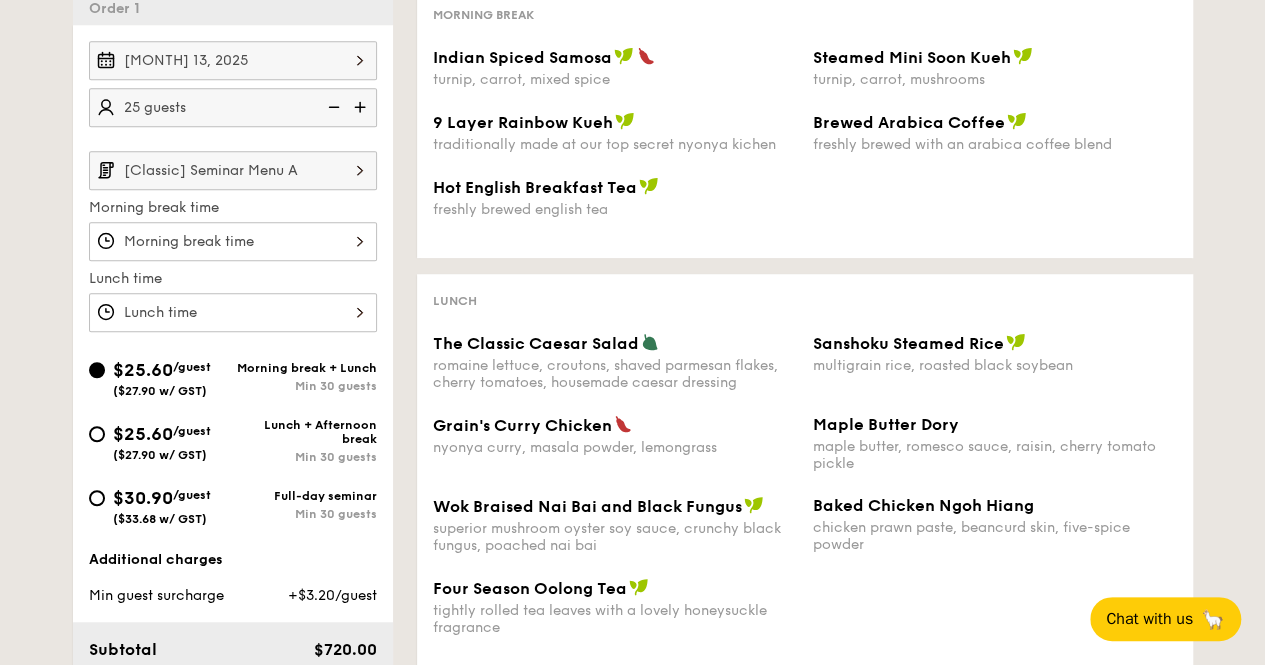 click at bounding box center (362, 107) 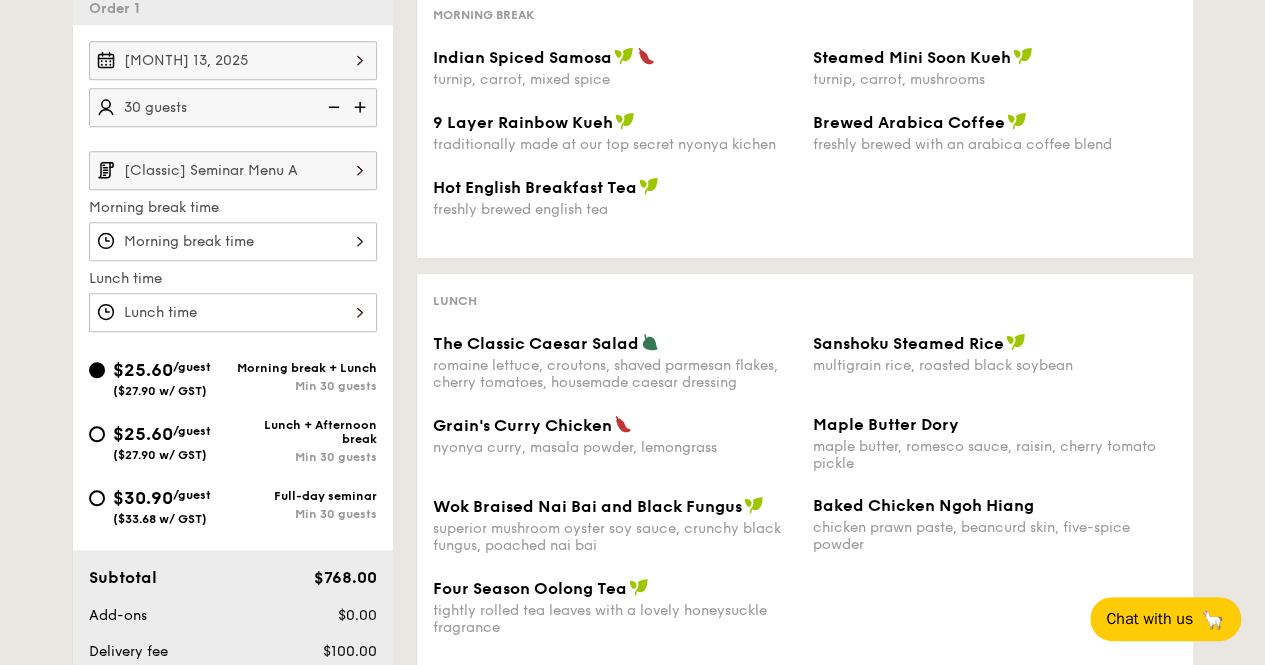 click on "[Classic] Seminar Menu A" at bounding box center [233, 170] 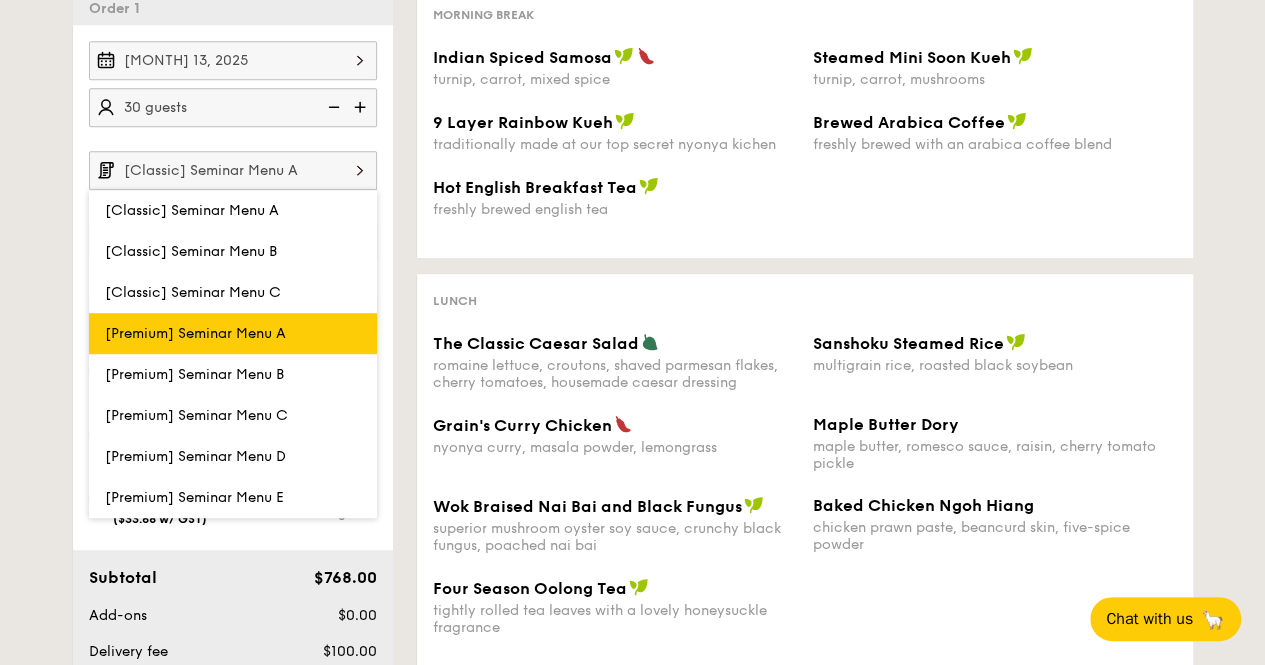 click on "[Premium] Seminar Menu A" at bounding box center (233, 333) 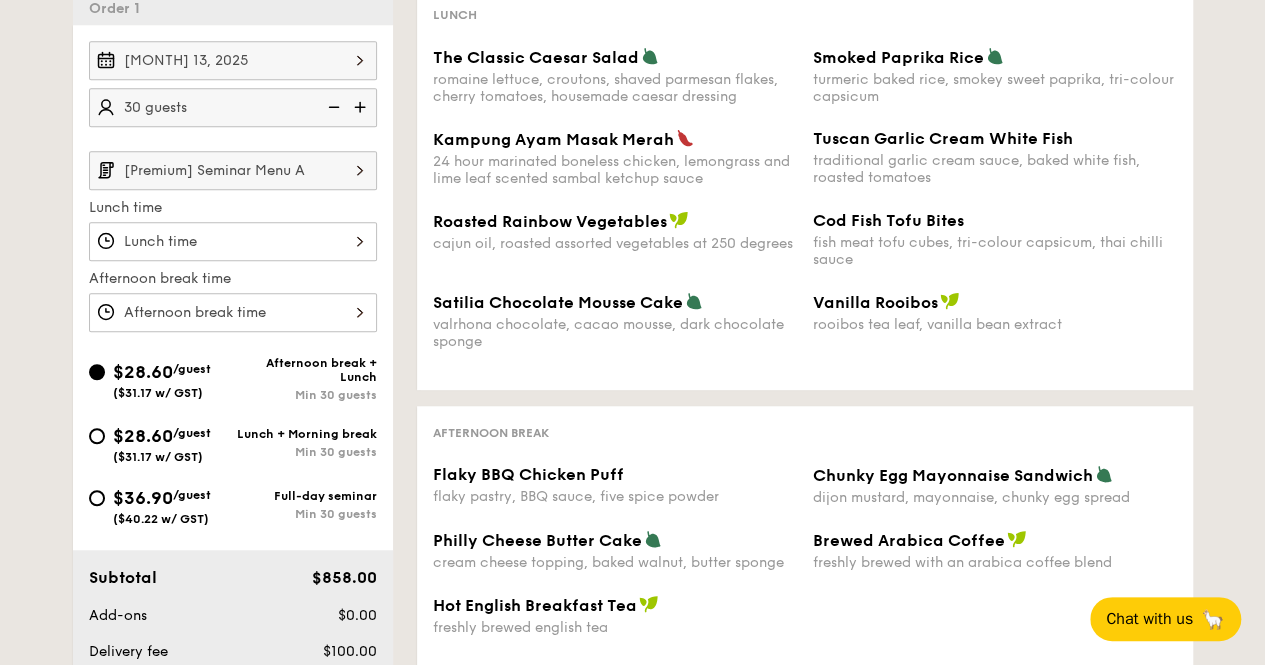 click on "[Premium] Seminar Menu A" at bounding box center [233, 170] 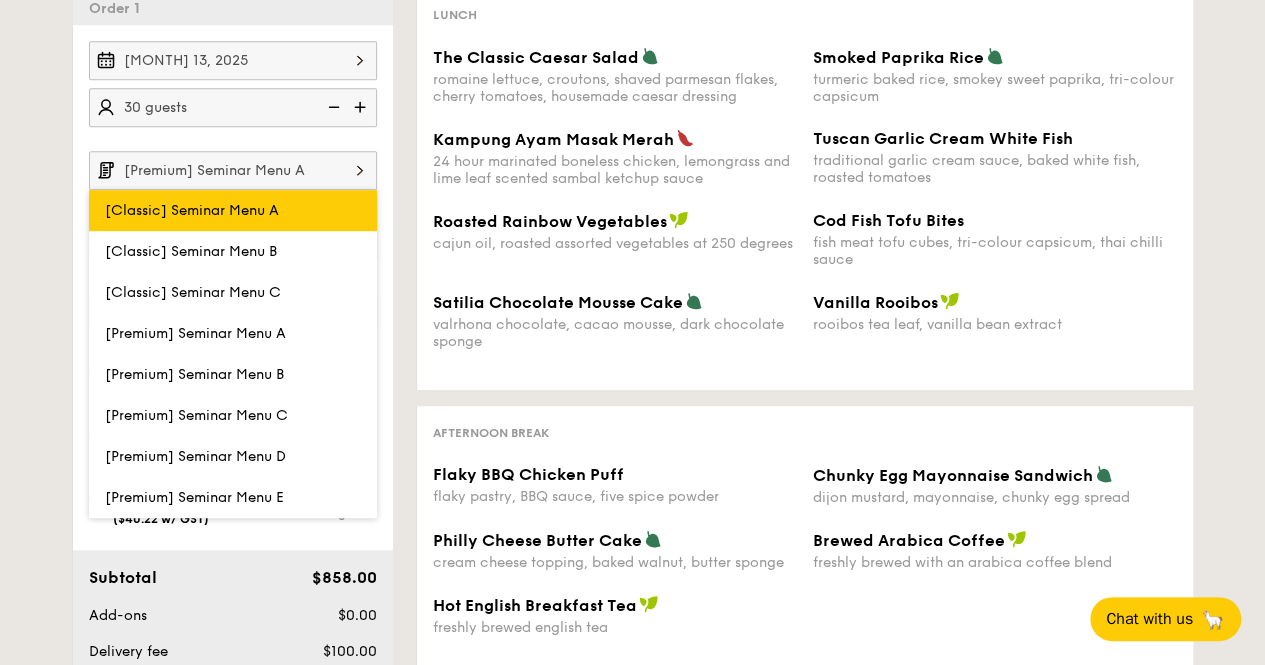 click on "[Classic] Seminar Menu A" at bounding box center (233, 210) 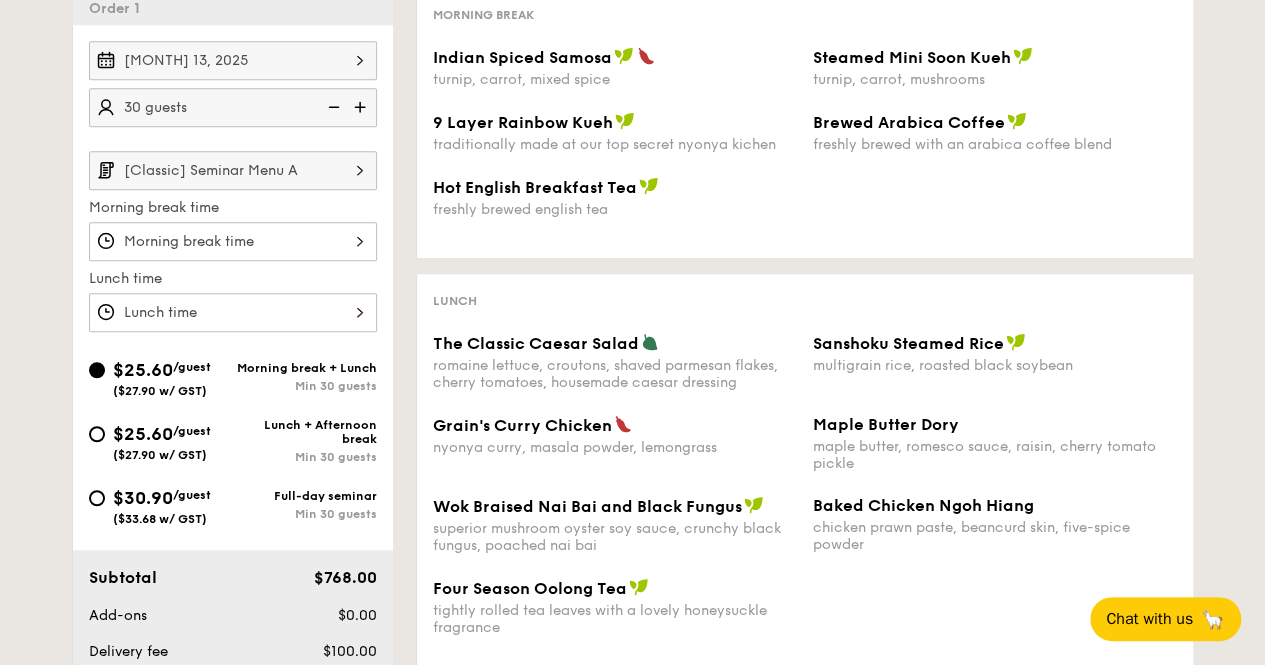 click on "[Classic] Seminar Menu A" at bounding box center [233, 170] 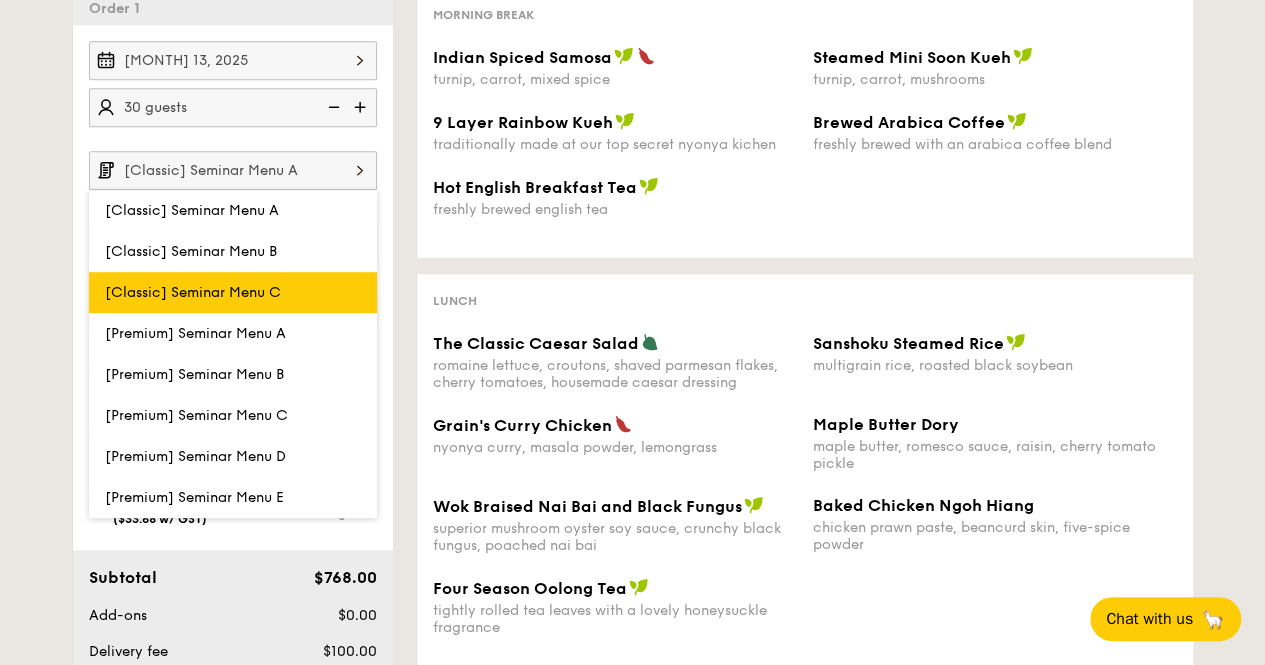 click on "[Classic] Seminar Menu C" at bounding box center (233, 292) 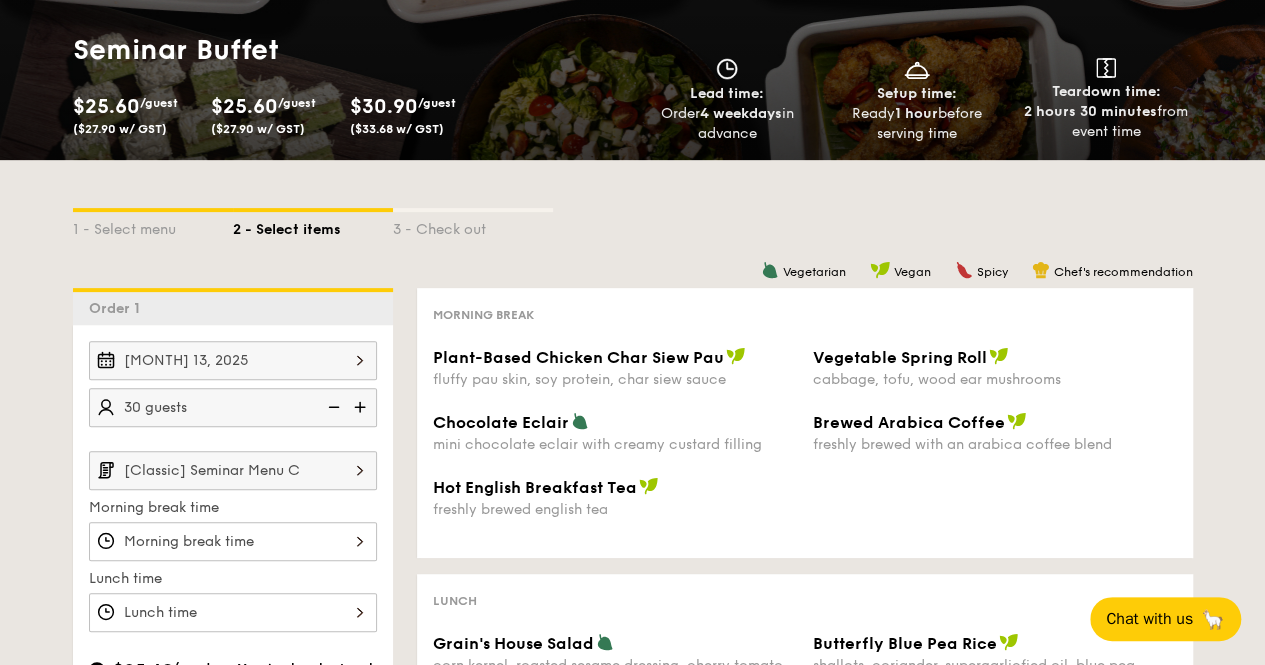 scroll, scrollTop: 300, scrollLeft: 0, axis: vertical 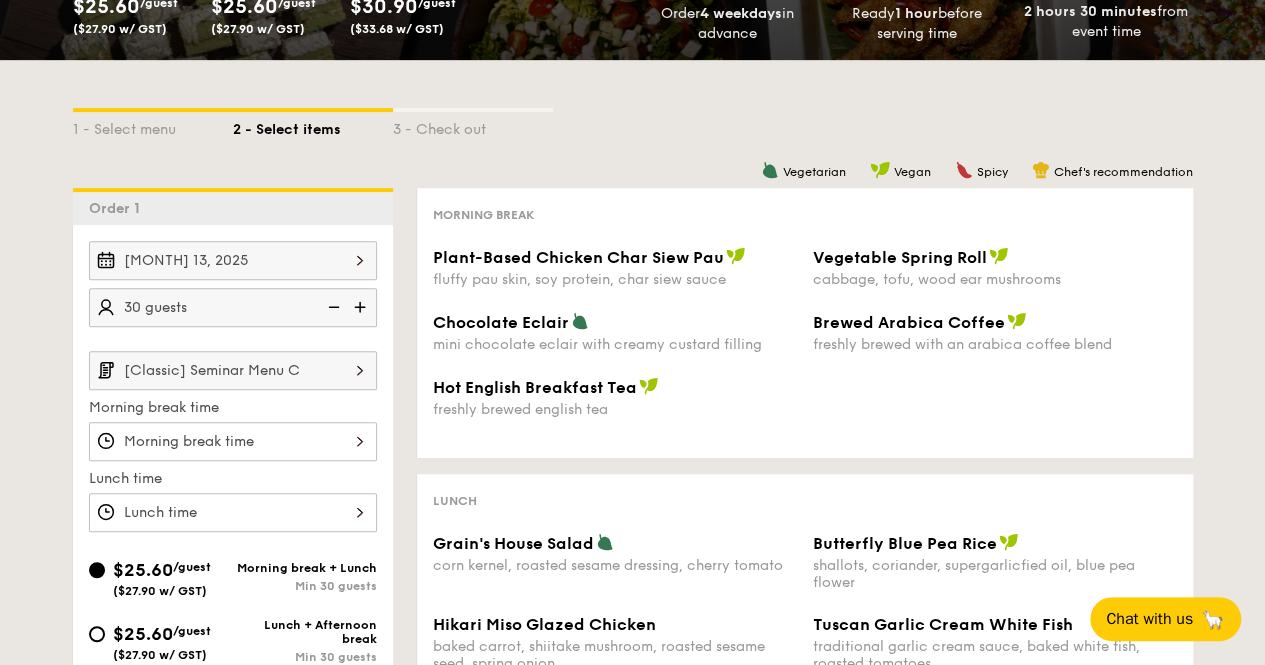 click on "[Classic] Seminar Menu C" at bounding box center (233, 370) 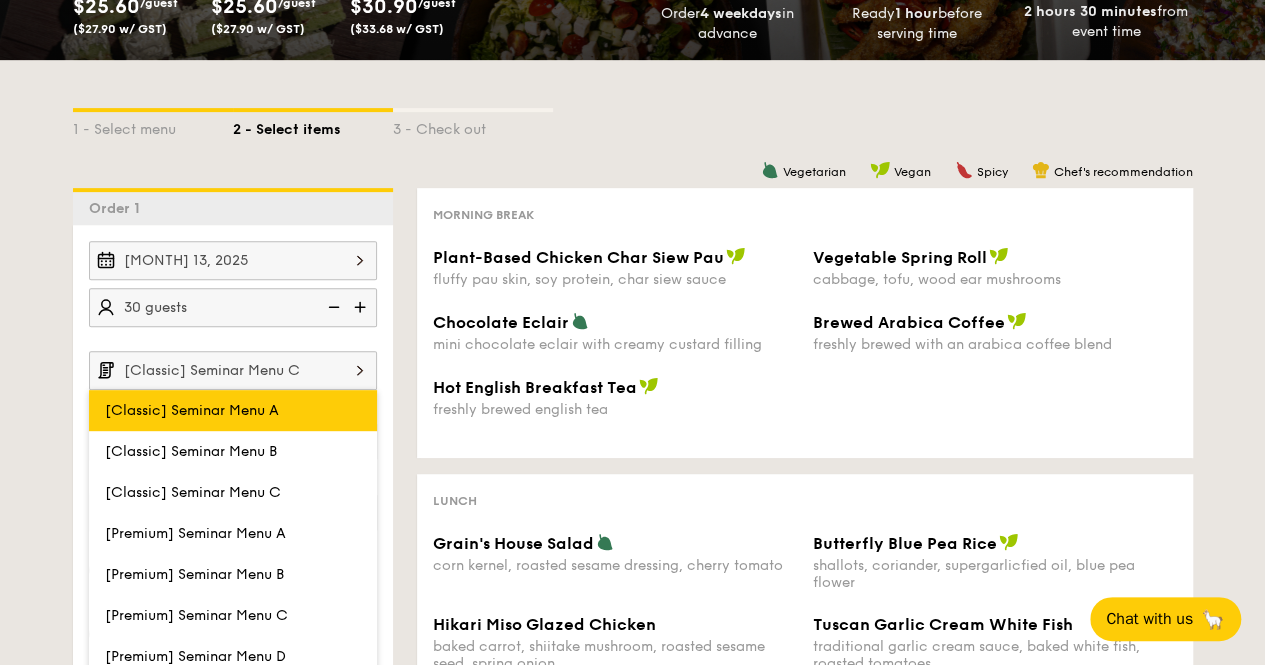 click on "[Classic] Seminar Menu A" at bounding box center (233, 410) 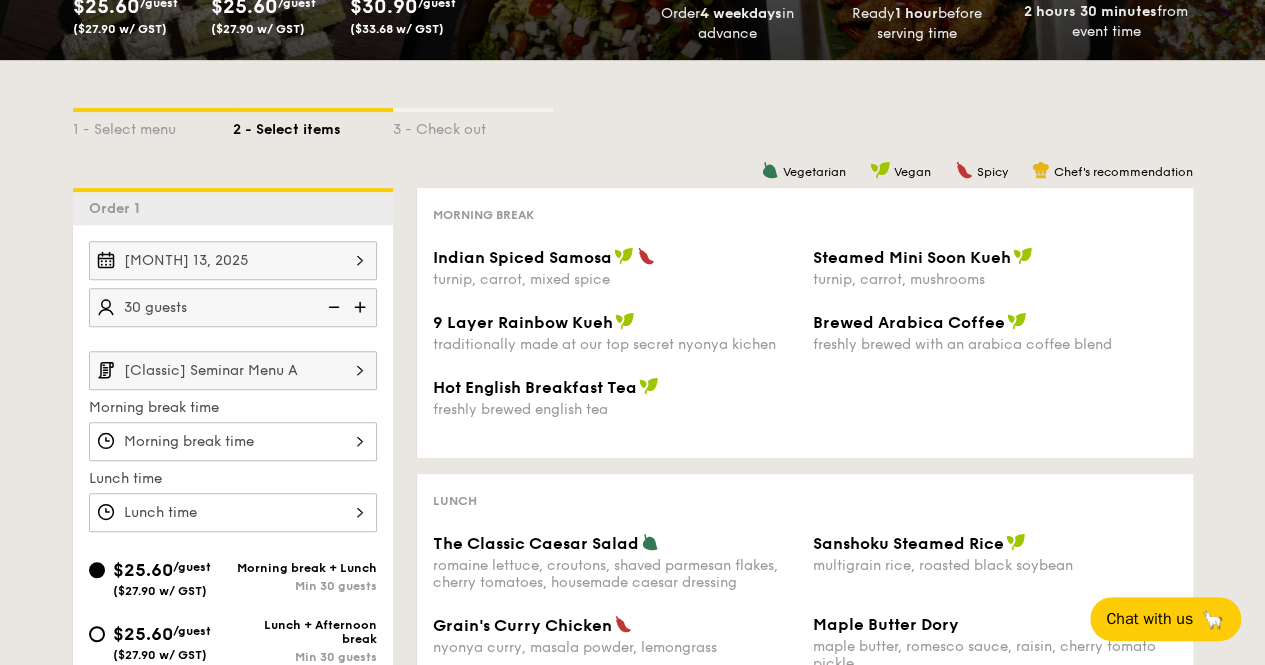 click on "[Classic] Seminar Menu A" at bounding box center [233, 370] 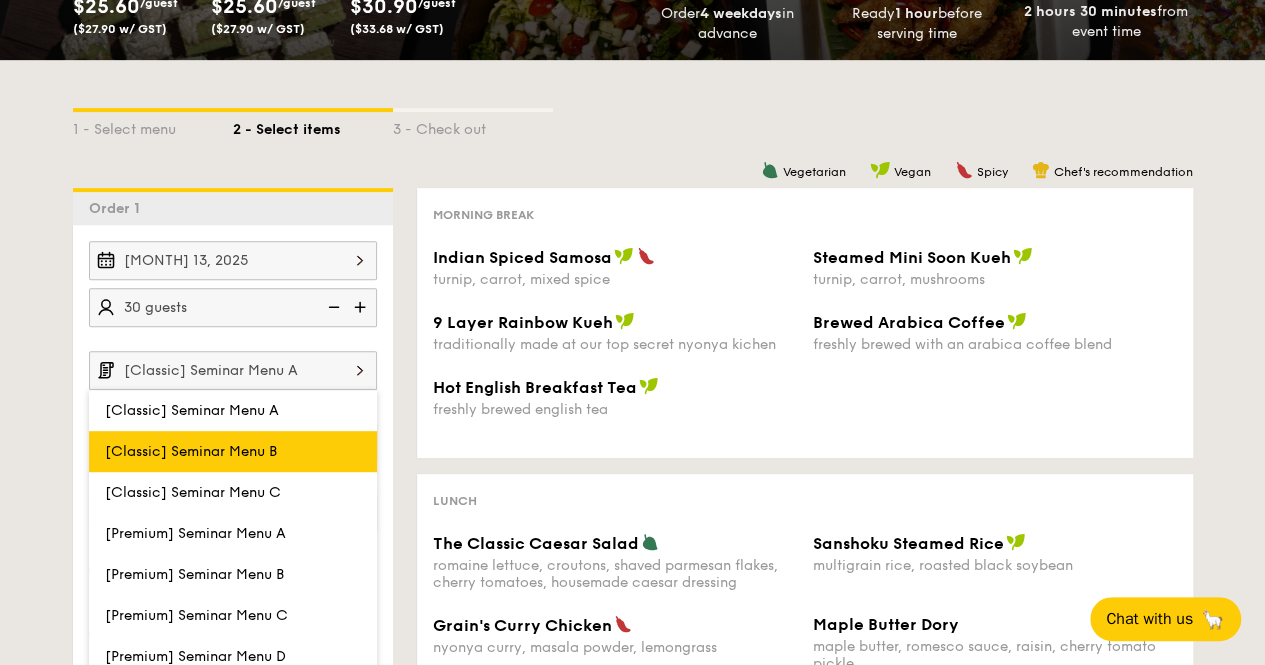 click on "[Classic] Seminar Menu B" at bounding box center (233, 451) 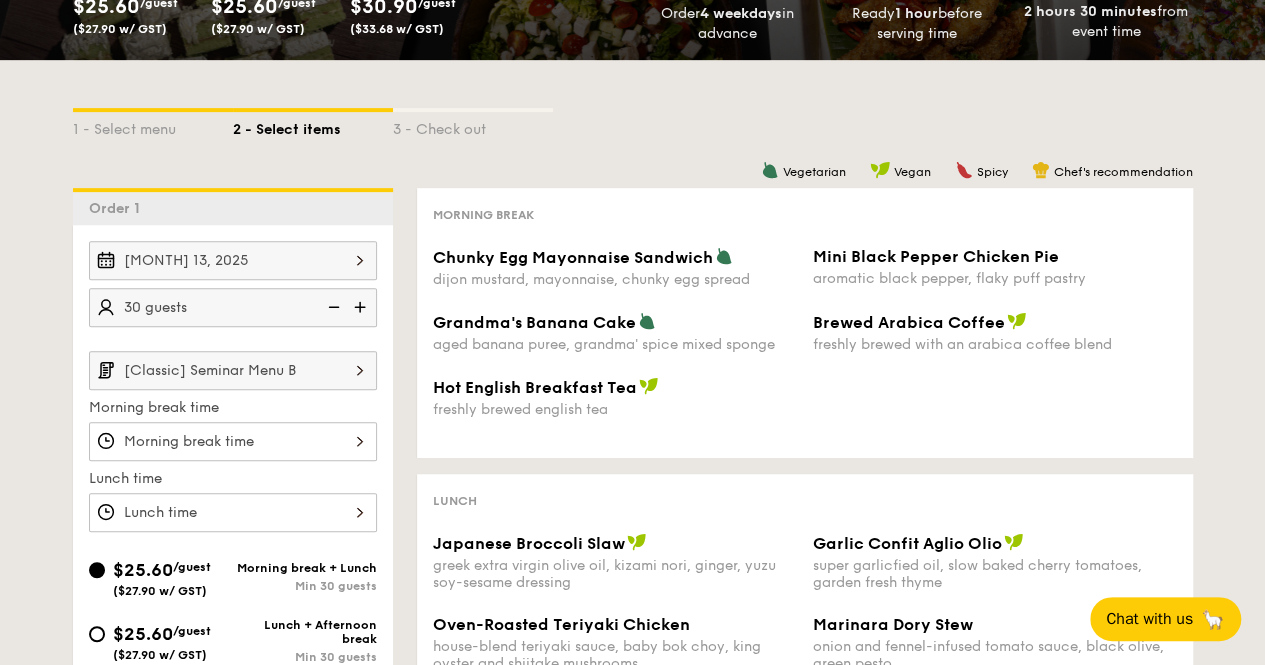 click on "Morning break time" at bounding box center [233, 408] 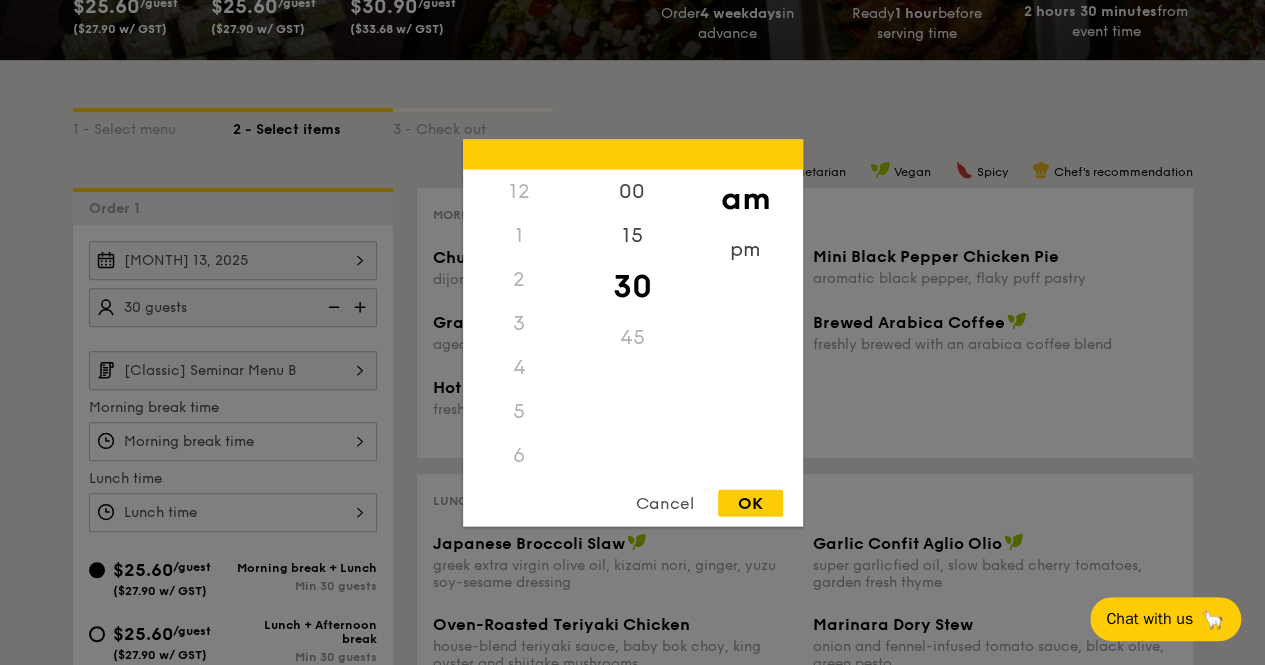 scroll, scrollTop: 220, scrollLeft: 0, axis: vertical 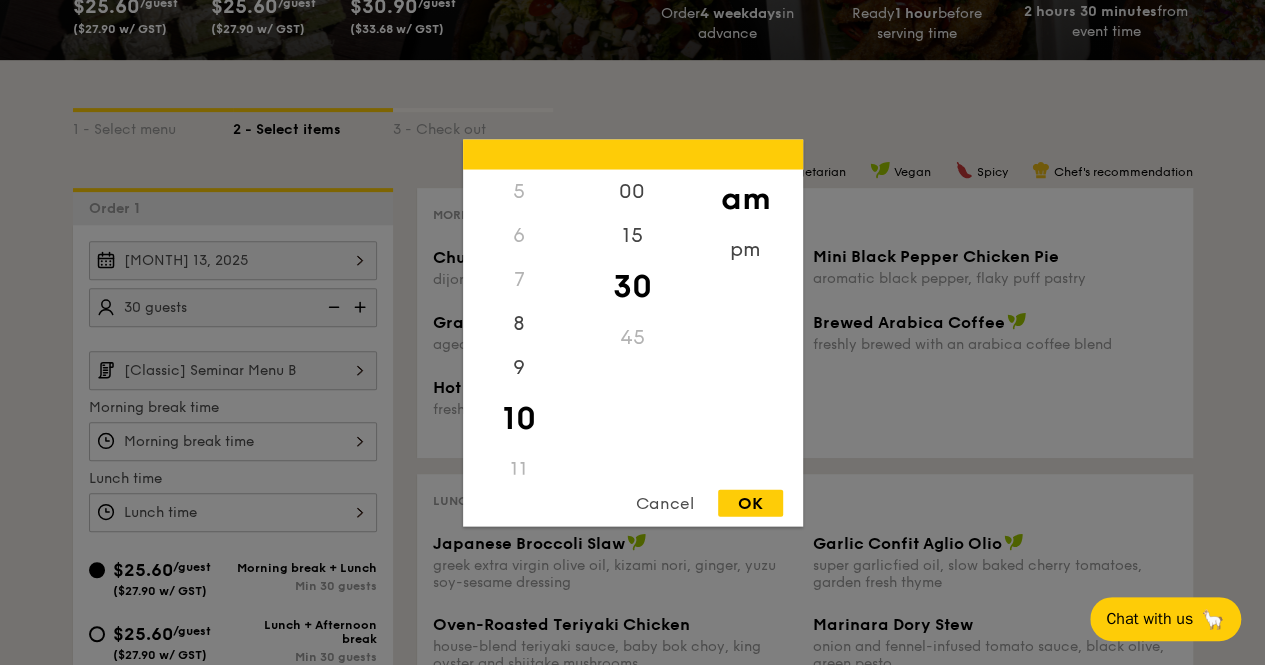 click on "Cancel" at bounding box center [665, 502] 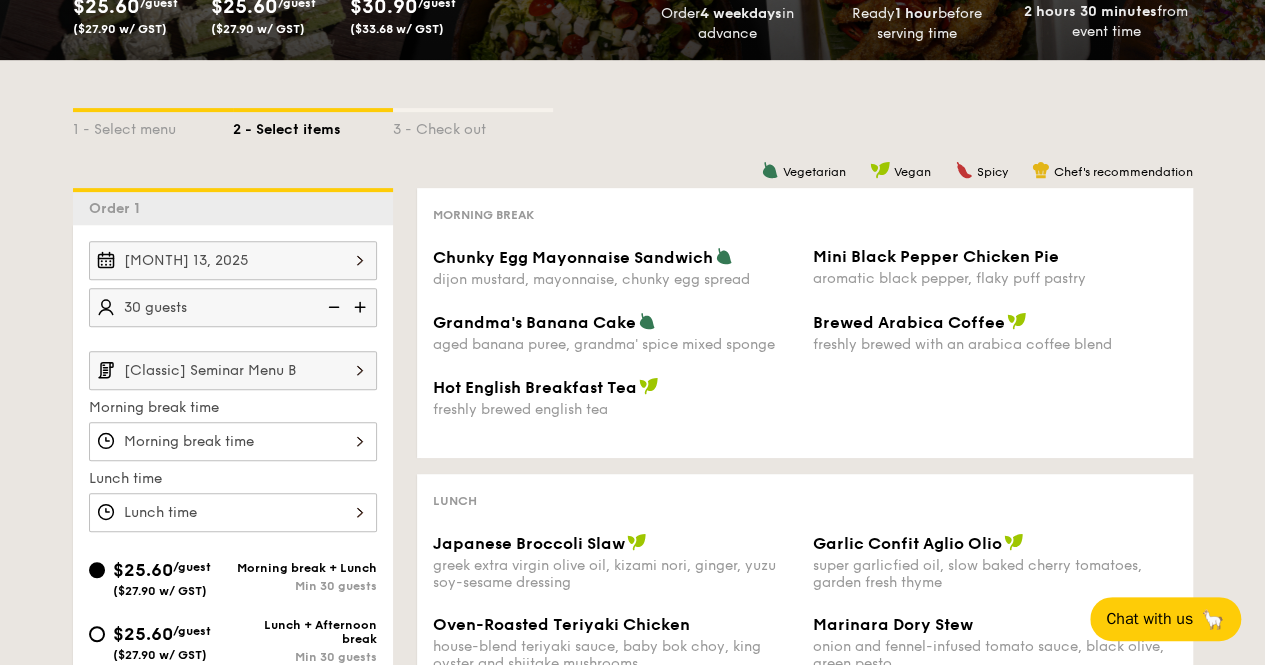 scroll, scrollTop: 400, scrollLeft: 0, axis: vertical 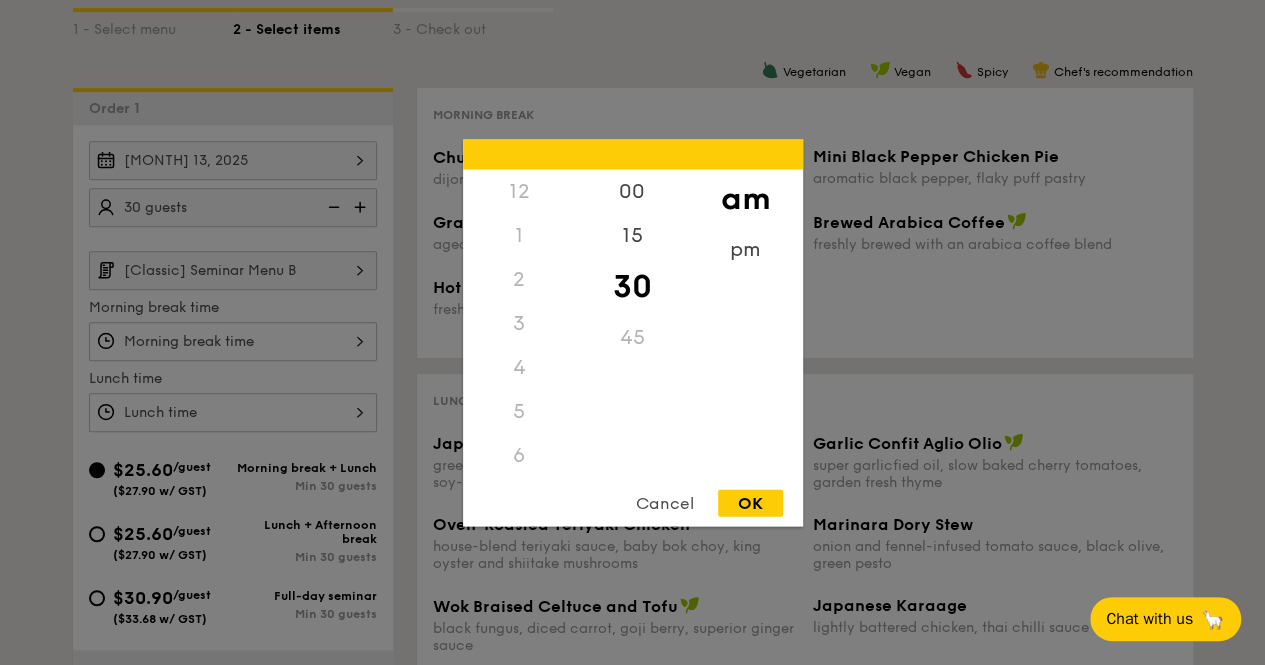 click on "12 1 2 3 4 5 6 7 8 9 10 11   00 15 30 45   am   pm   Cancel   OK" at bounding box center (233, 341) 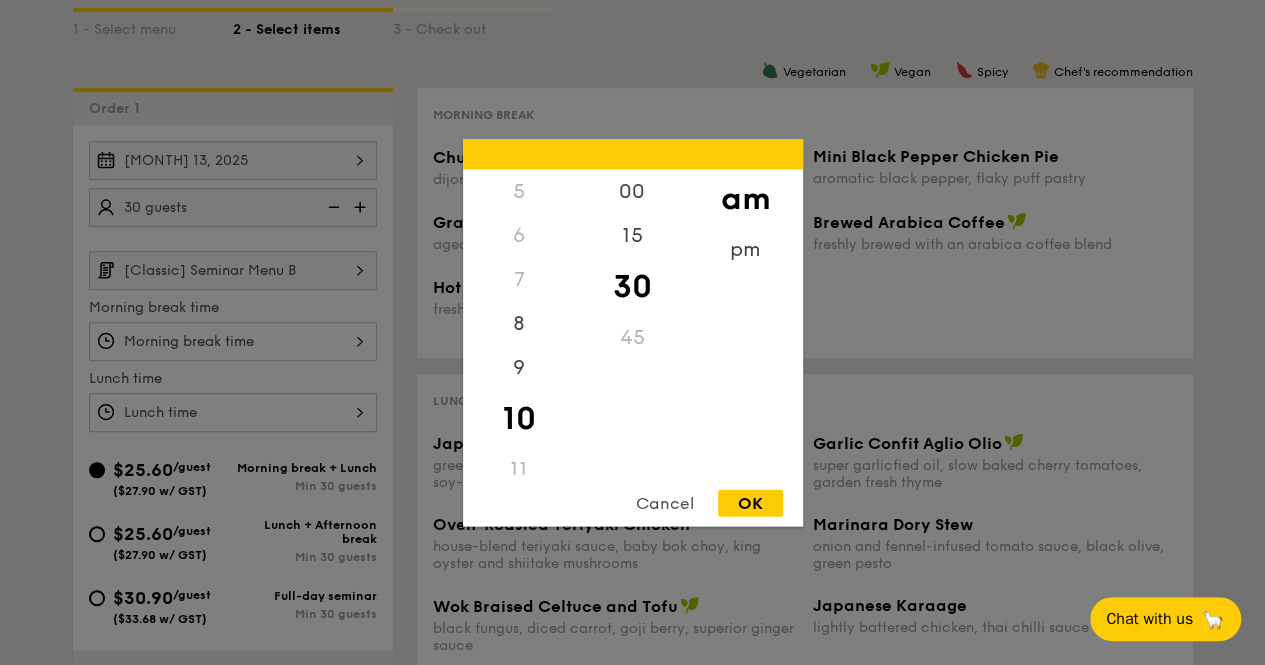 drag, startPoint x: 762, startPoint y: 499, endPoint x: 596, endPoint y: 469, distance: 168.68906 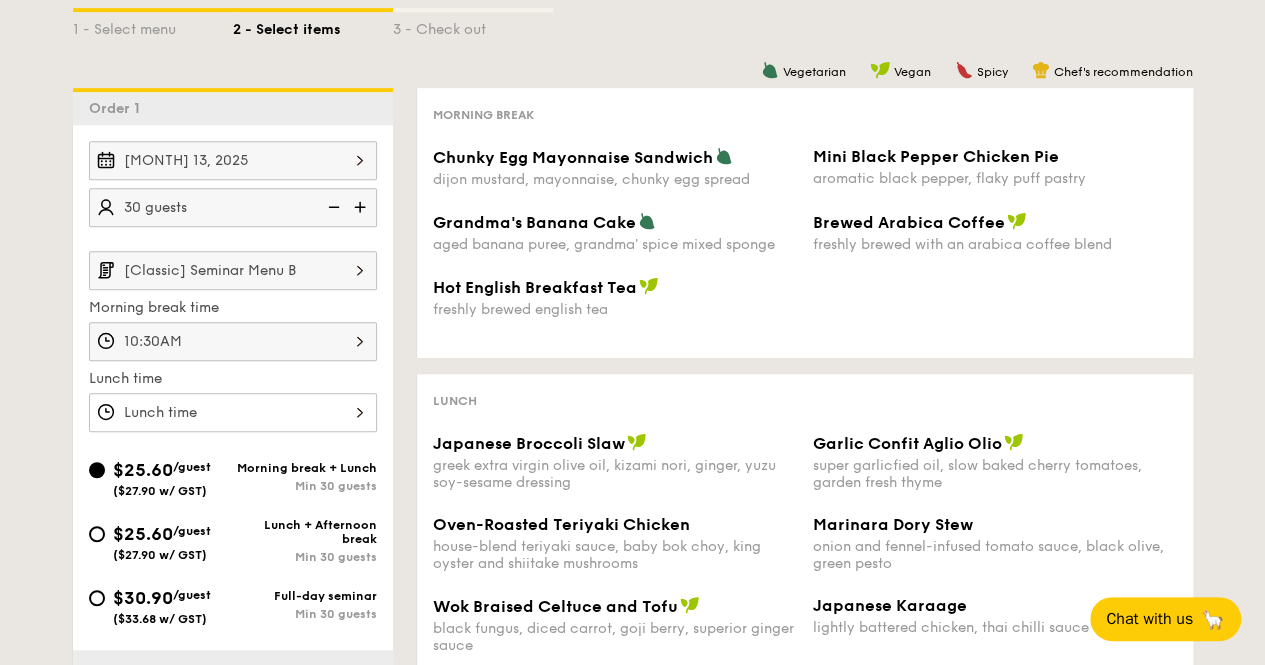 click at bounding box center [632, 332] 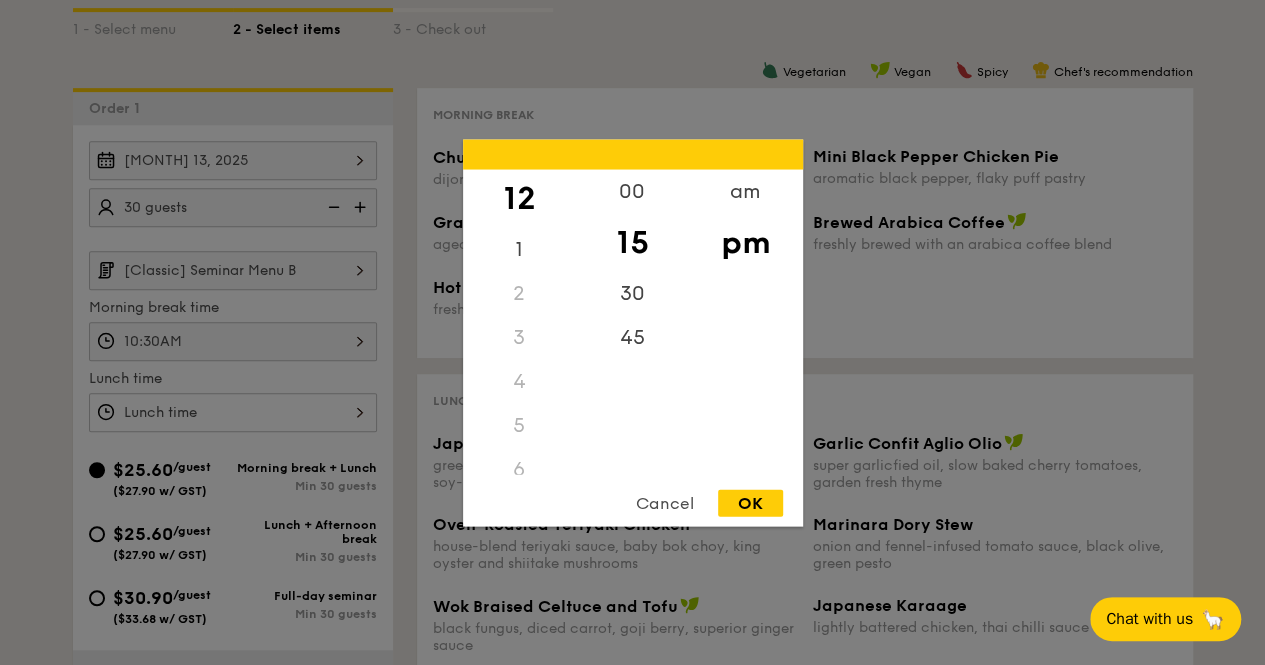 click on "OK" at bounding box center (750, 502) 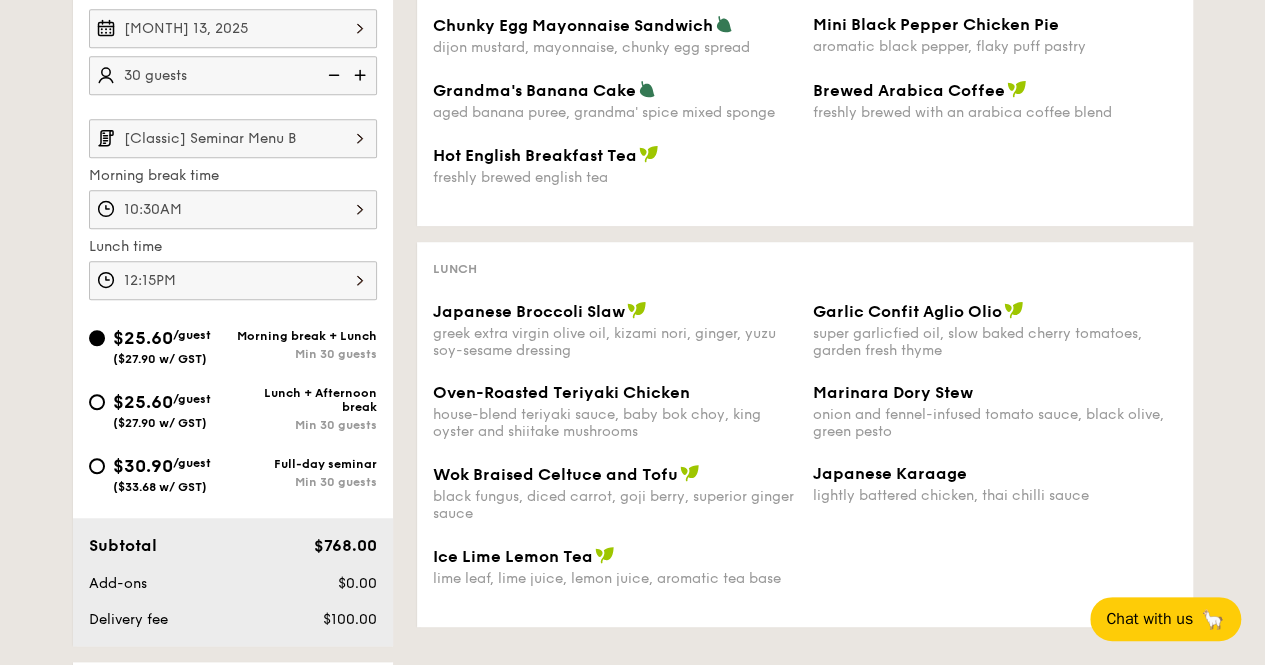 scroll, scrollTop: 700, scrollLeft: 0, axis: vertical 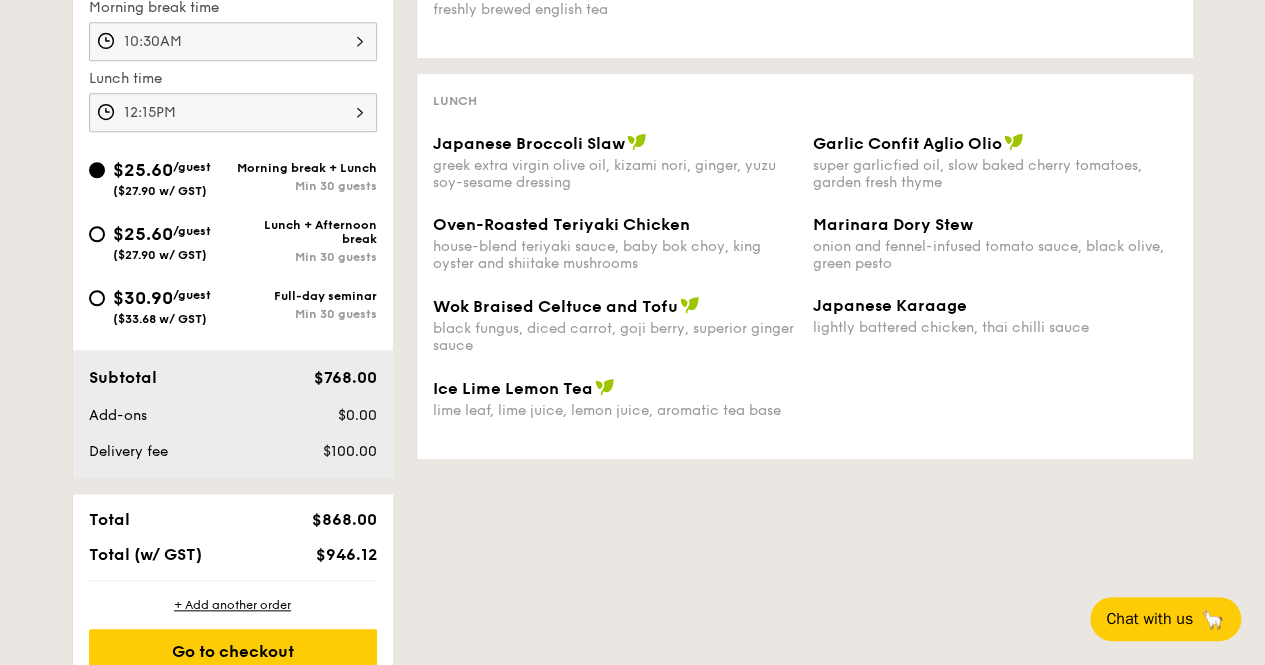 click on "$25.60
/guest
($27.90 w/ GST)" at bounding box center [161, 241] 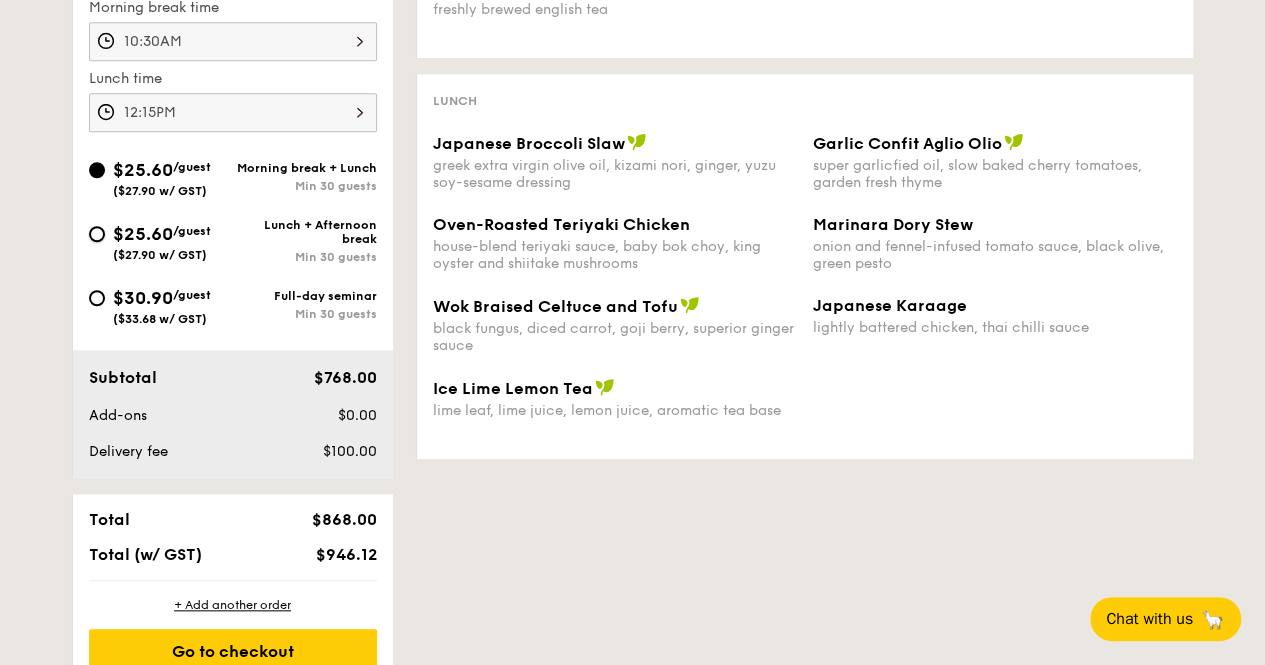 click on "$25.60
/guest
($27.90 w/ GST)
Lunch + Afternoon break
Min 30 guests" at bounding box center (97, 234) 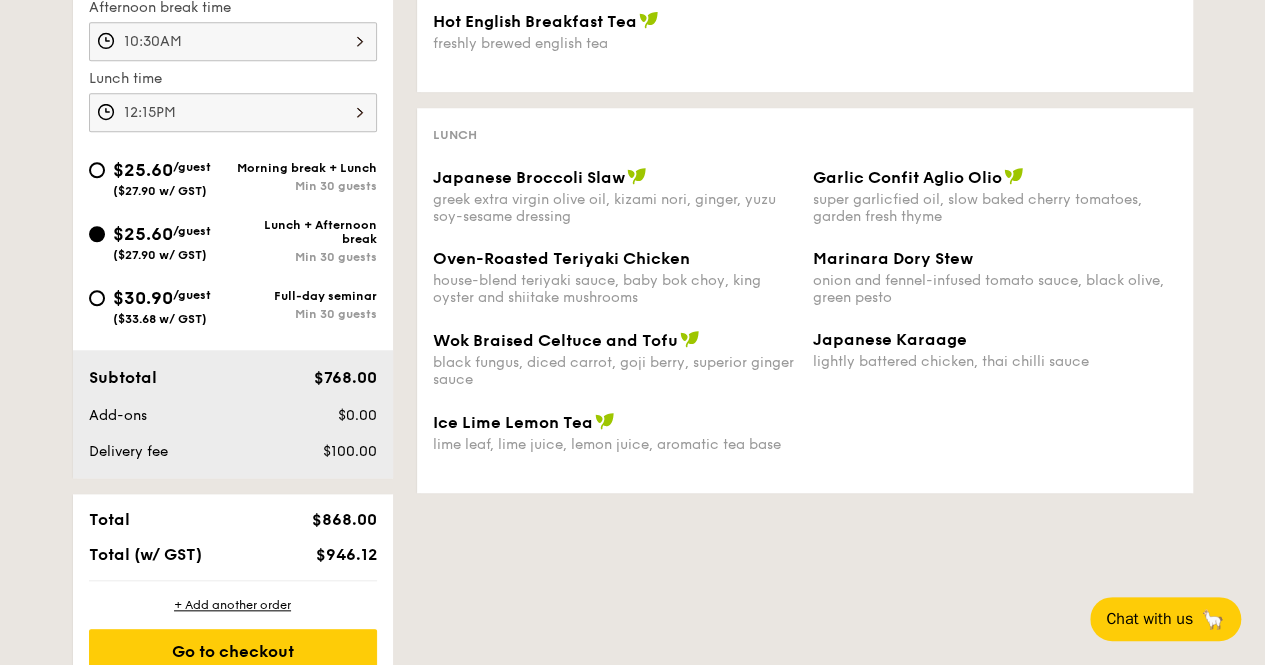 click on "Min 30 guests" at bounding box center [305, 186] 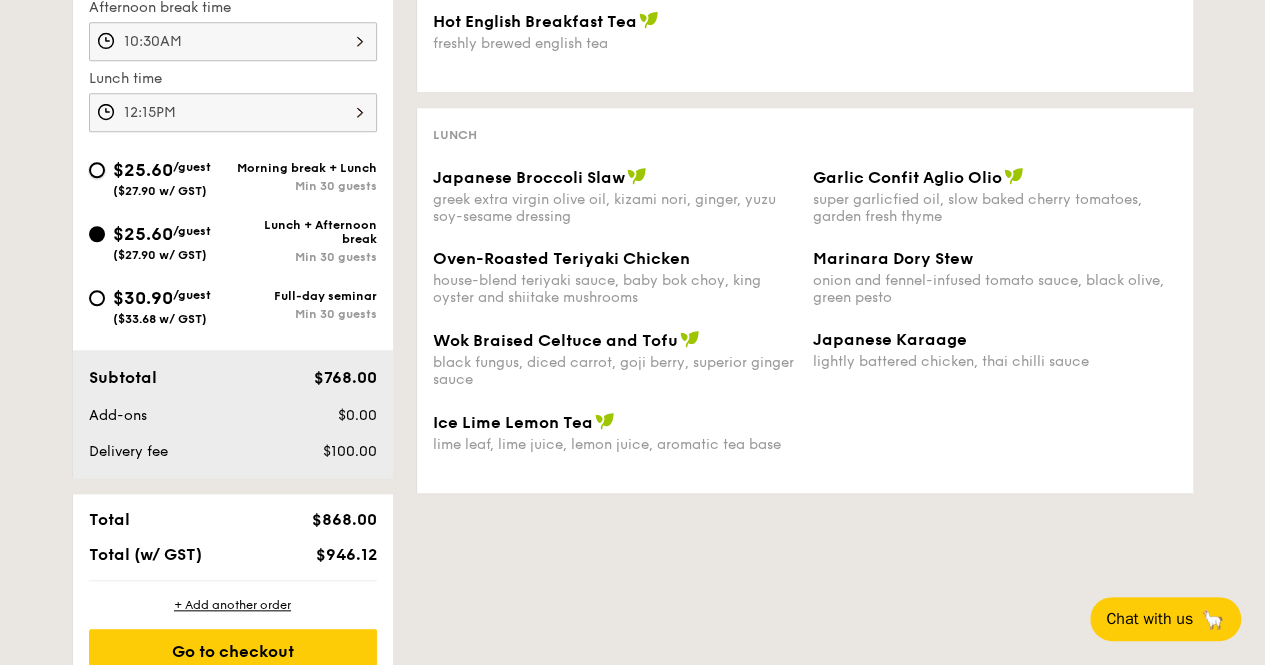 click on "$25.60
/guest
($27.90 w/ GST)
Morning break + Lunch
Min 30 guests" at bounding box center [97, 170] 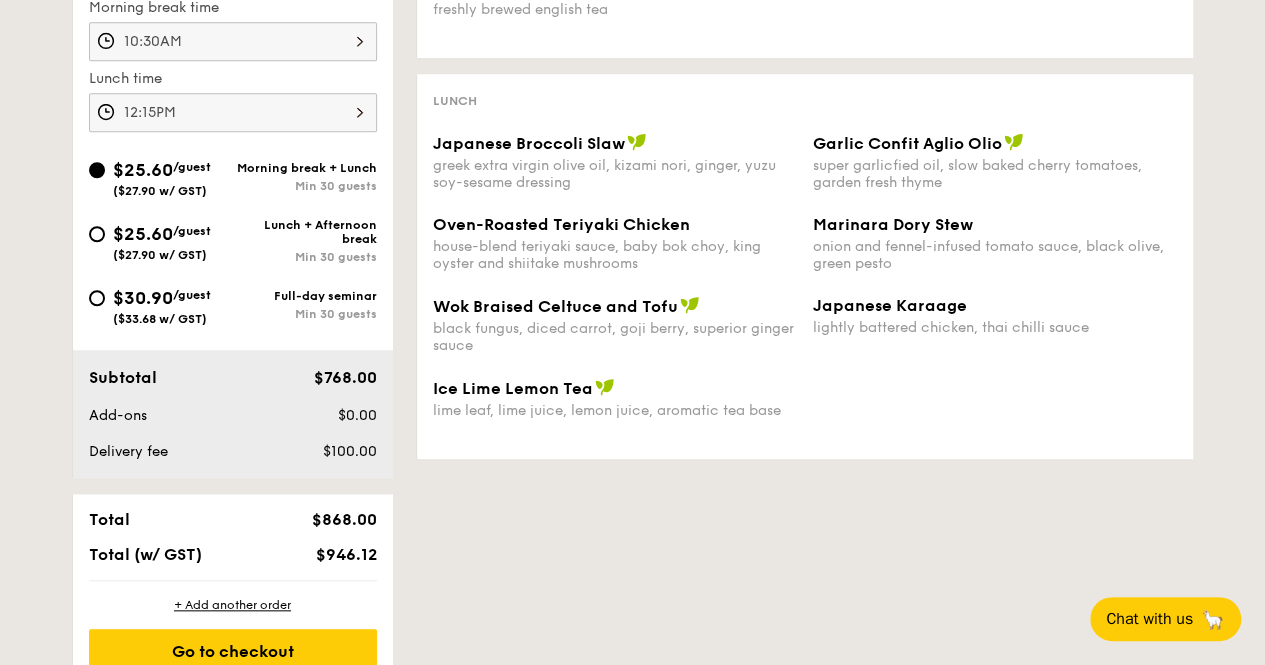 click on "Lunch + Afternoon break" at bounding box center (305, 232) 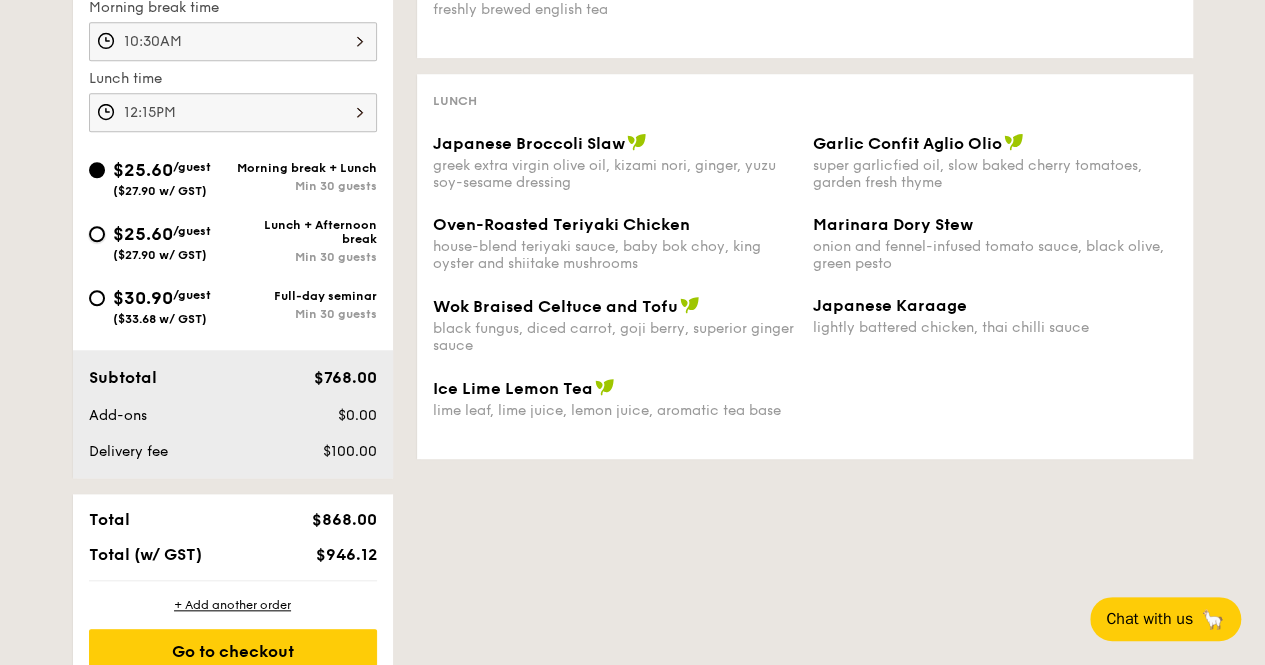 radio on "true" 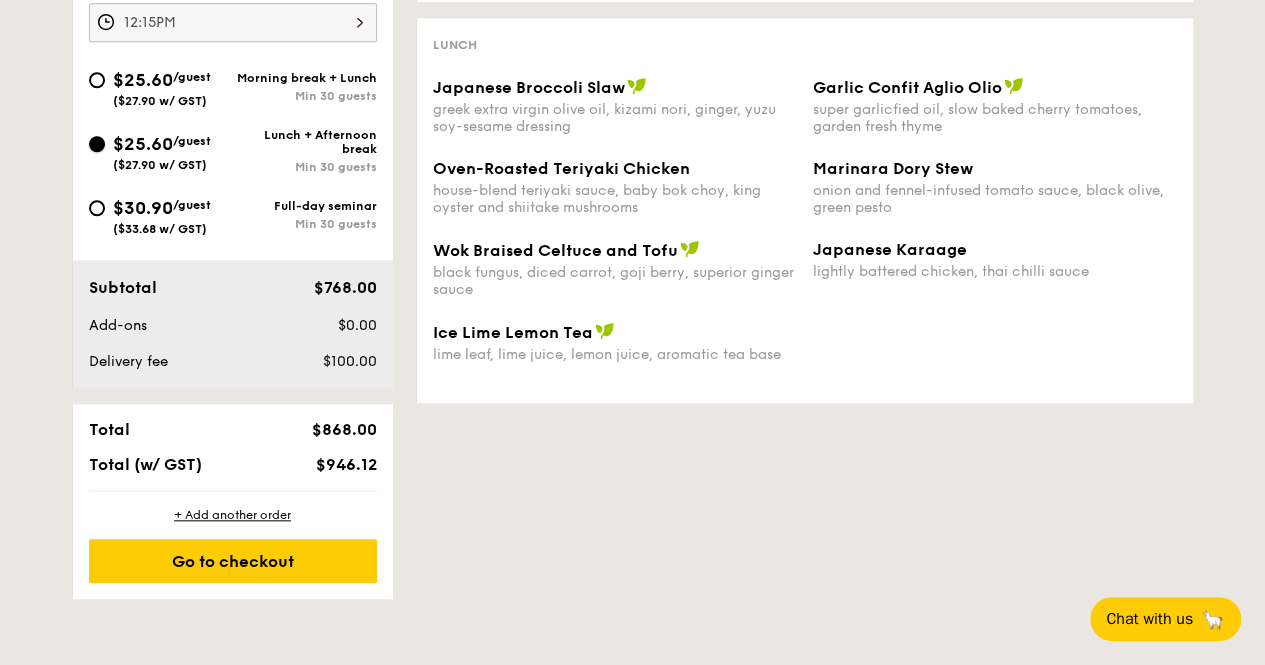 scroll, scrollTop: 900, scrollLeft: 0, axis: vertical 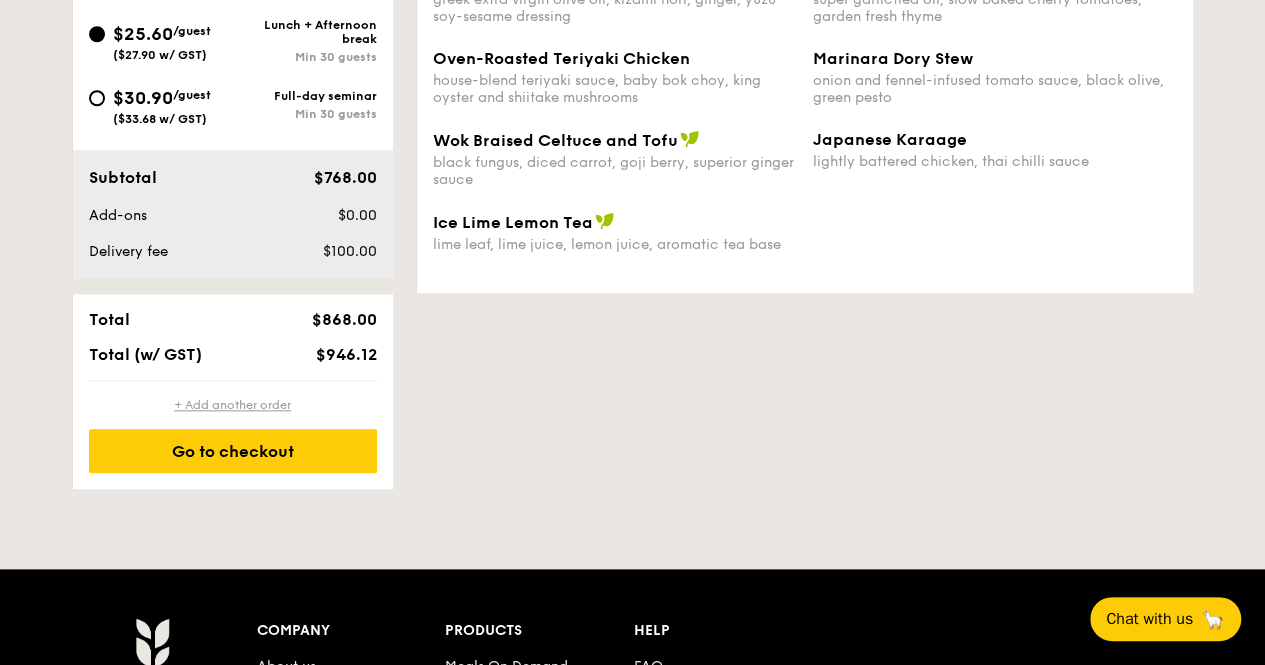 click on "+ Add another order" at bounding box center (233, 405) 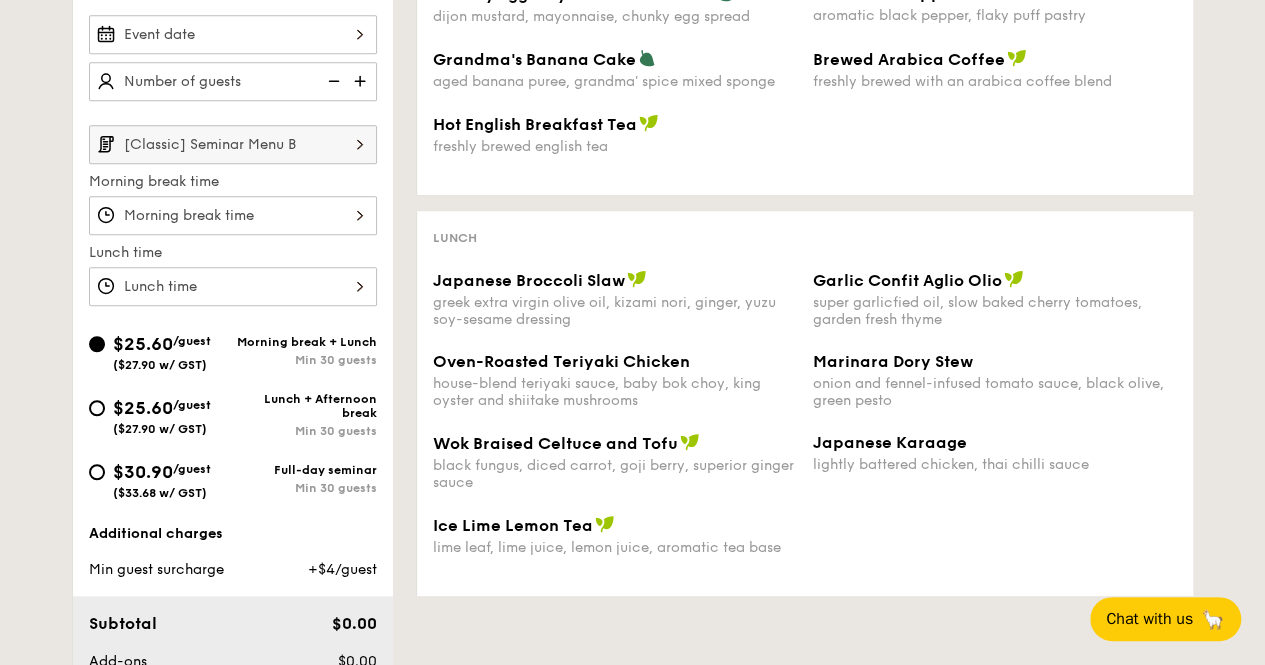scroll, scrollTop: 594, scrollLeft: 0, axis: vertical 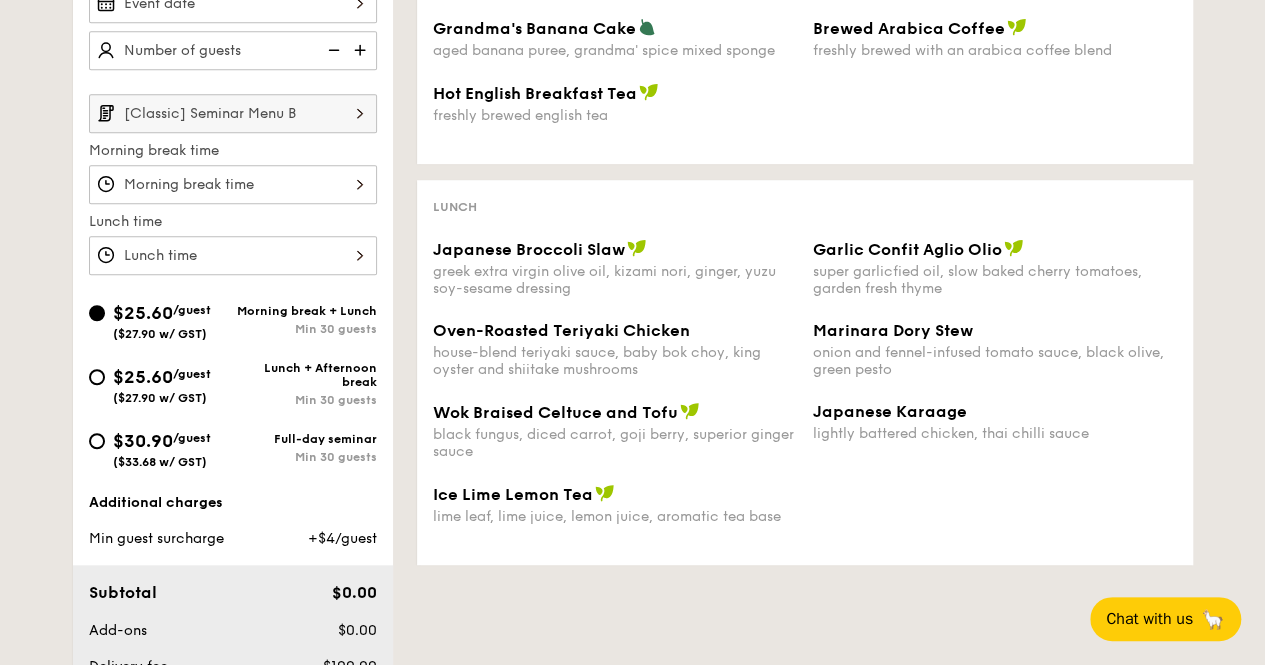 click on "Lunch + Afternoon break" at bounding box center (305, 375) 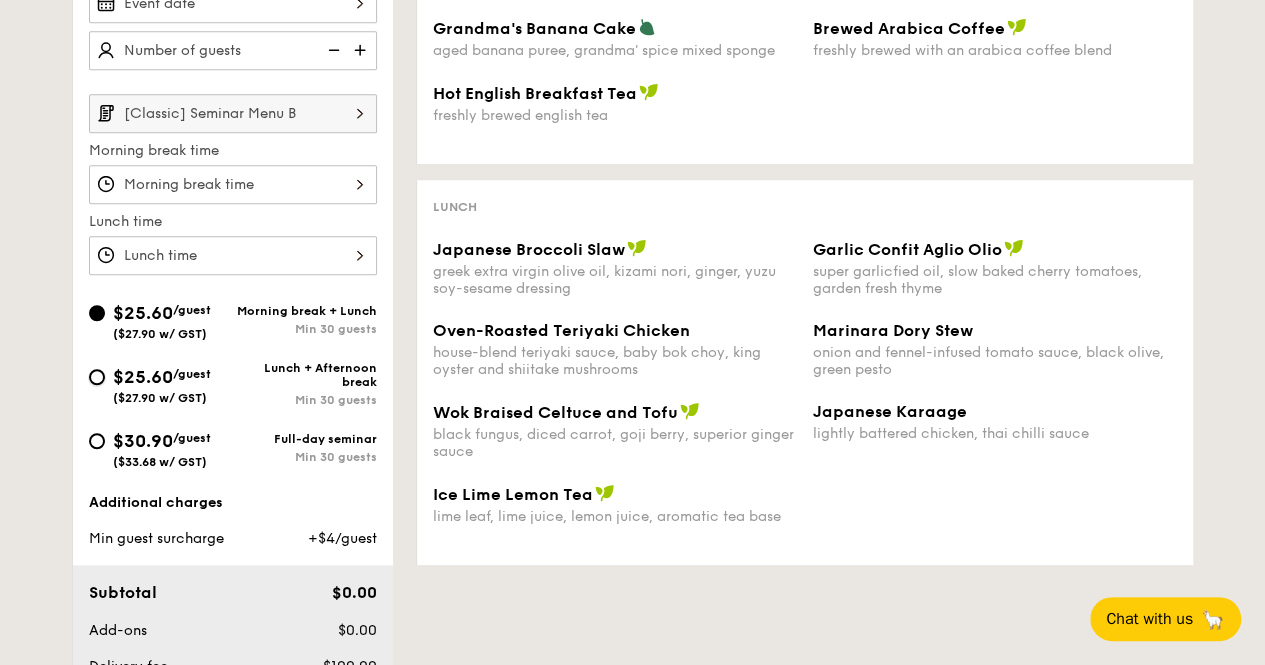 click on "$25.60
/guest
($27.90 w/ GST)
Lunch + Afternoon break
Min 30 guests" at bounding box center [97, 377] 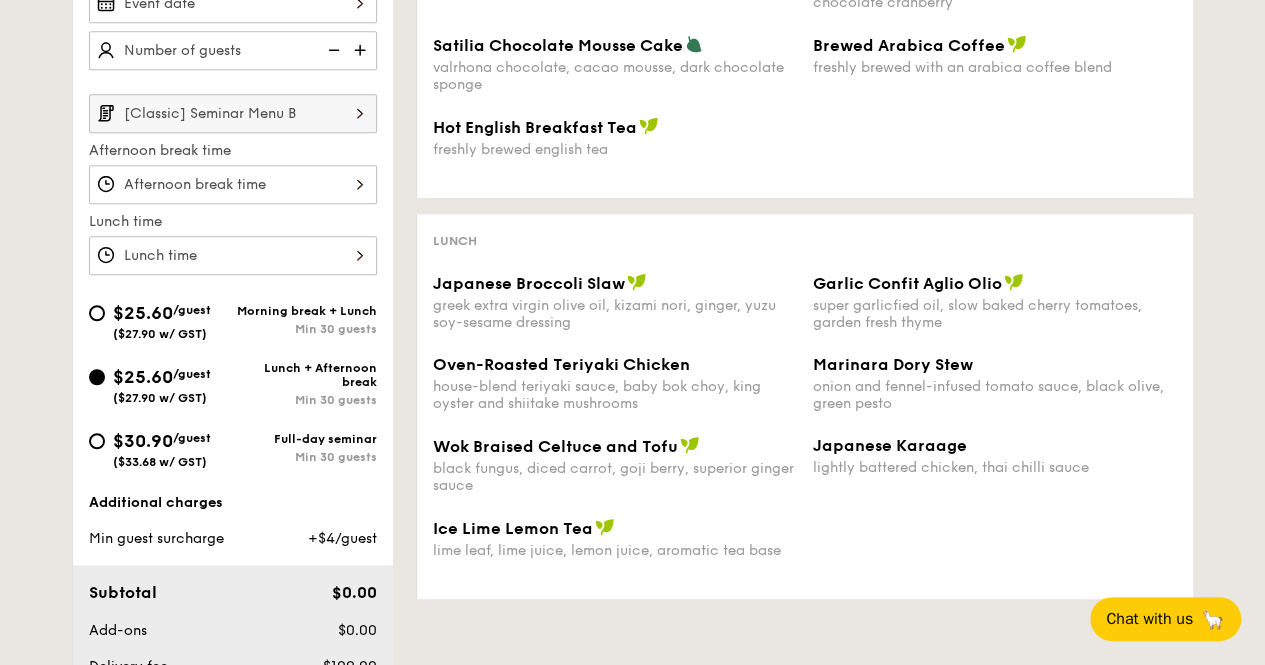 click on "Full-day seminar" at bounding box center [305, 439] 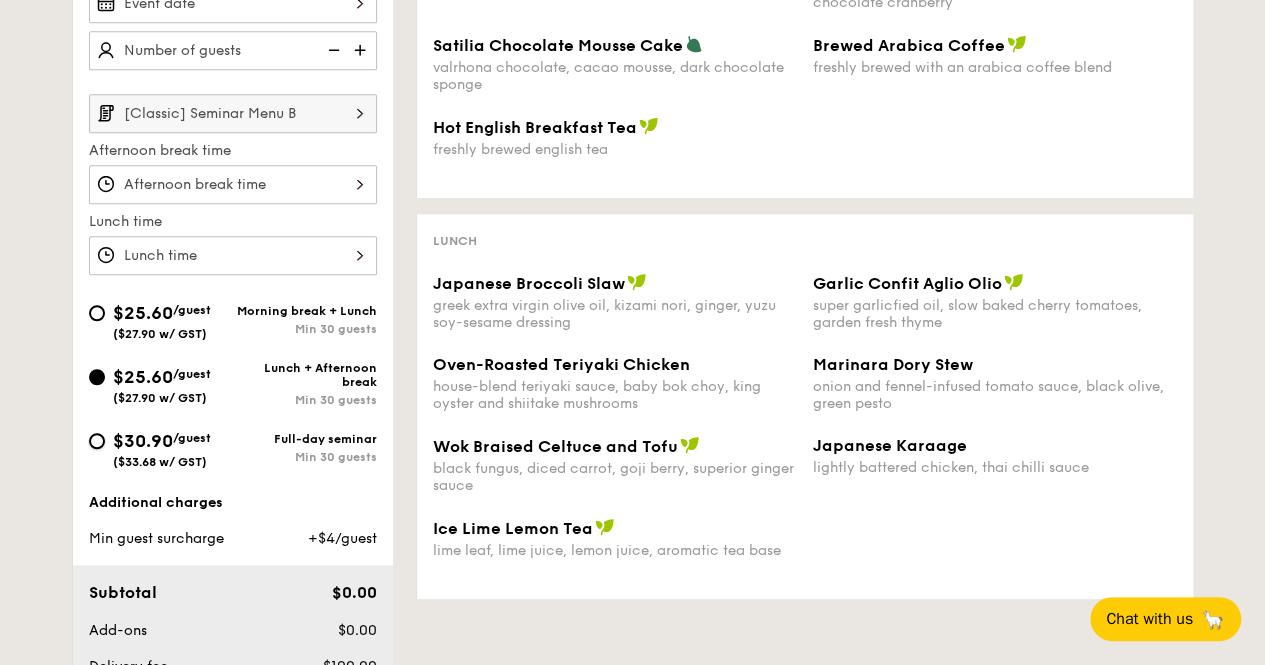 click on "$30.90
/guest
($33.68 w/ GST)
Full-day seminar
Min 30 guests" at bounding box center [97, 441] 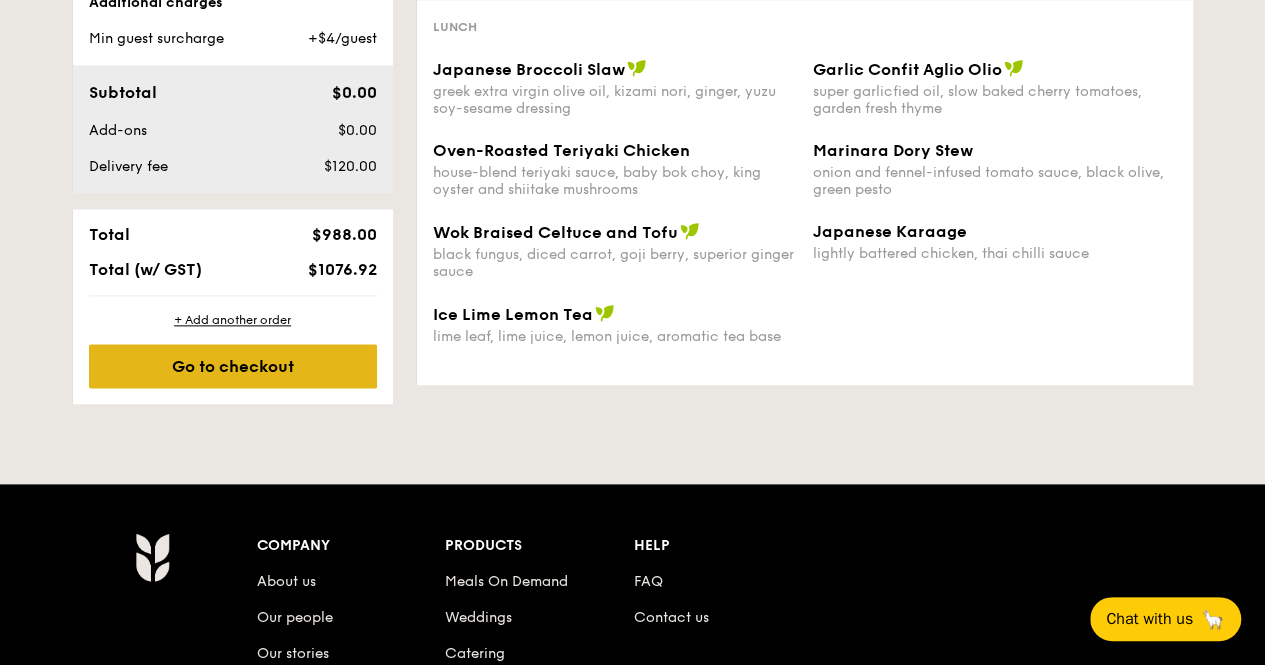 click on "Go to checkout" at bounding box center [233, 366] 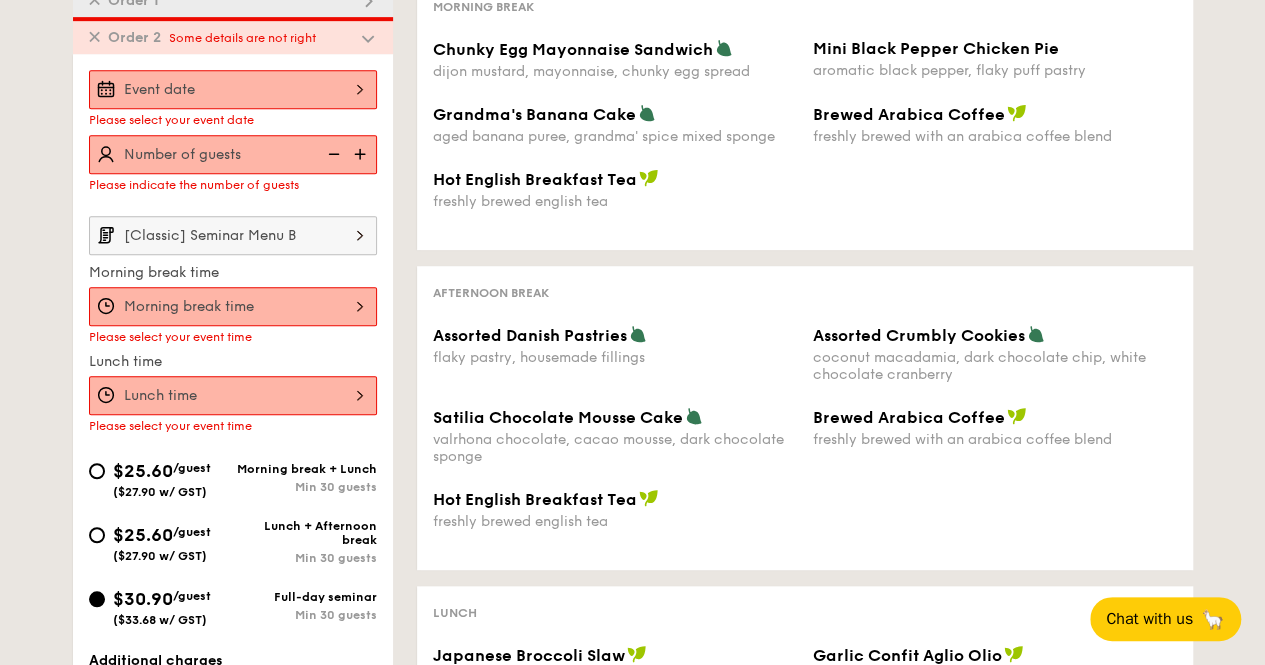 scroll, scrollTop: 458, scrollLeft: 0, axis: vertical 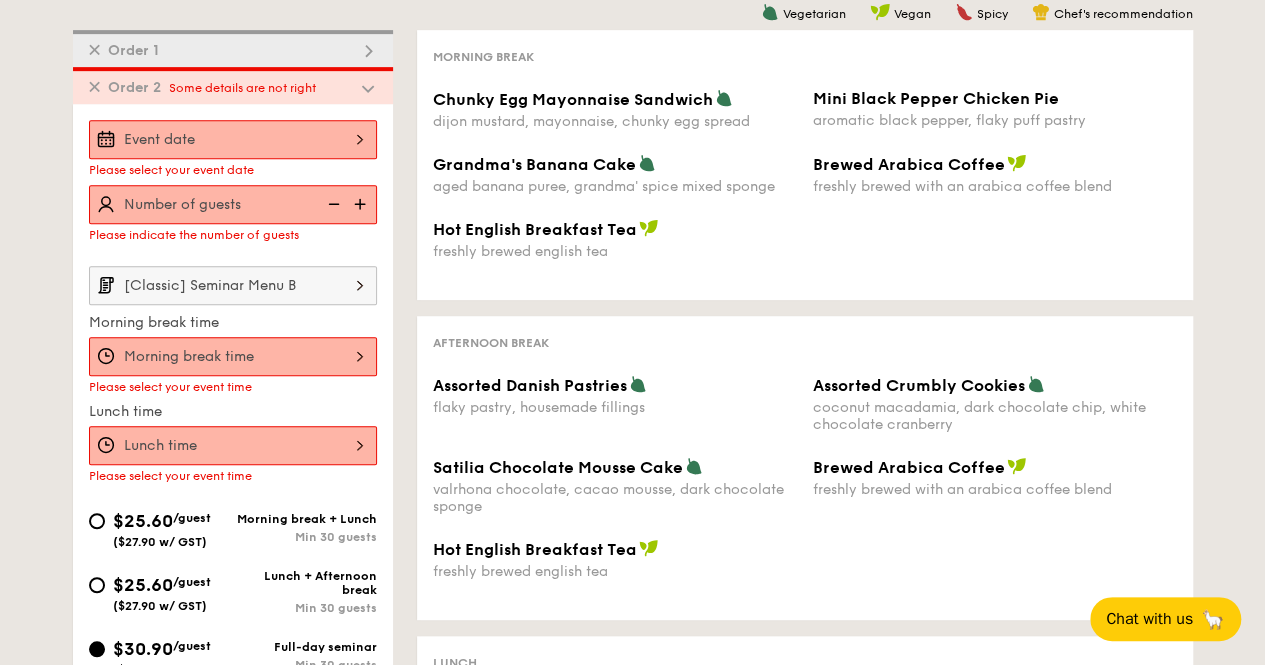 click at bounding box center (233, 139) 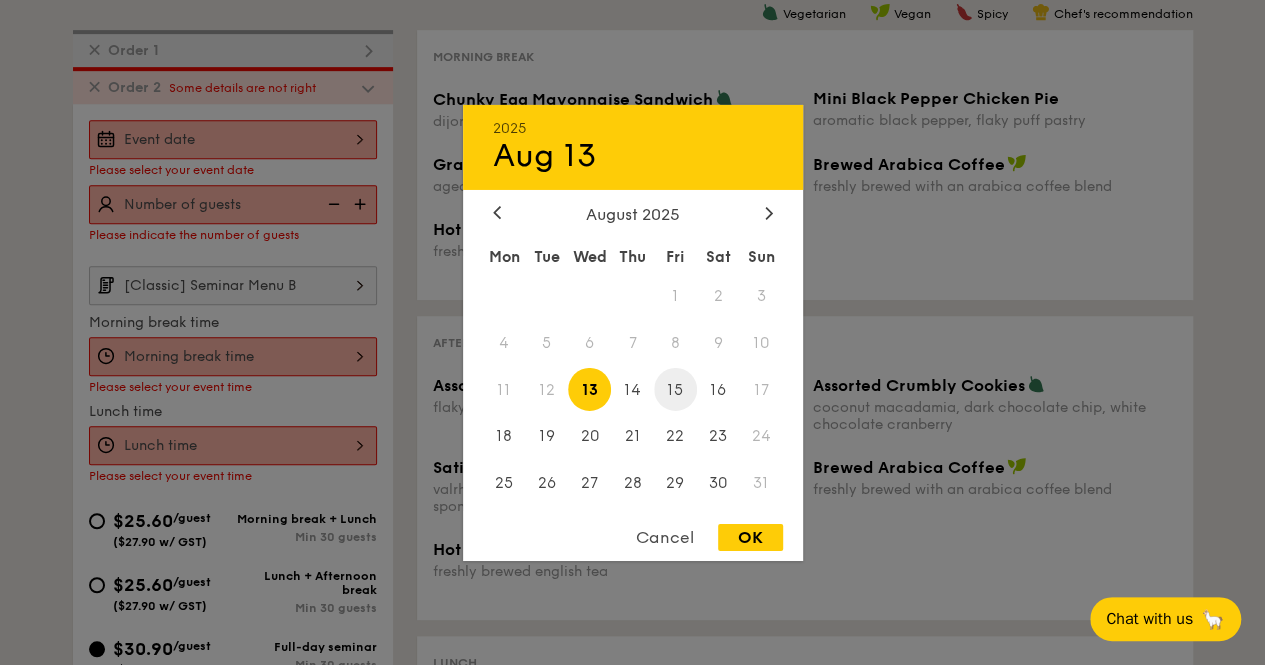 click on "15" at bounding box center [675, 389] 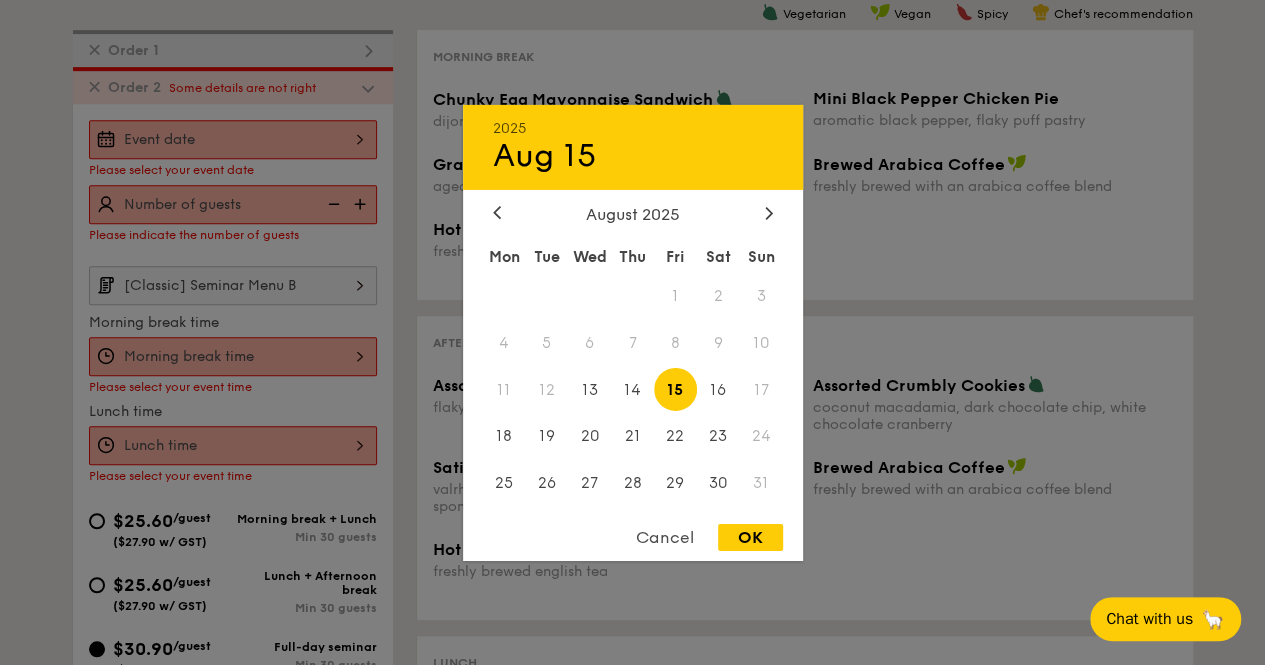 click on "OK" at bounding box center [750, 537] 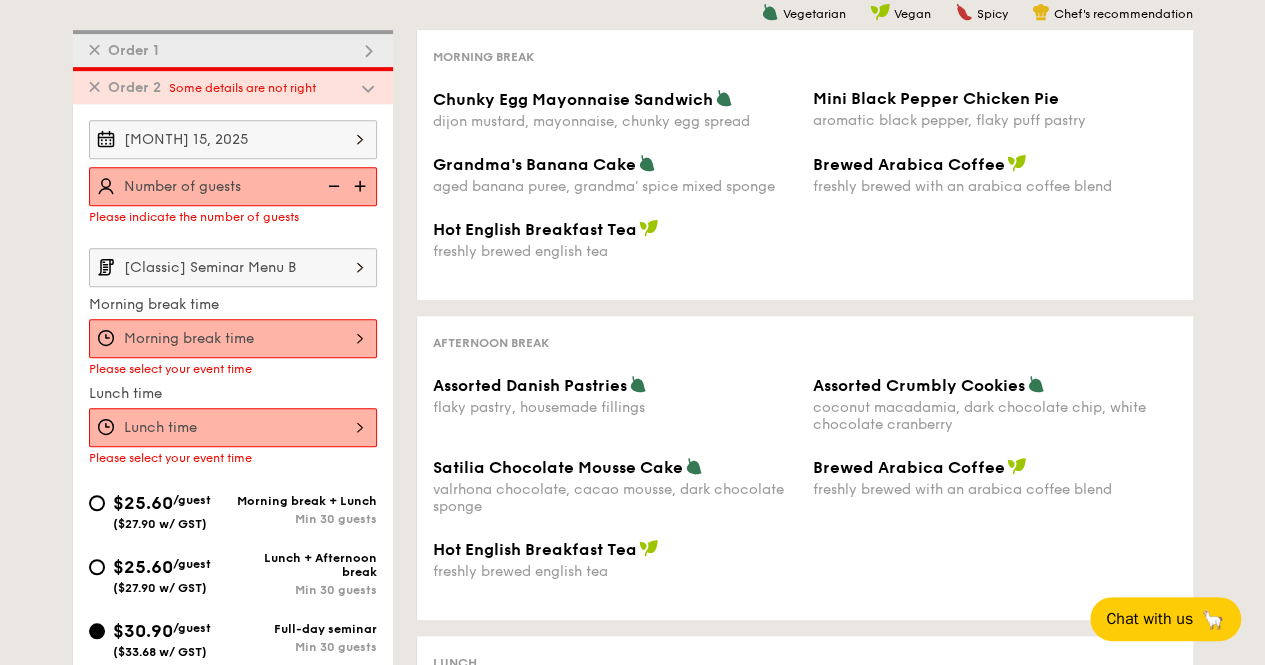 click at bounding box center (362, 186) 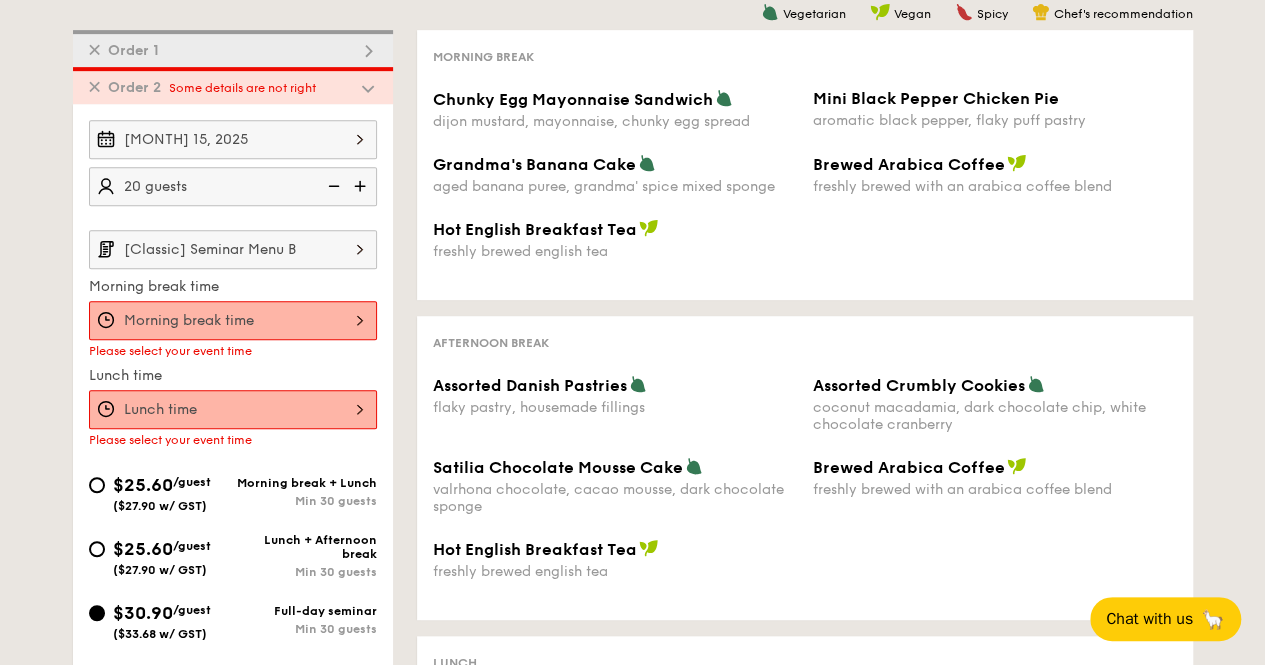 click at bounding box center (362, 186) 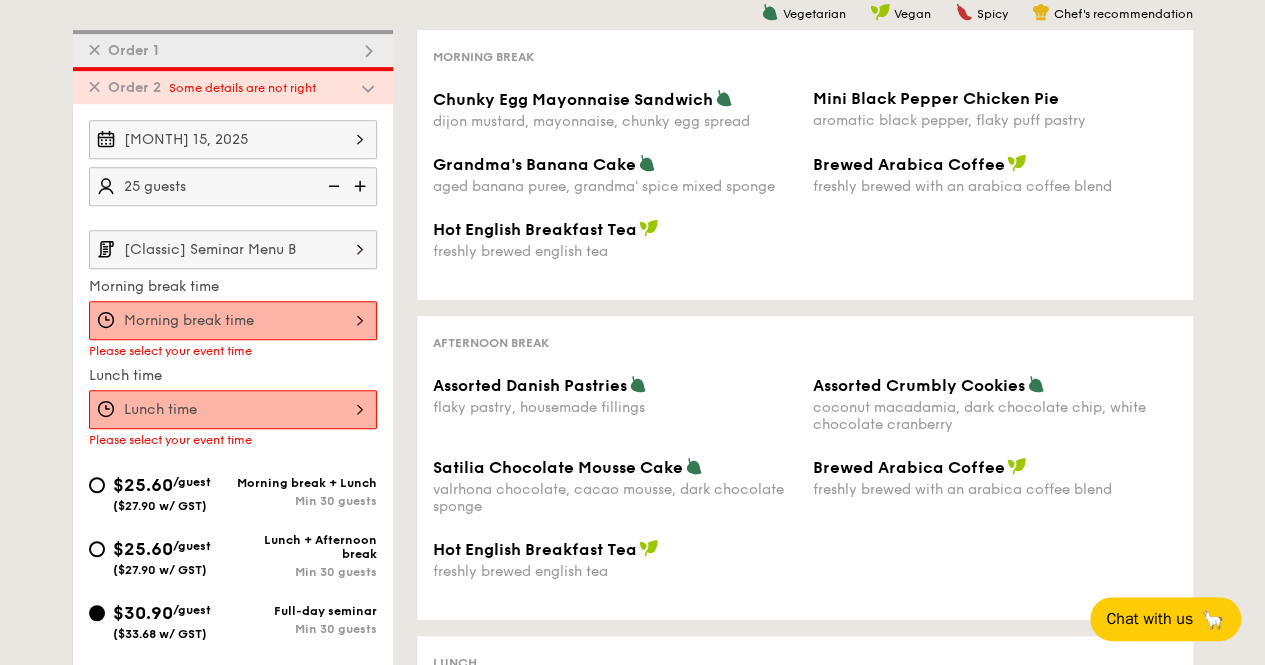 click at bounding box center [362, 186] 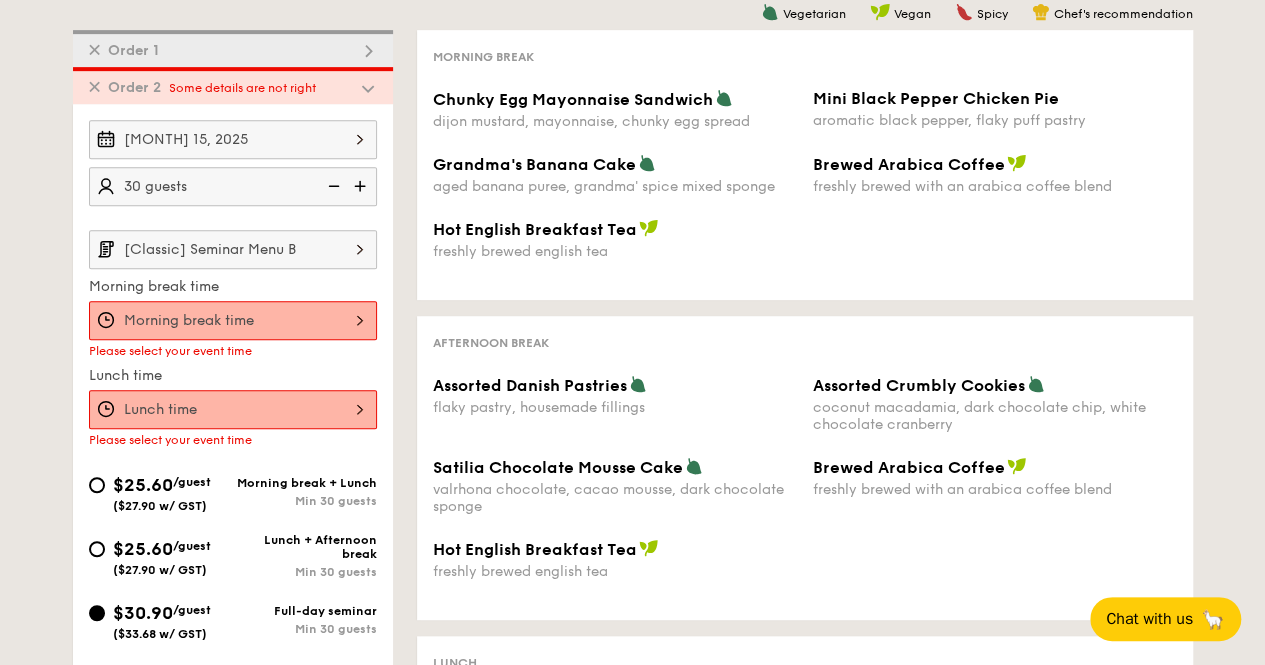 click at bounding box center (362, 186) 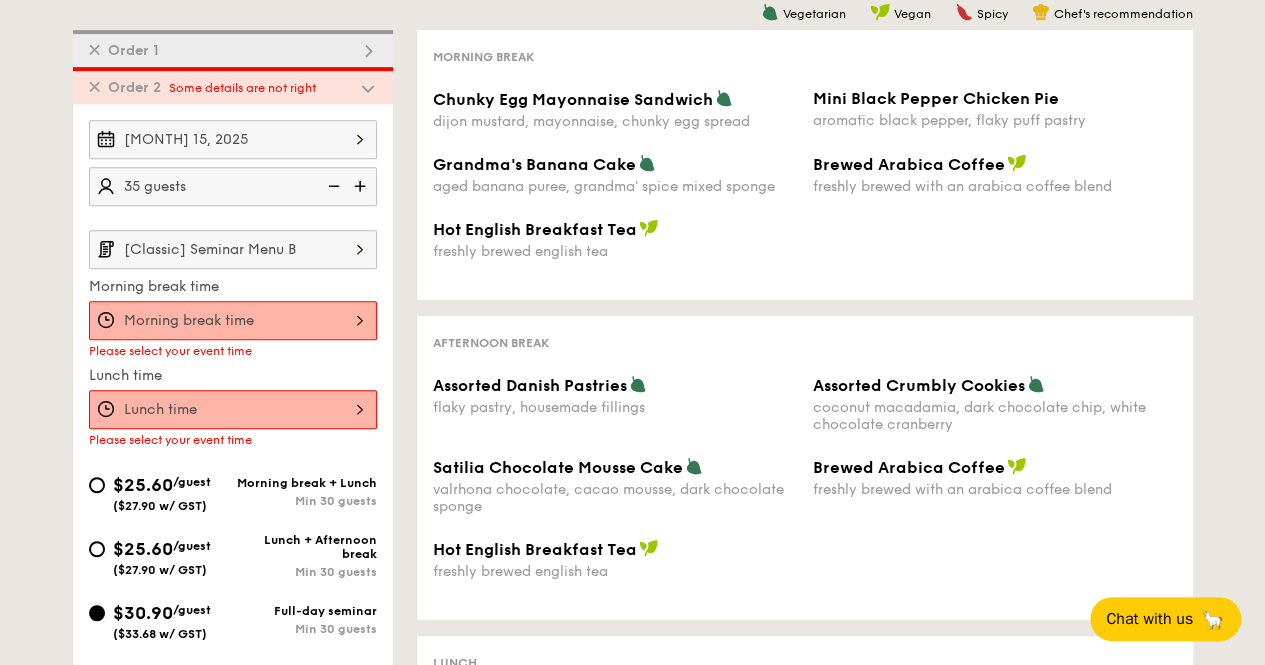 click at bounding box center [233, 320] 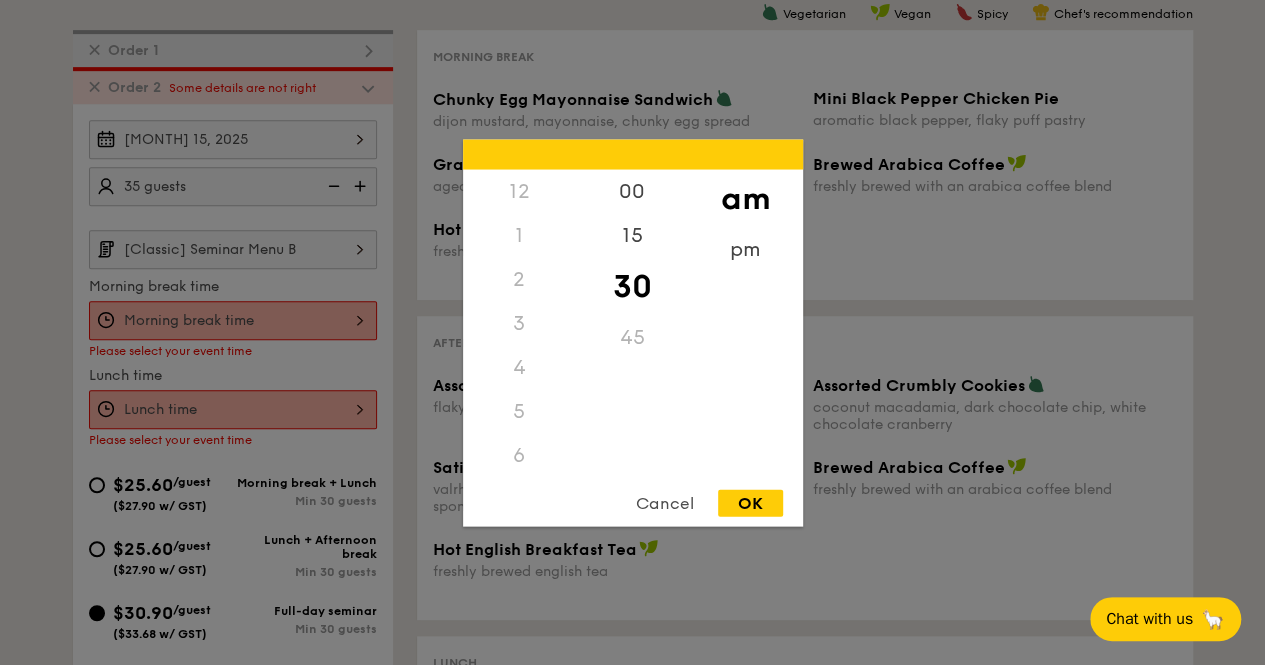 scroll, scrollTop: 220, scrollLeft: 0, axis: vertical 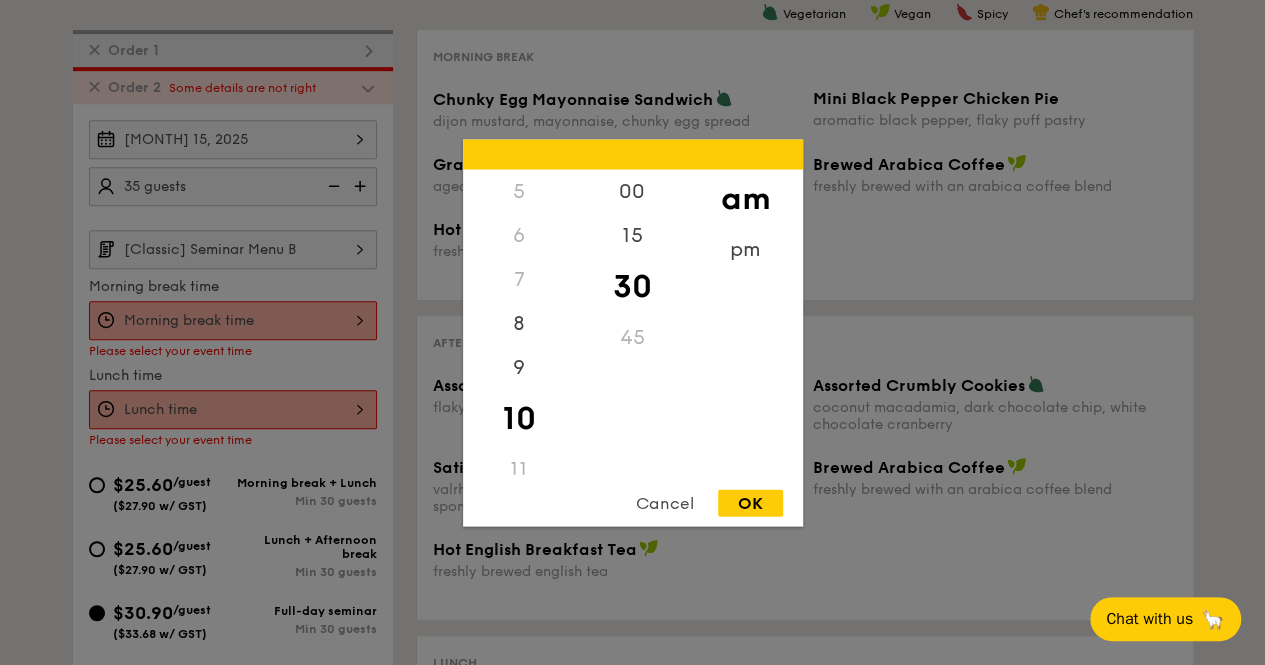 click on "OK" at bounding box center (750, 502) 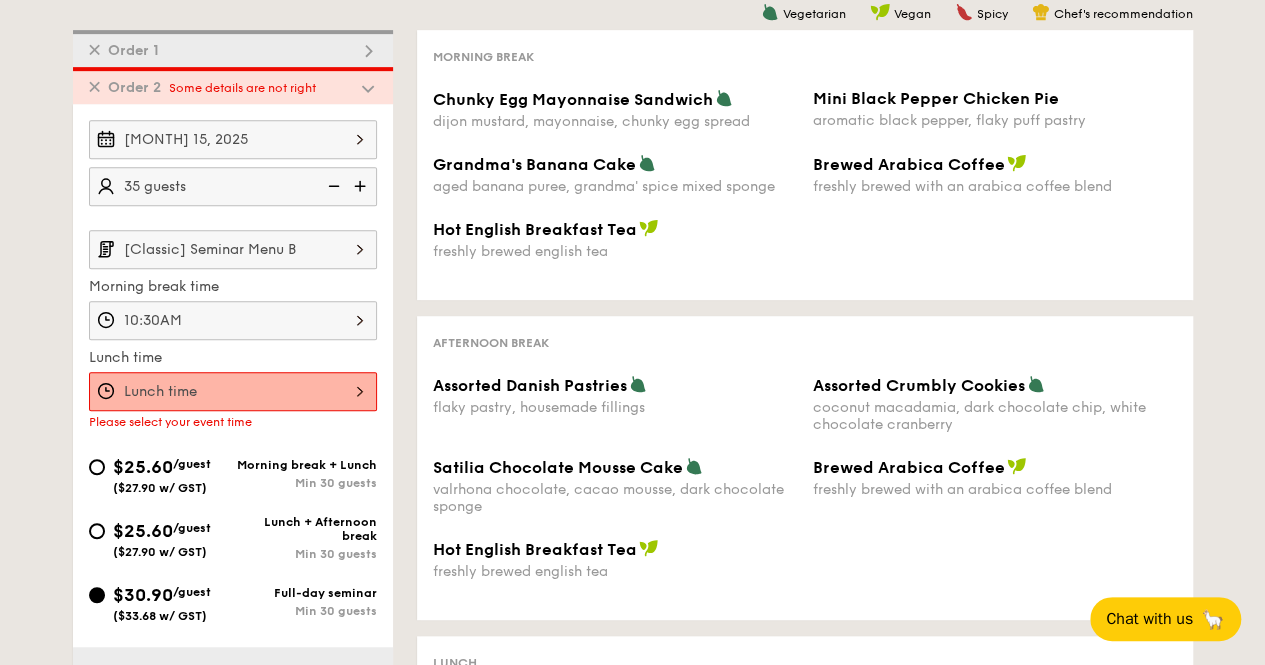 click at bounding box center (632, 332) 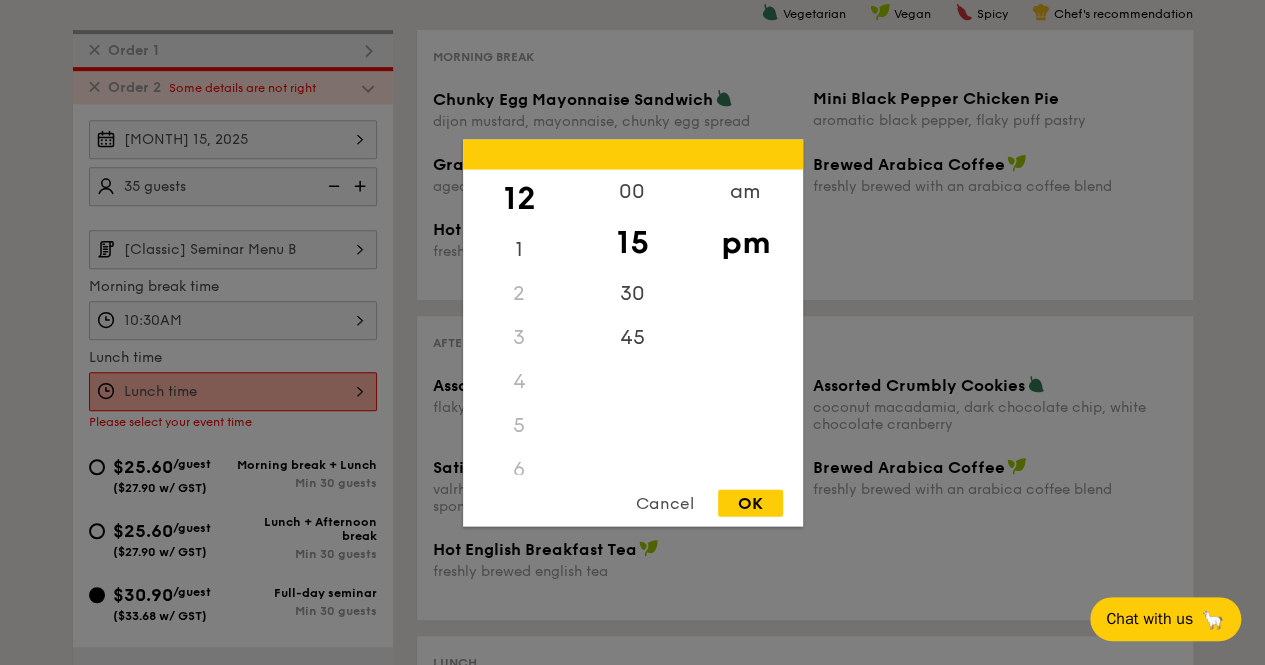 click on "OK" at bounding box center [750, 502] 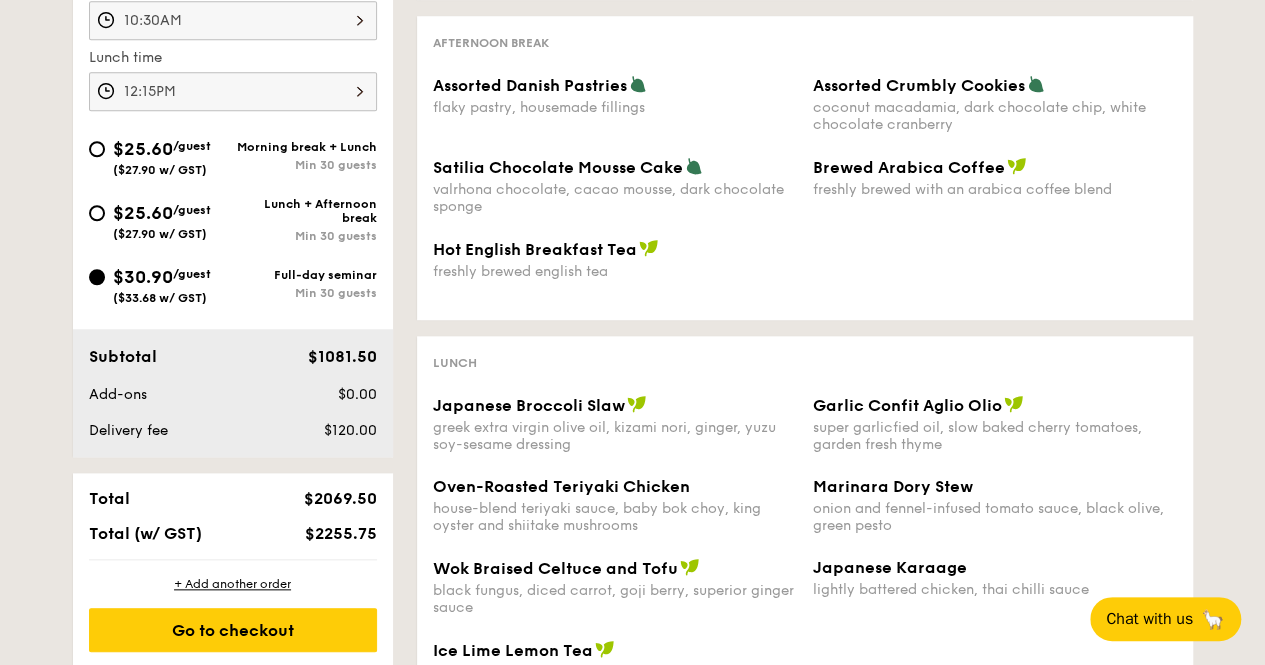 scroll, scrollTop: 1058, scrollLeft: 0, axis: vertical 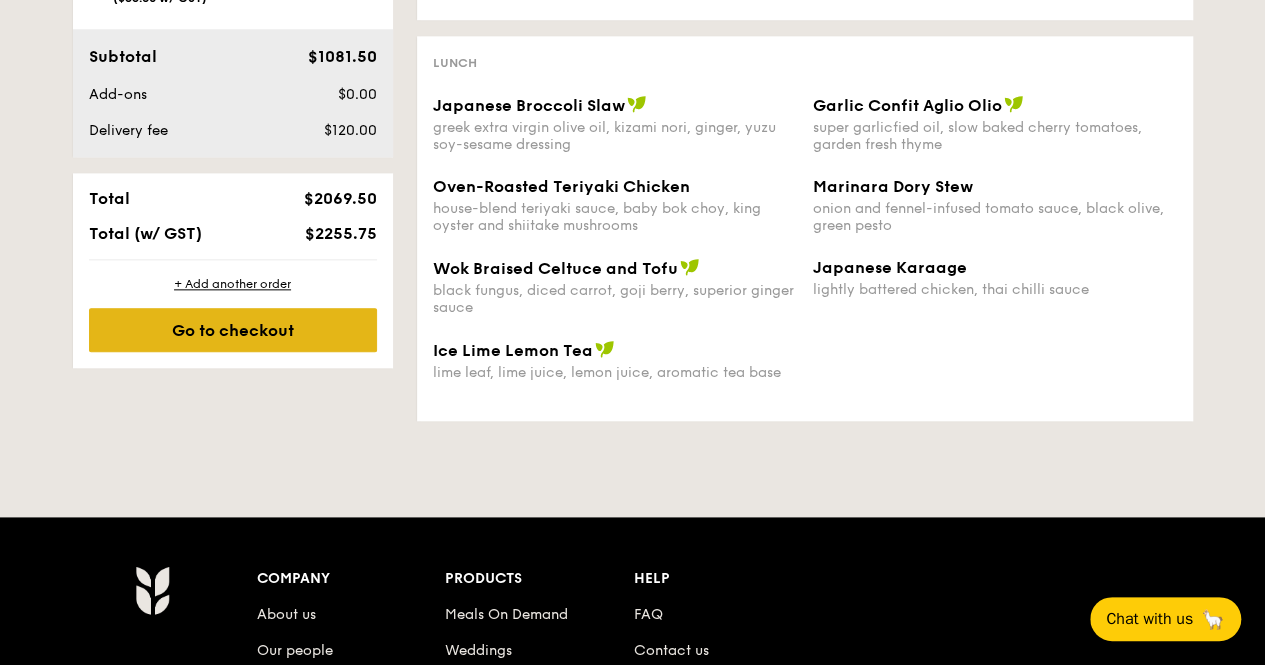 click on "Go to checkout" at bounding box center (233, 330) 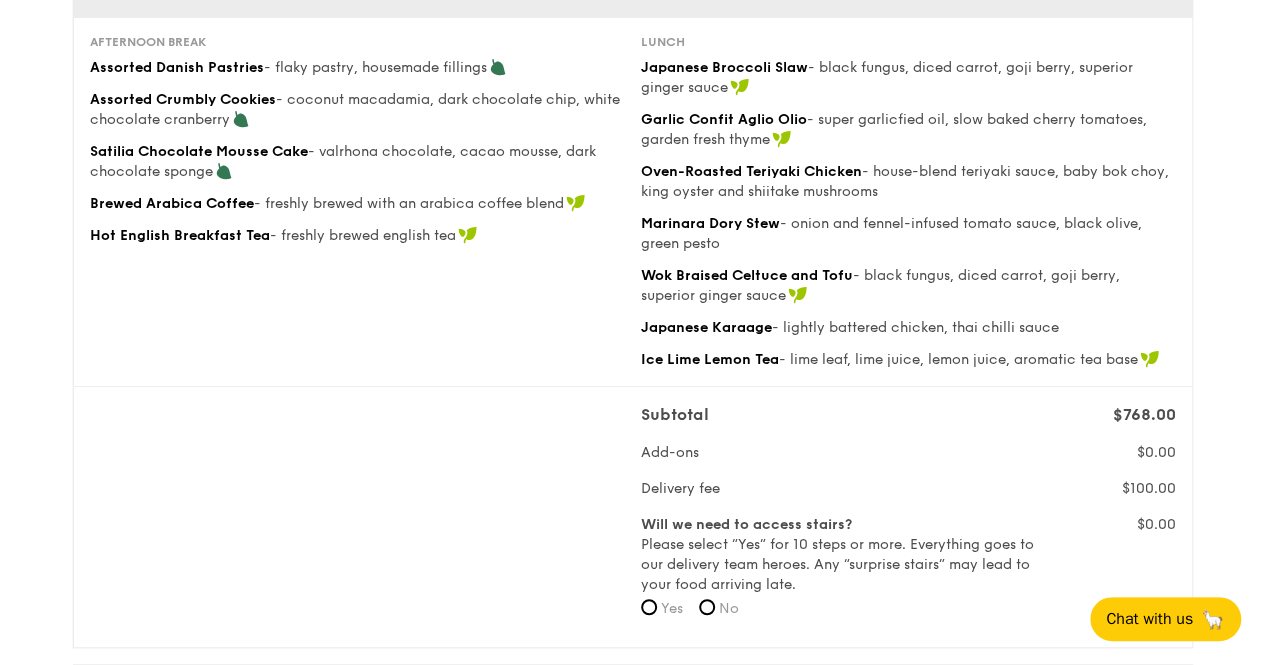 scroll, scrollTop: 100, scrollLeft: 0, axis: vertical 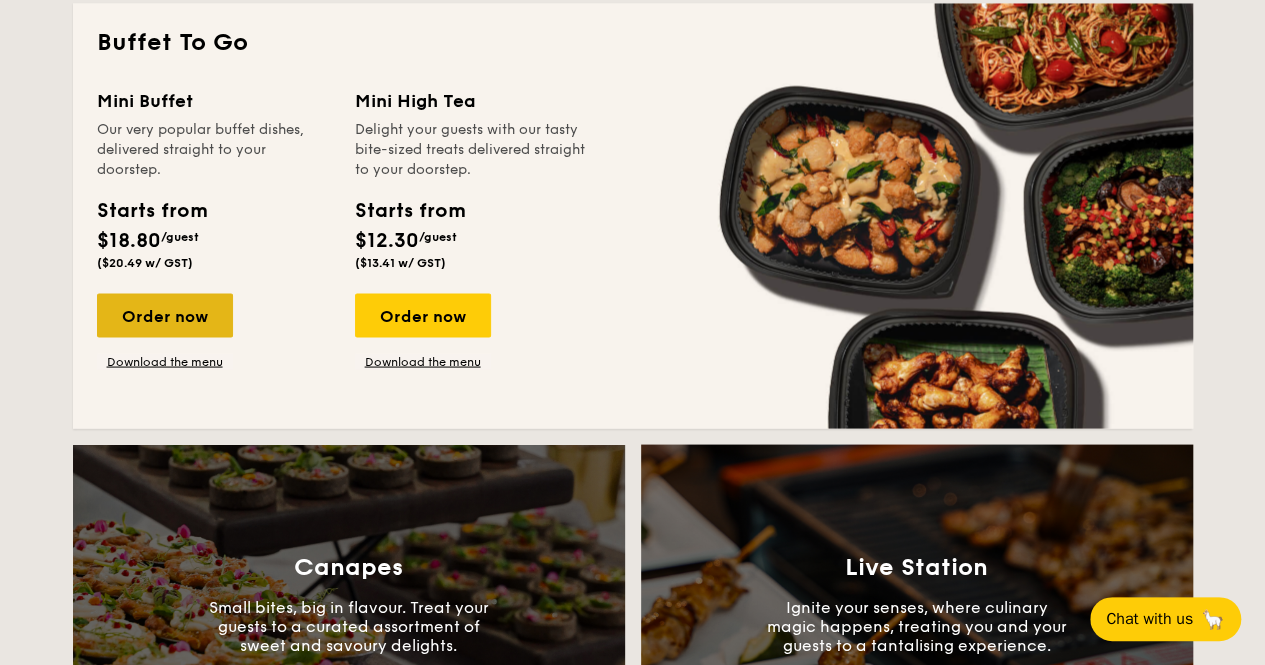 click on "Order now" at bounding box center [165, 315] 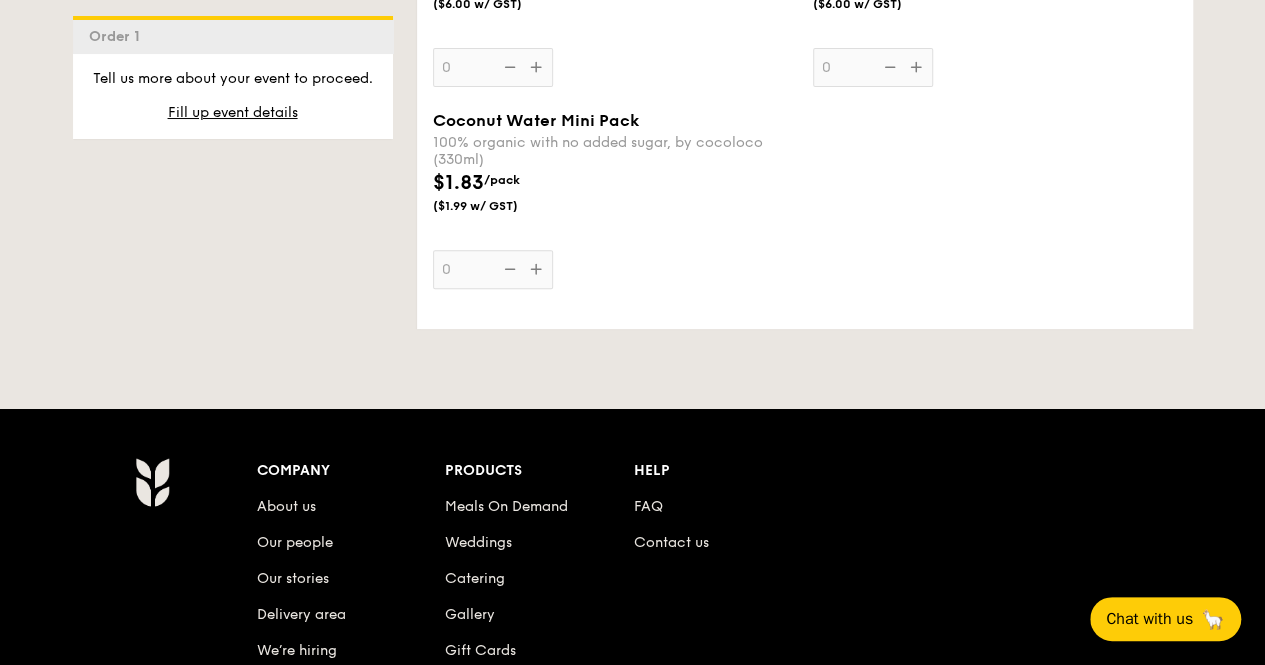 scroll, scrollTop: 3700, scrollLeft: 0, axis: vertical 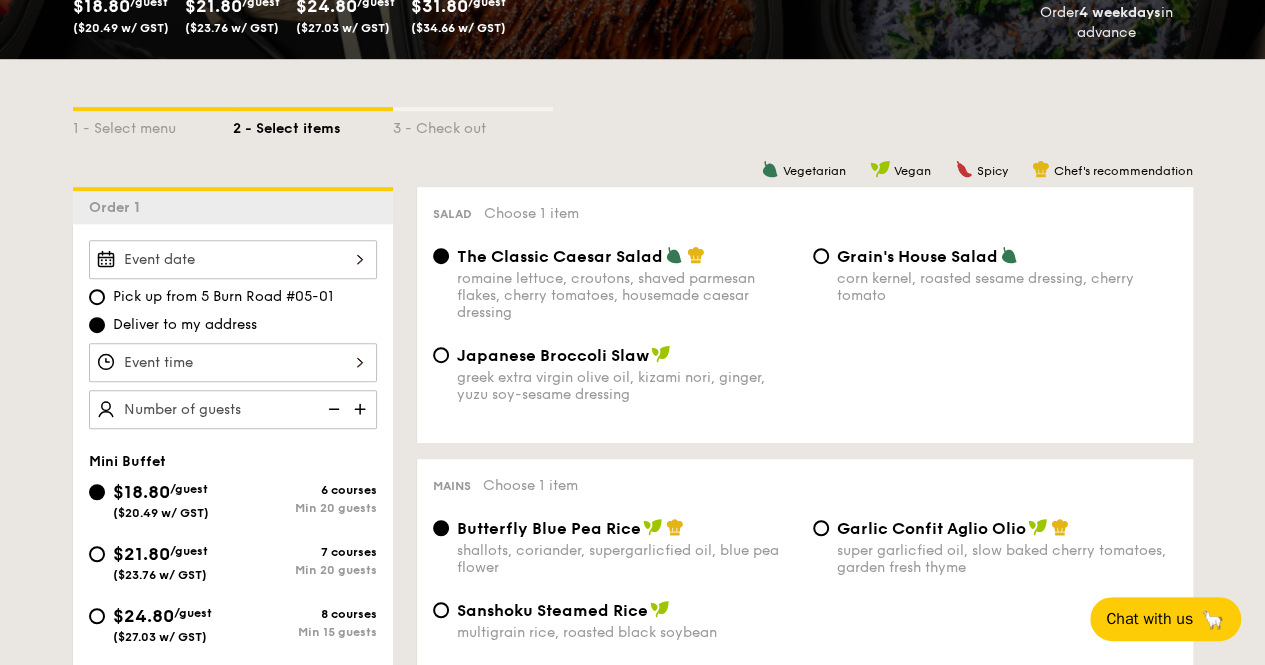 click at bounding box center (233, 362) 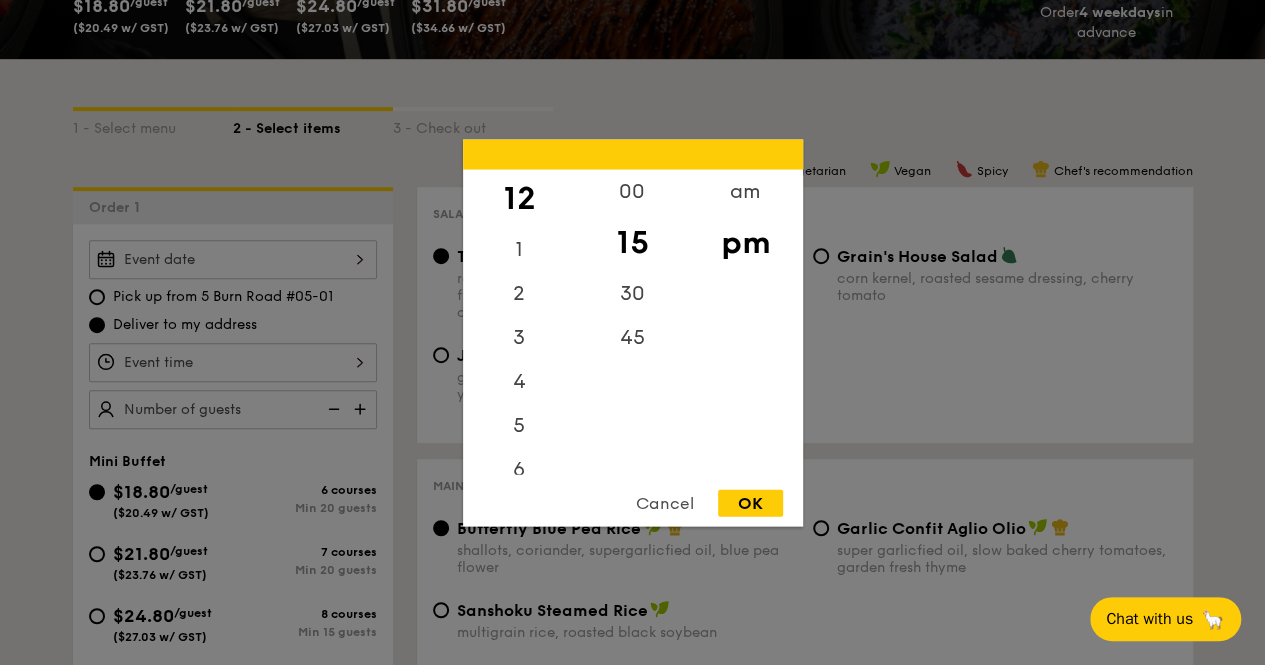 click on "OK" at bounding box center (750, 502) 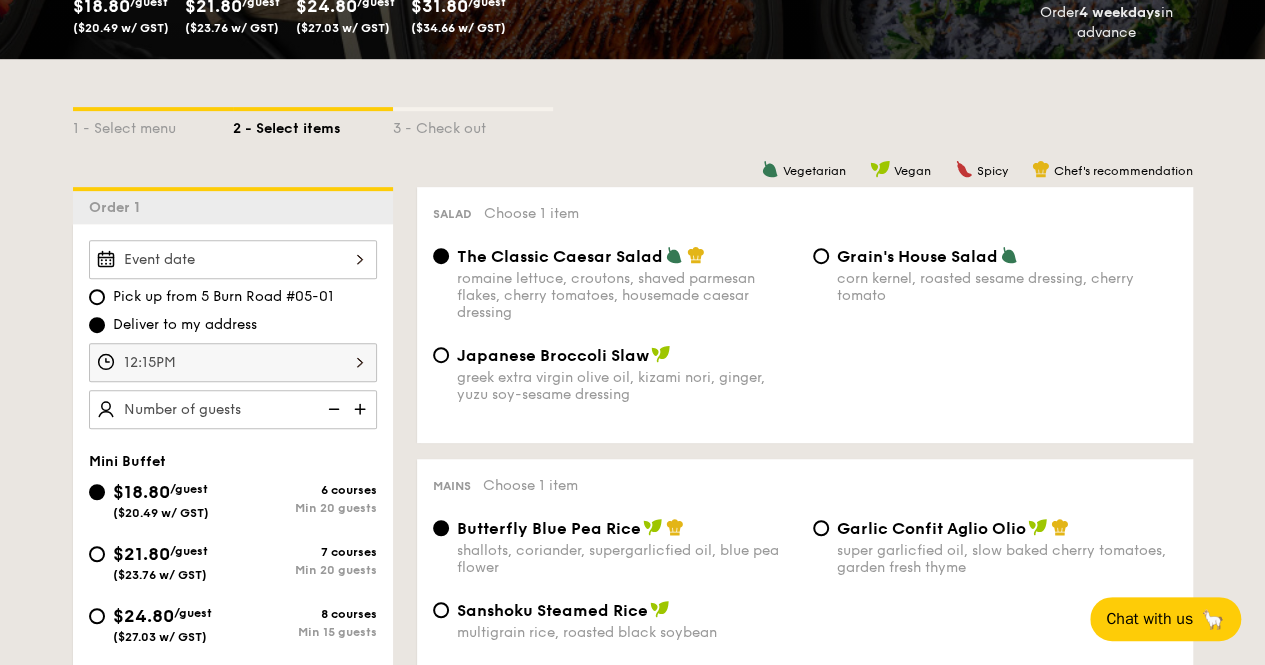 click at bounding box center (233, 259) 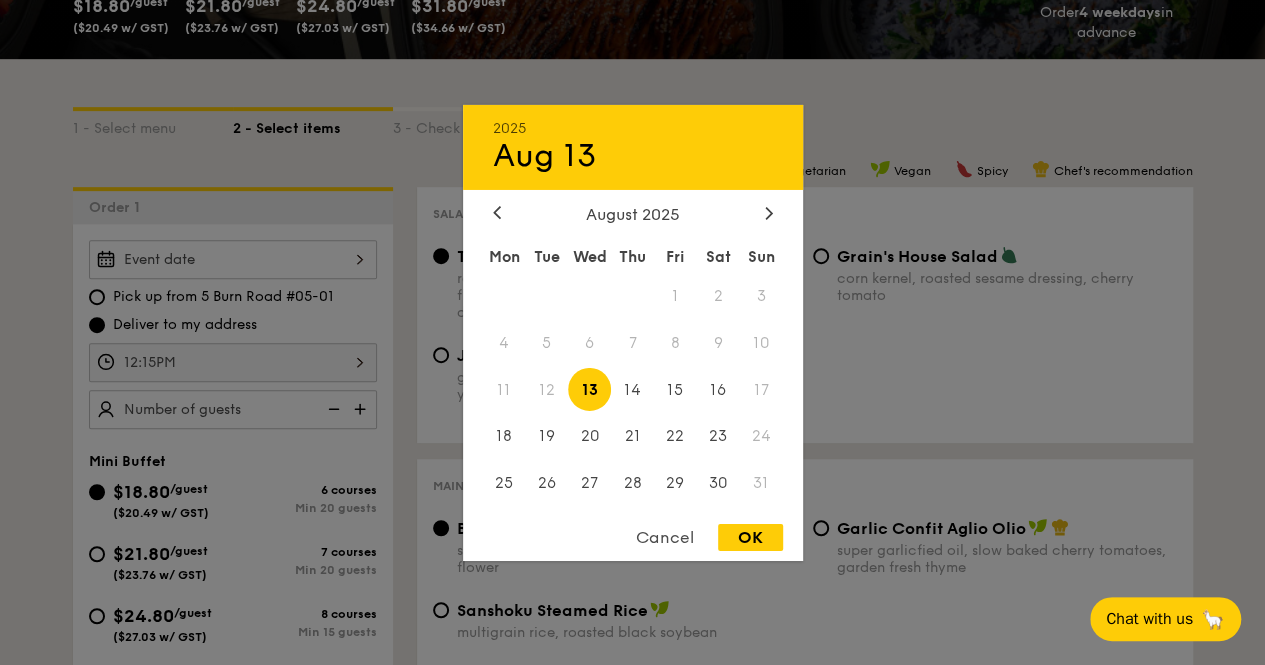 click on "OK" at bounding box center (750, 537) 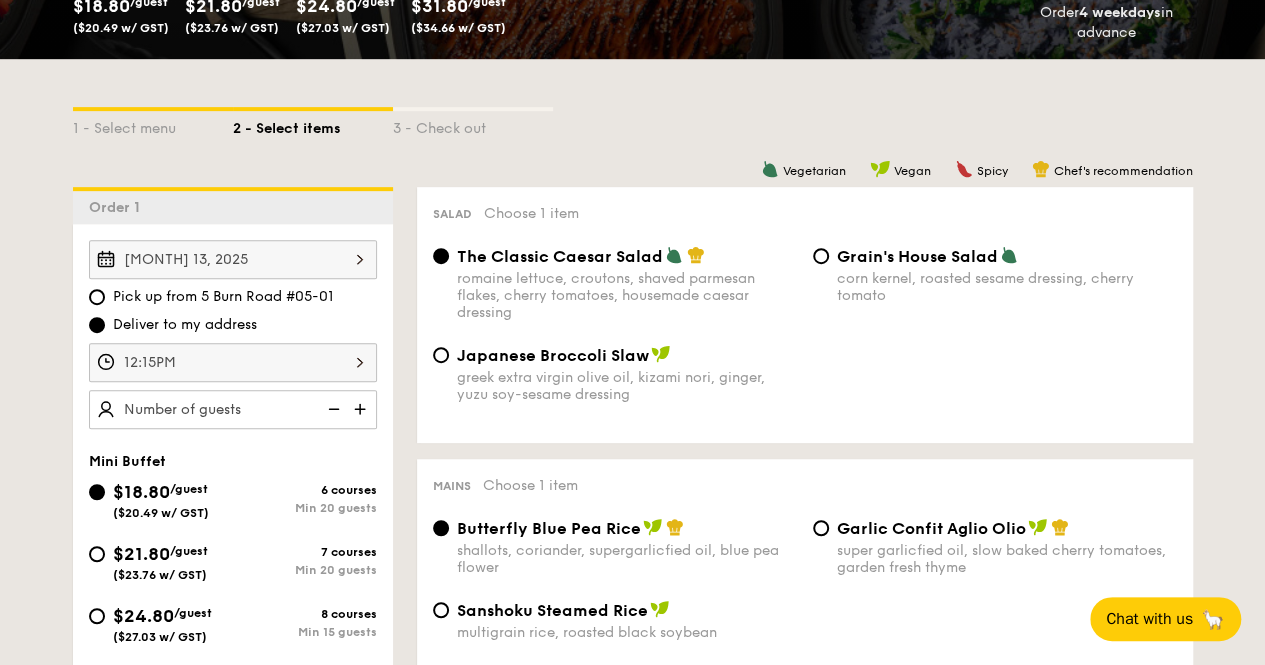 click at bounding box center (362, 409) 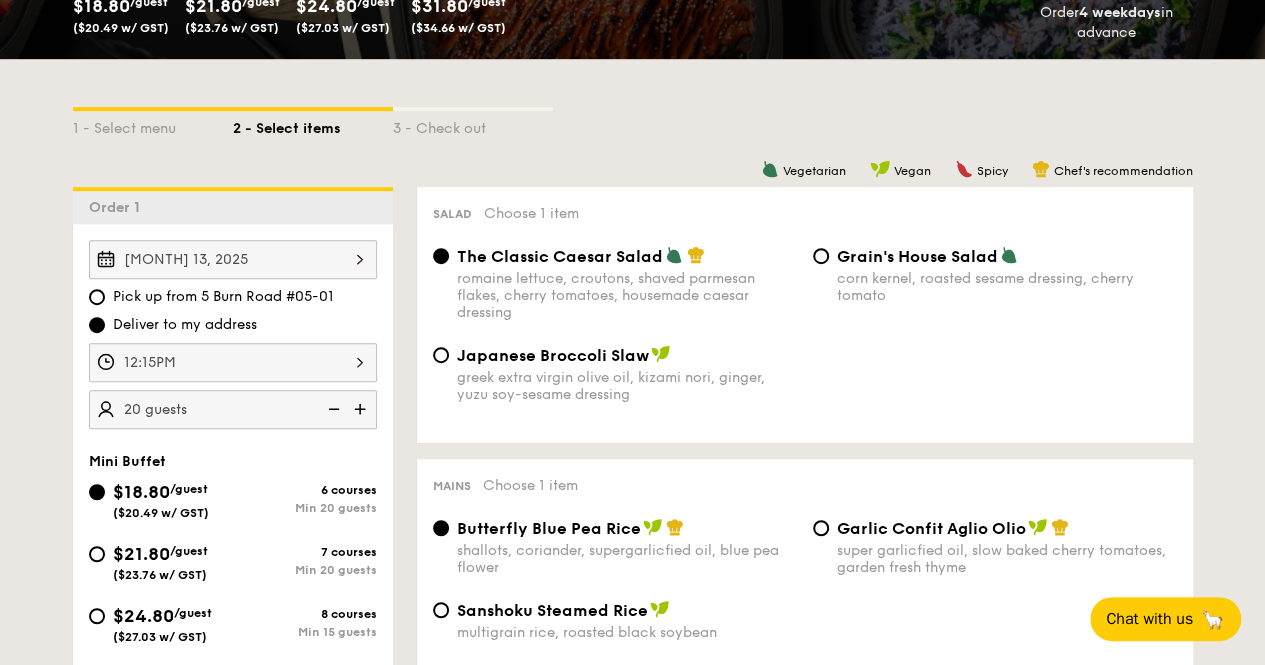 click at bounding box center (362, 409) 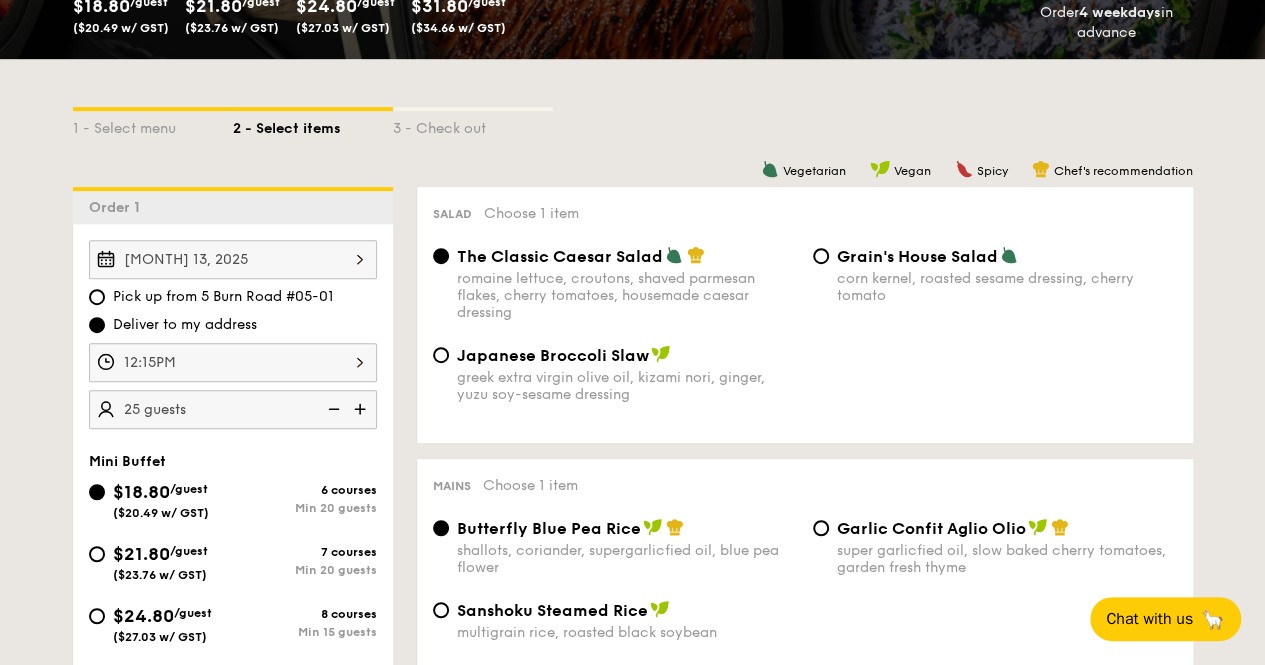 click at bounding box center [362, 409] 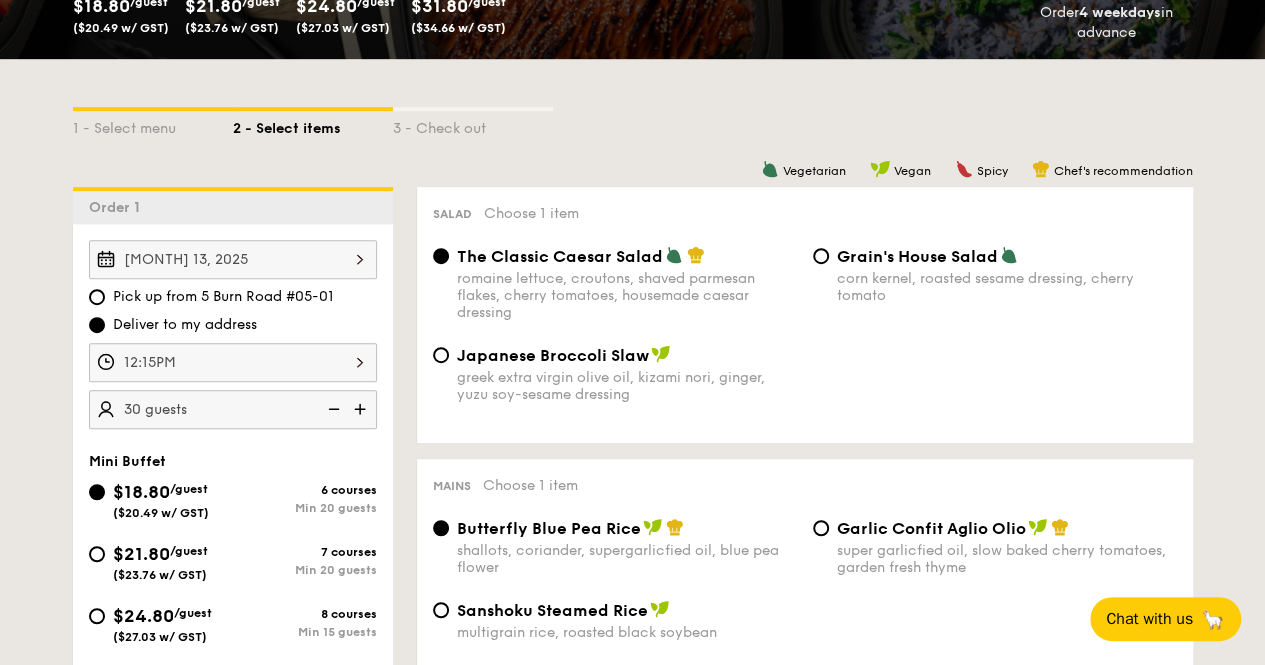 click at bounding box center [362, 409] 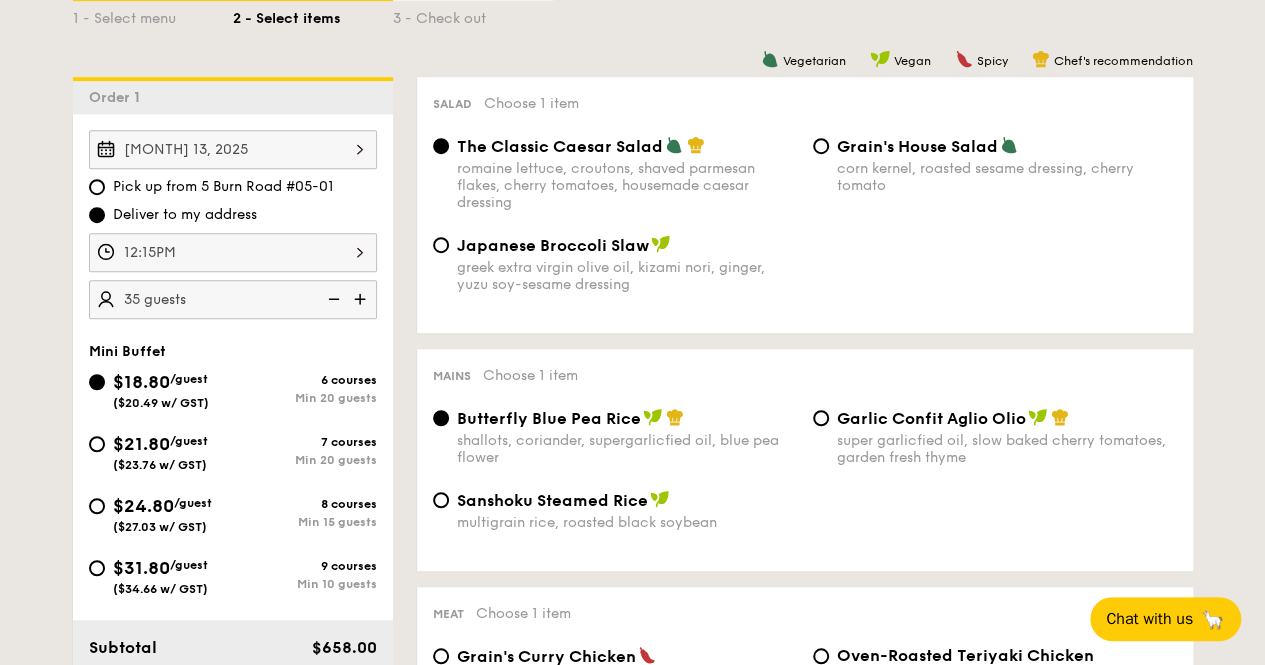 scroll, scrollTop: 577, scrollLeft: 0, axis: vertical 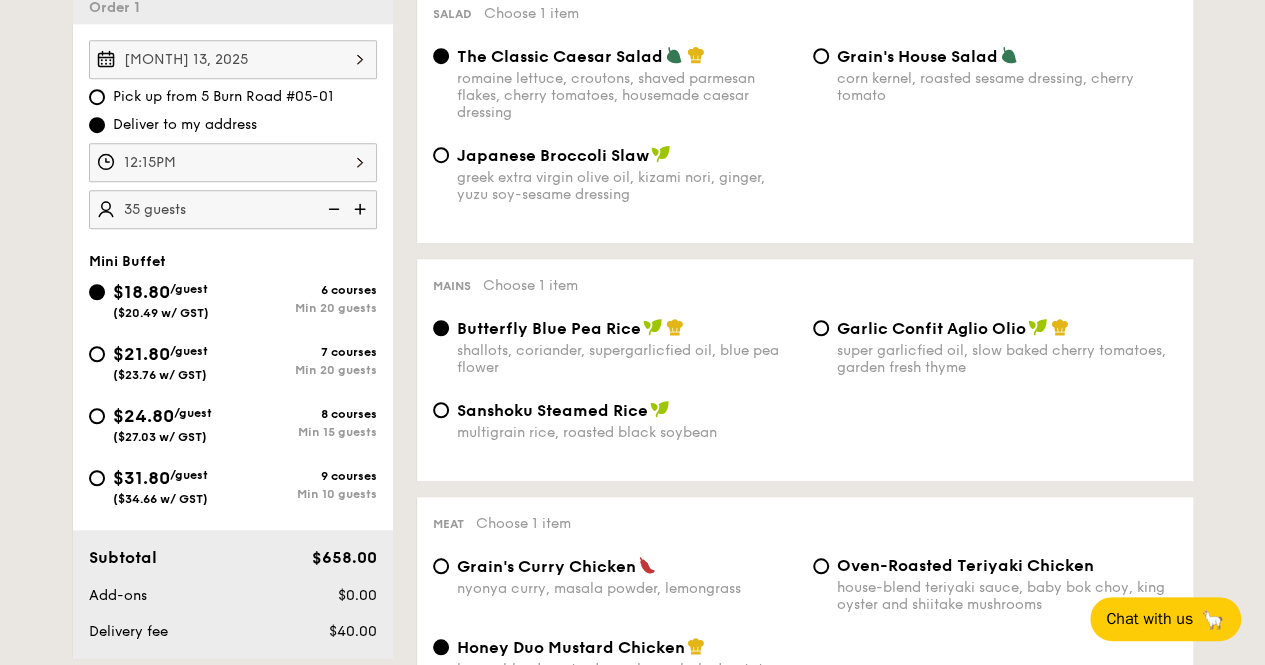 click at bounding box center (332, 209) 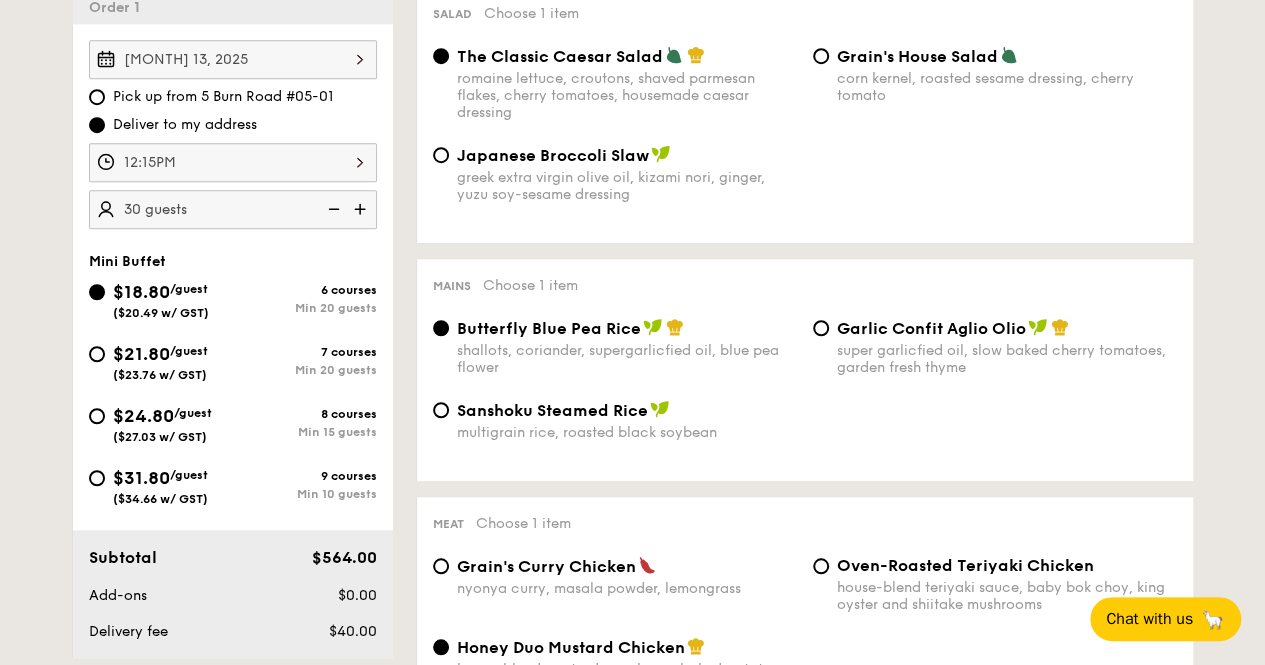 click at bounding box center (332, 209) 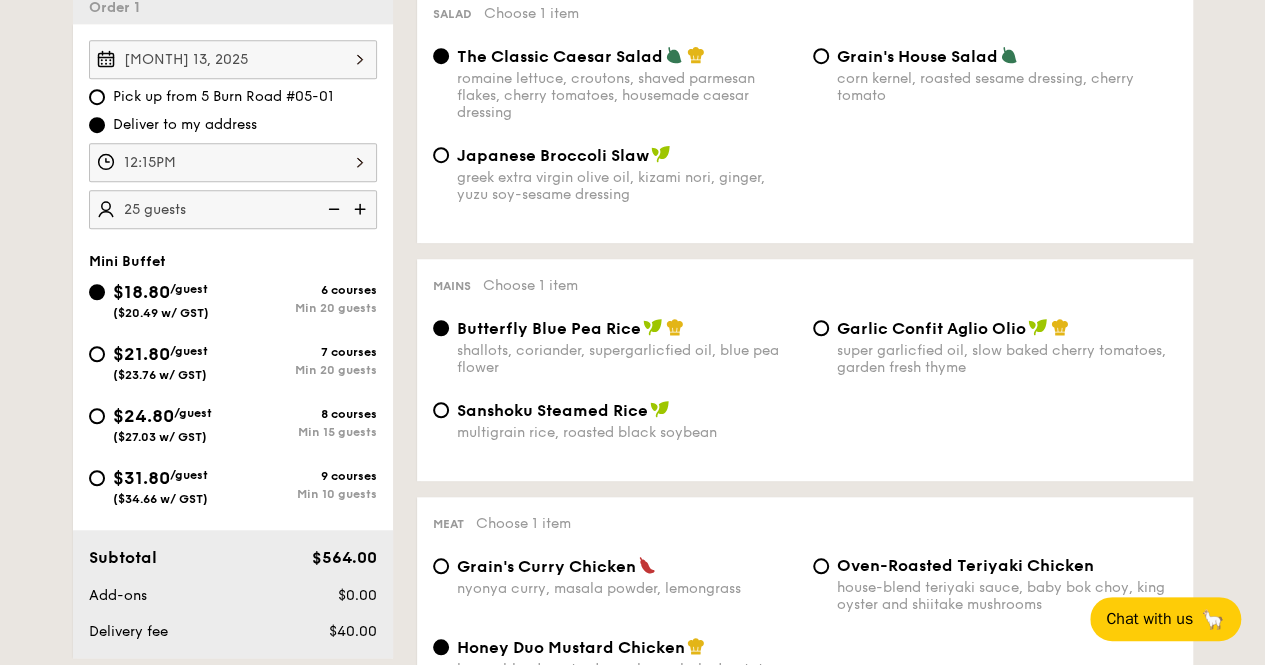 click at bounding box center [332, 209] 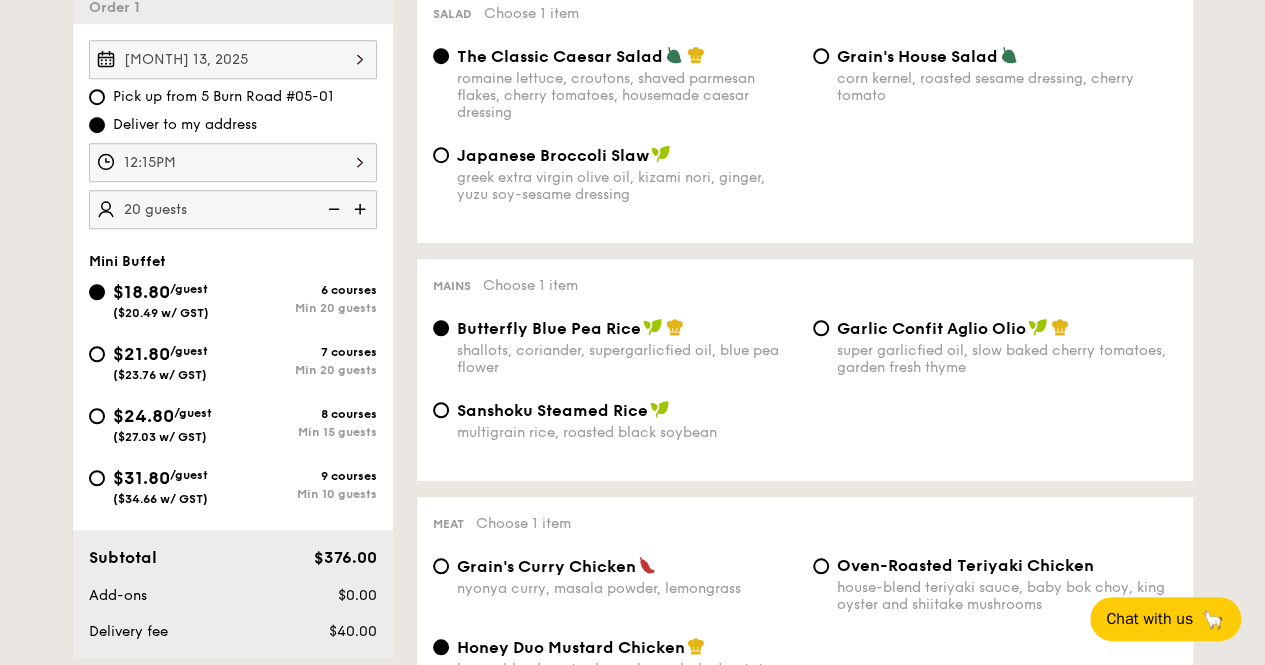 click at bounding box center (332, 209) 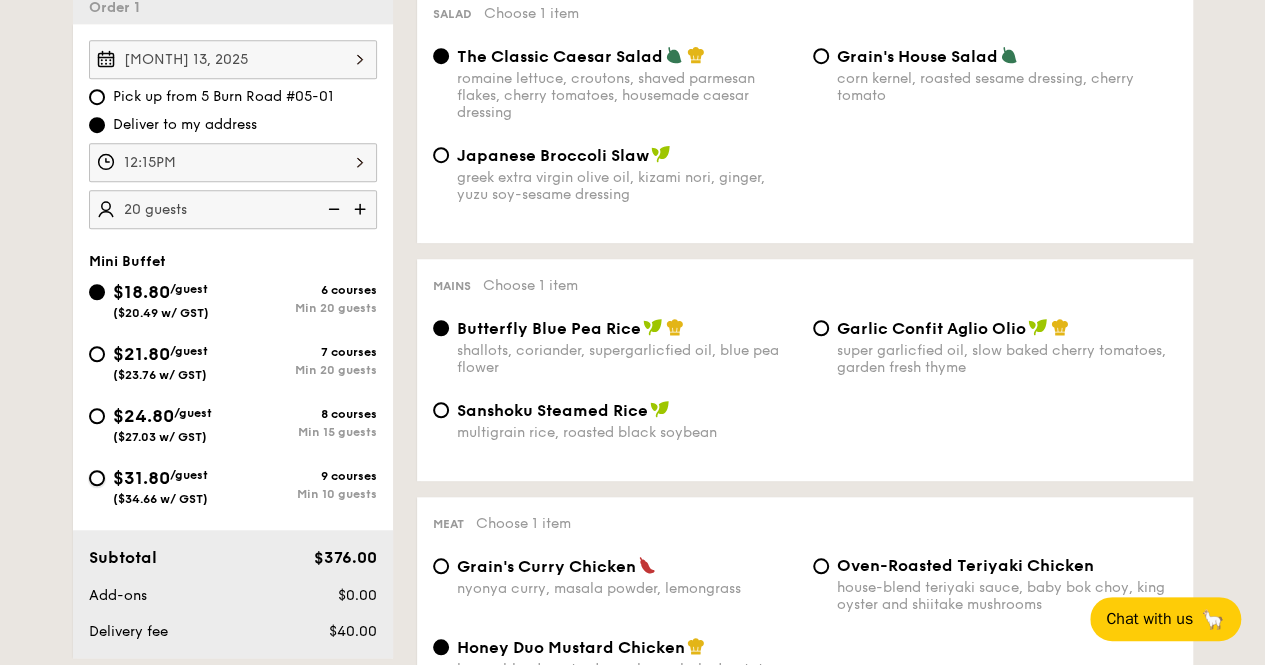 click on "$31.80
/guest
($34.66 w/ GST)
9 courses
Min 10 guests" at bounding box center [97, 478] 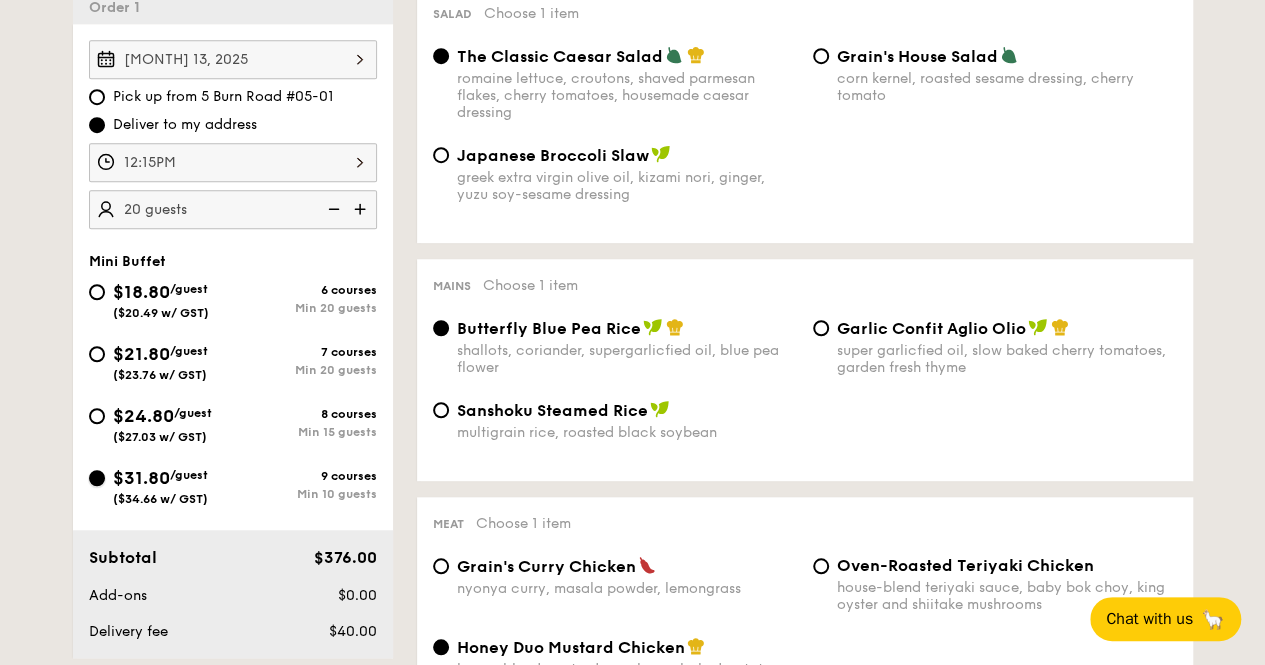 radio on "true" 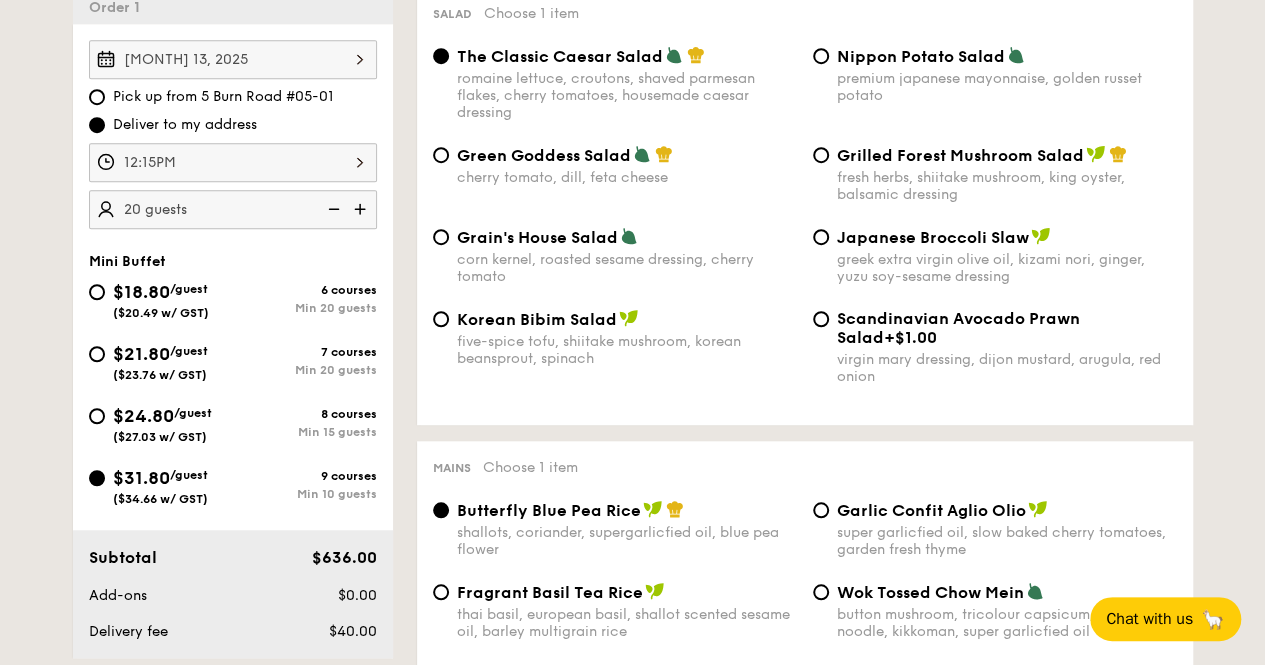 click at bounding box center [332, 209] 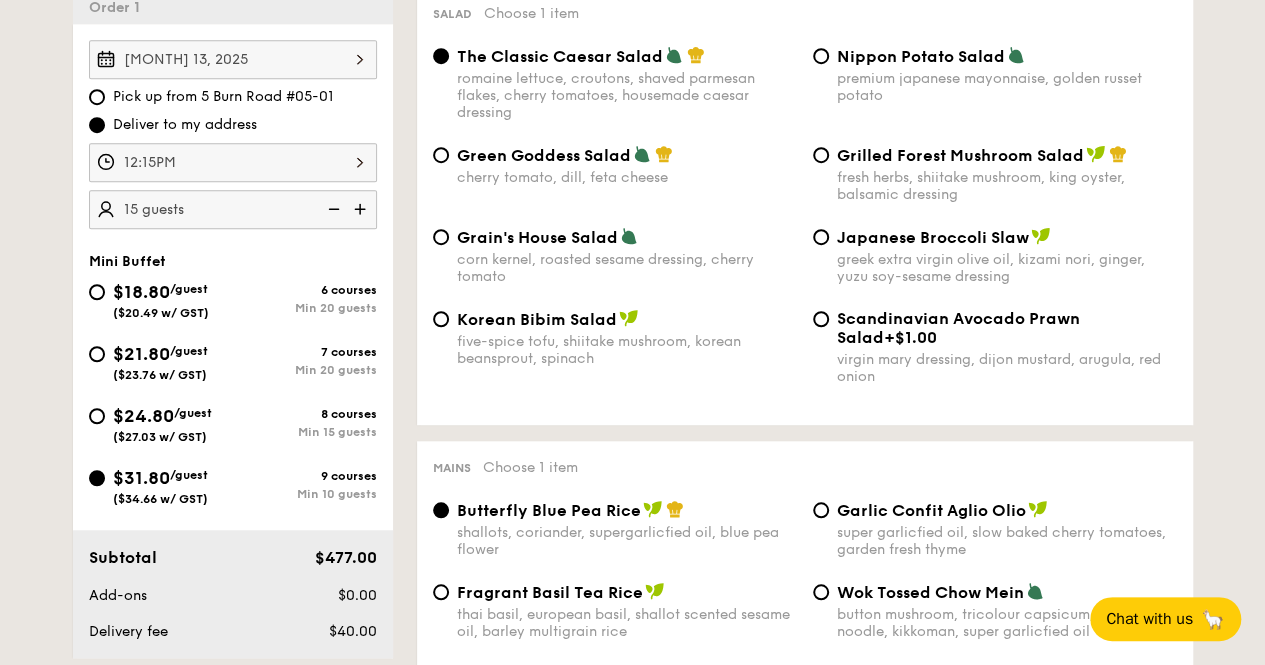 click at bounding box center [332, 209] 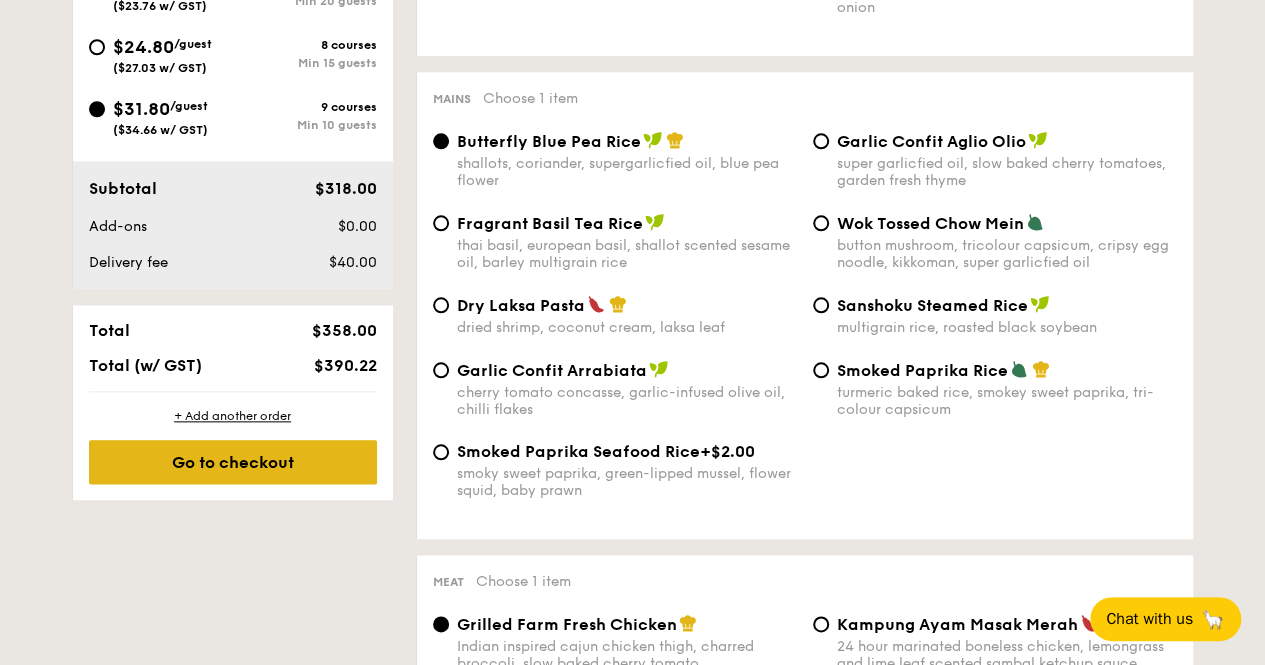 scroll, scrollTop: 977, scrollLeft: 0, axis: vertical 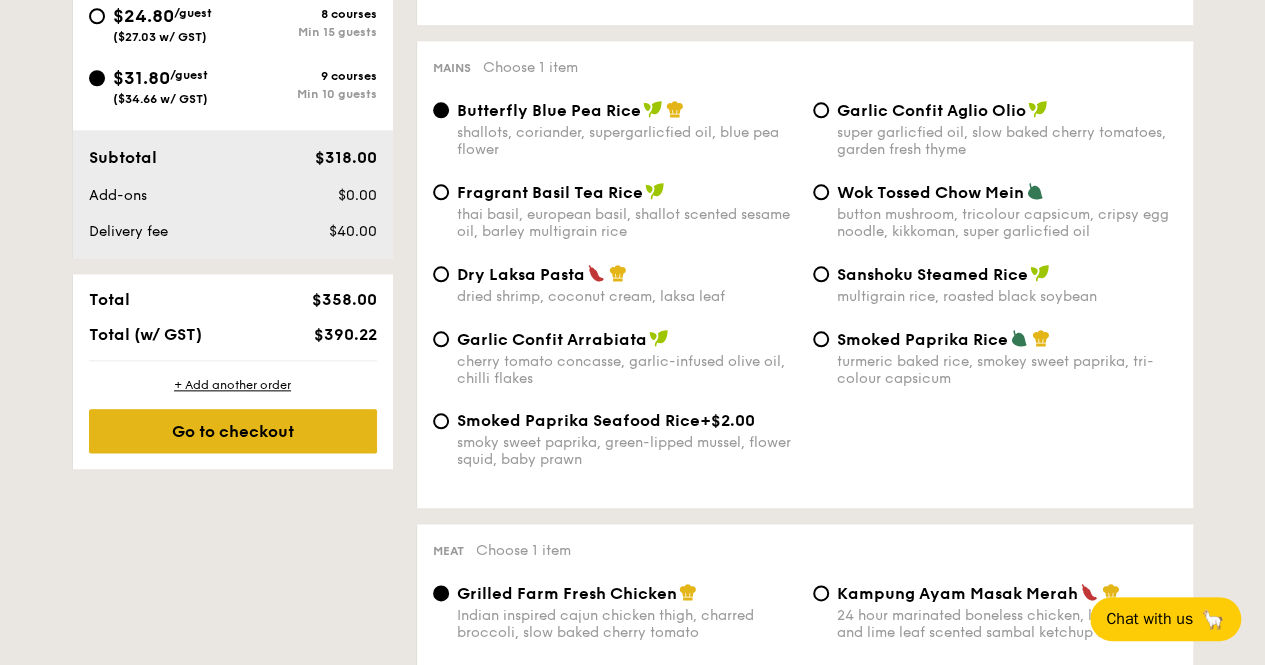 click on "Go to checkout" at bounding box center [233, 431] 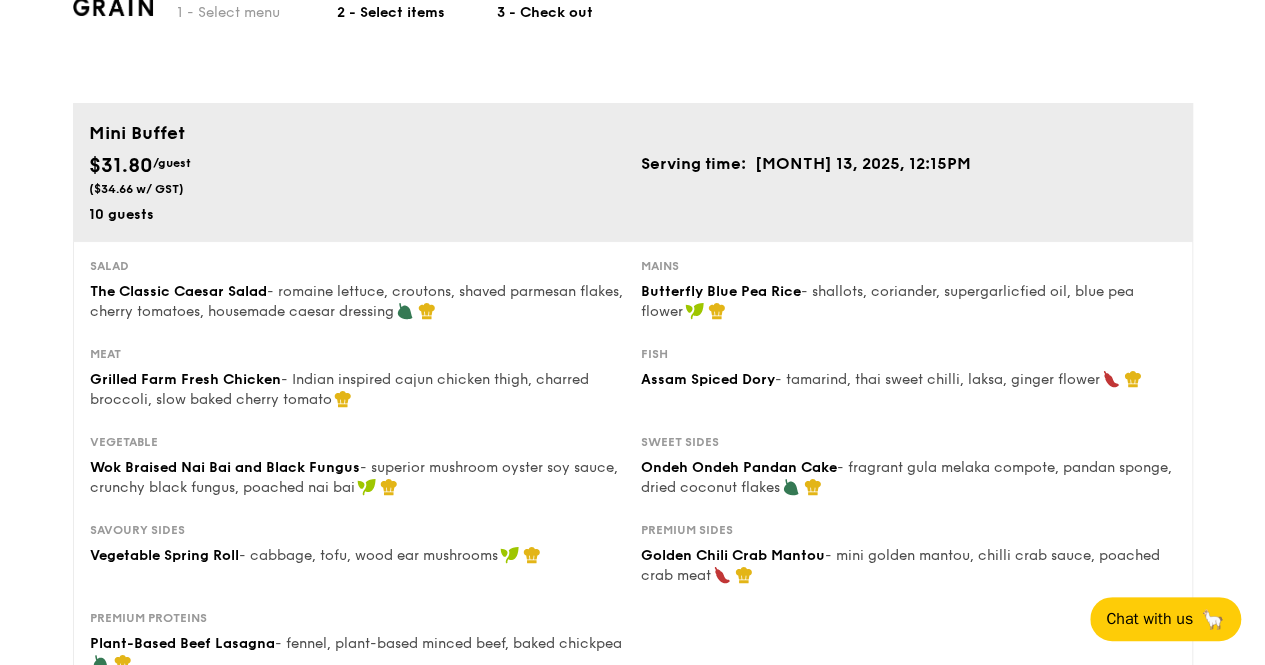 scroll, scrollTop: 0, scrollLeft: 0, axis: both 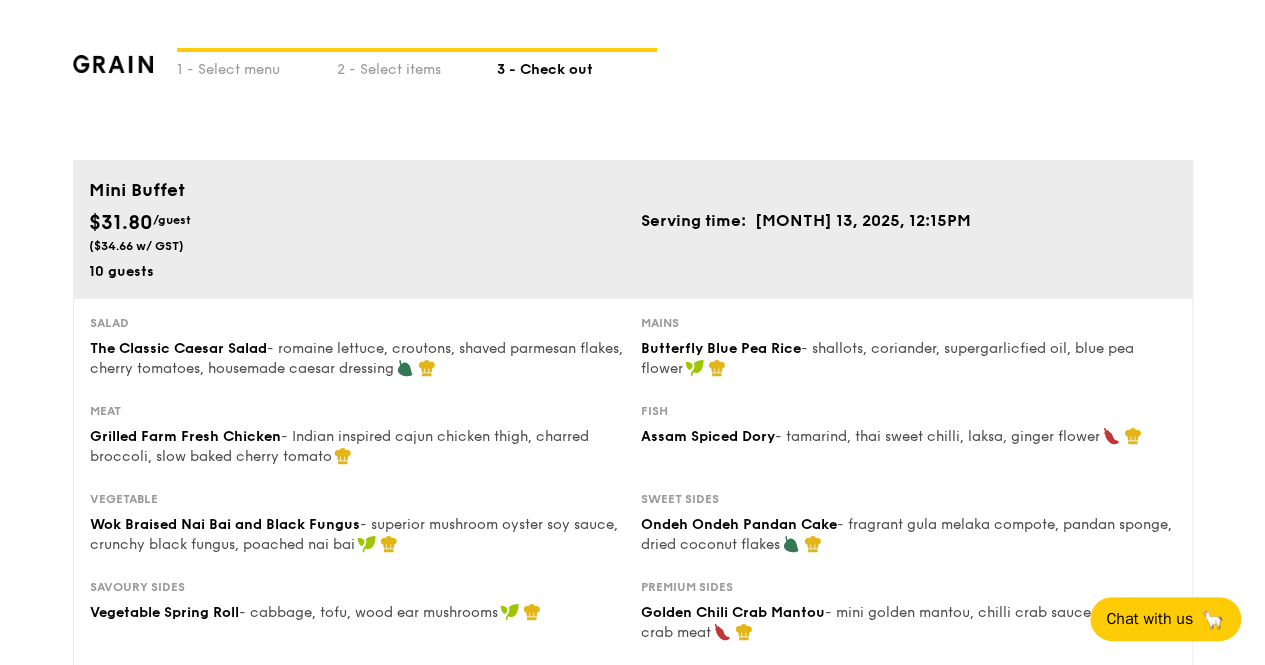 click at bounding box center (113, 64) 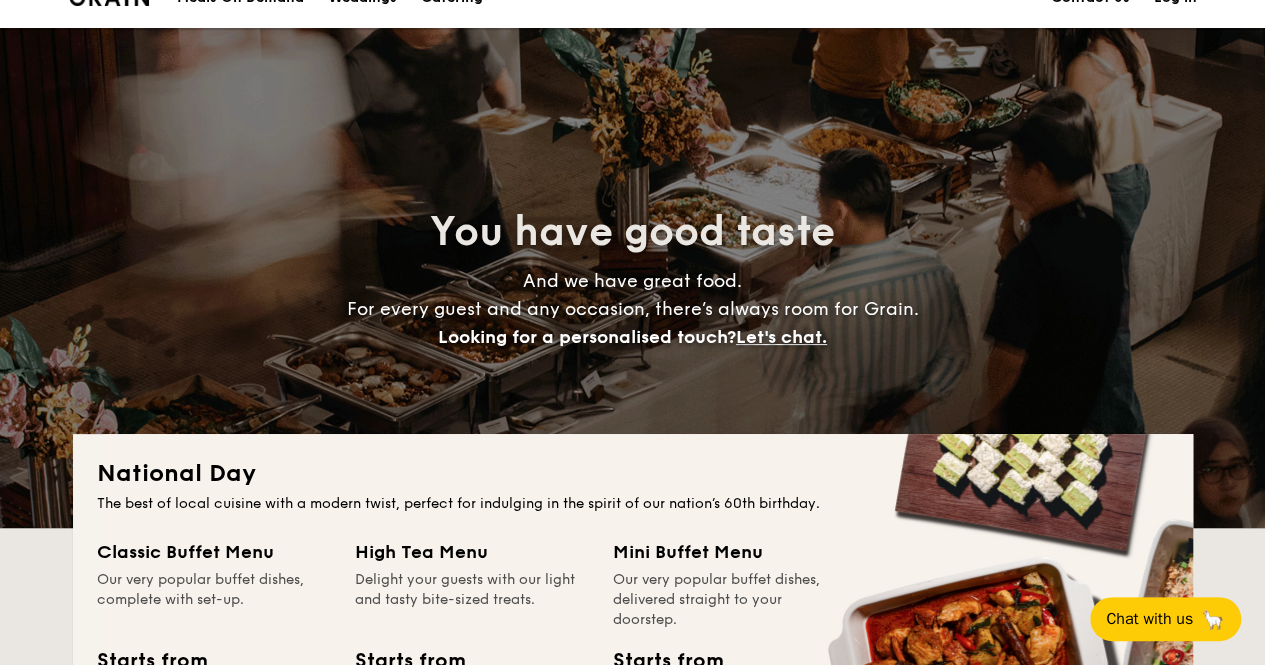 scroll, scrollTop: 0, scrollLeft: 0, axis: both 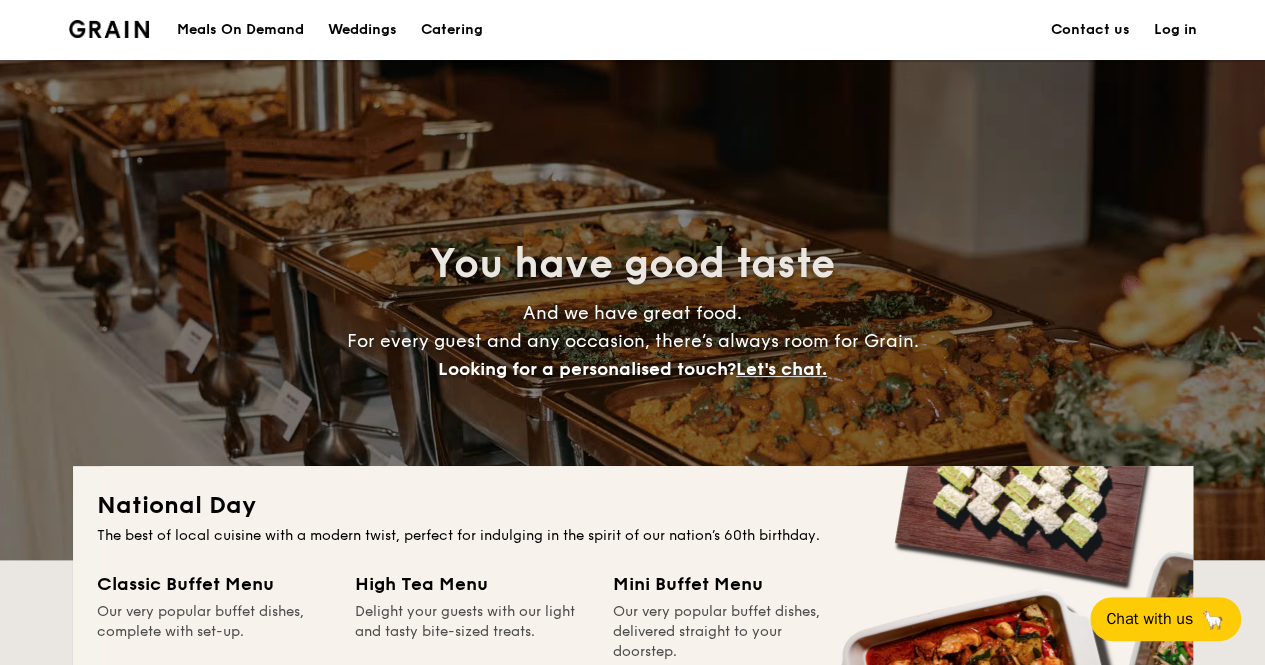click on "Catering" at bounding box center (452, 30) 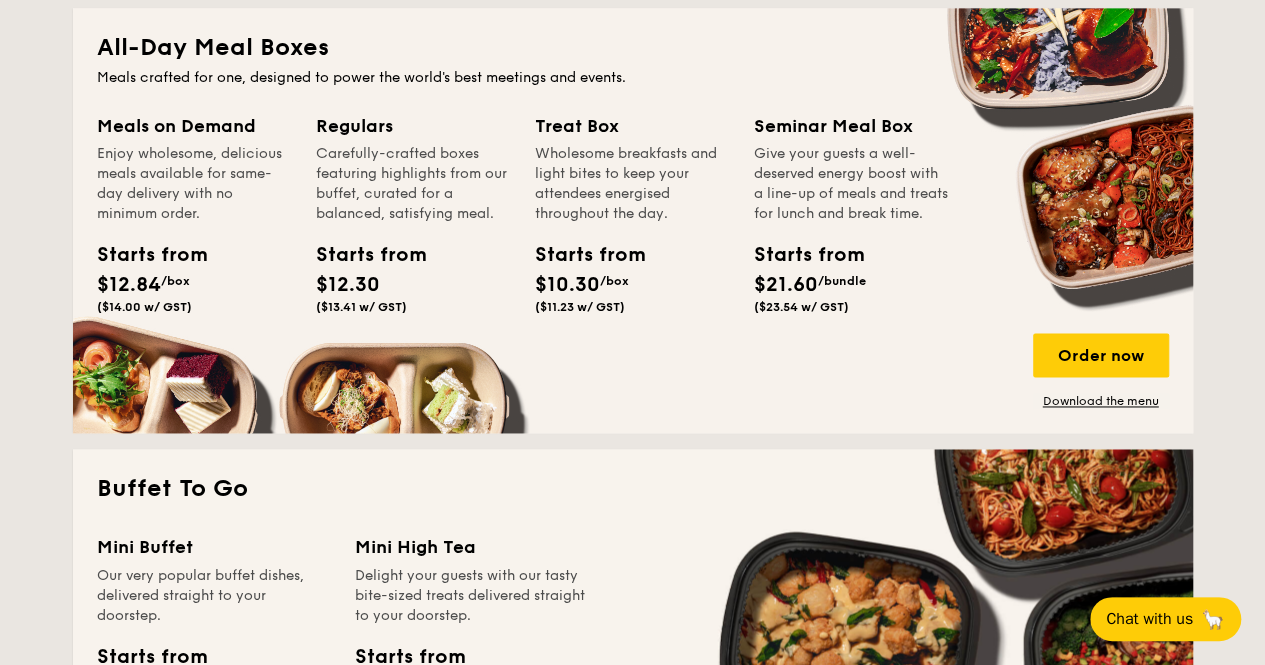 scroll, scrollTop: 1200, scrollLeft: 0, axis: vertical 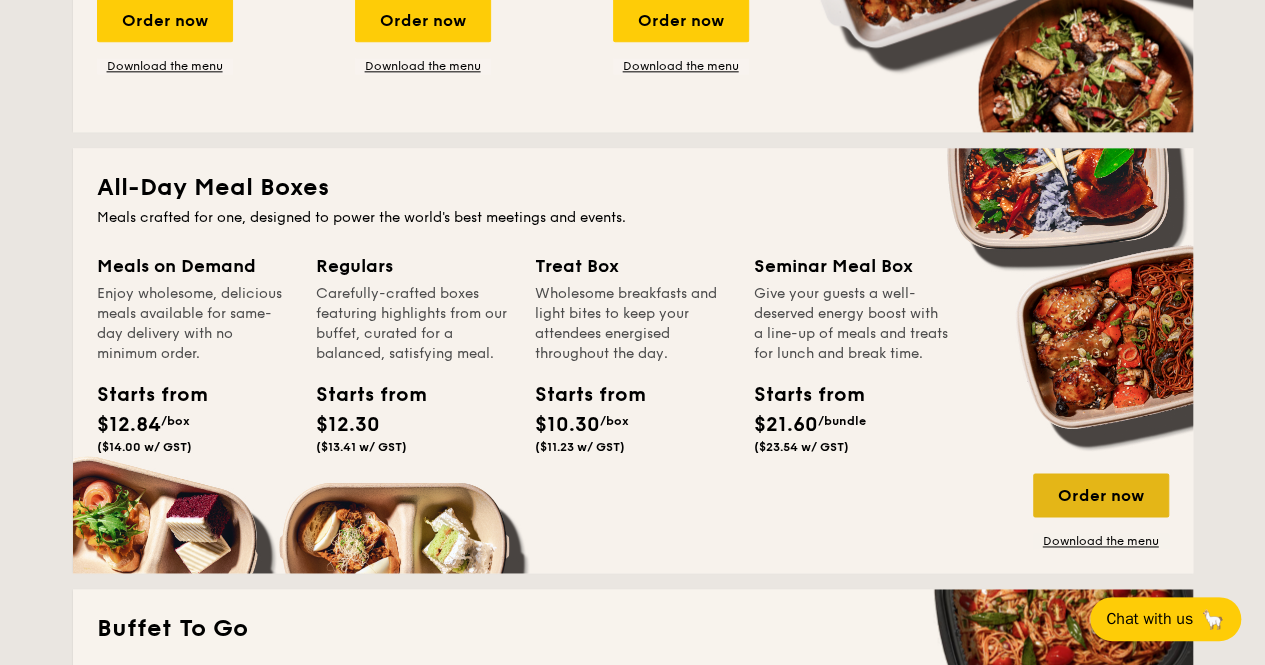 click on "Order now" at bounding box center (1101, 495) 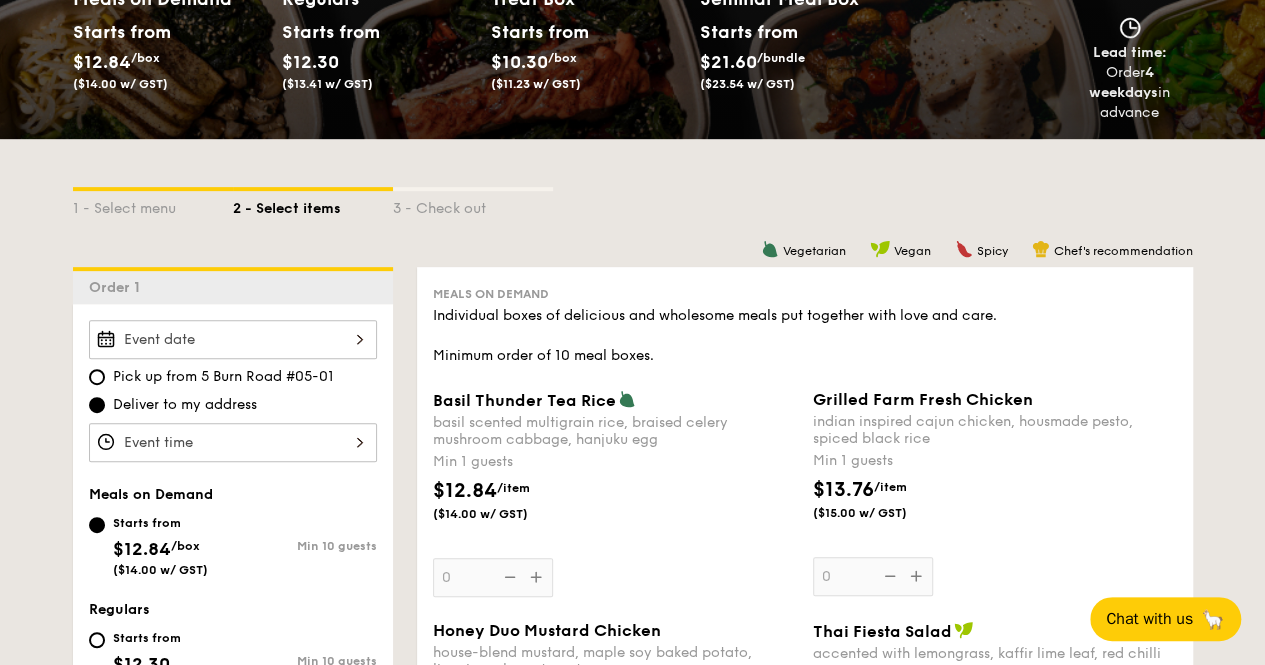 scroll, scrollTop: 300, scrollLeft: 0, axis: vertical 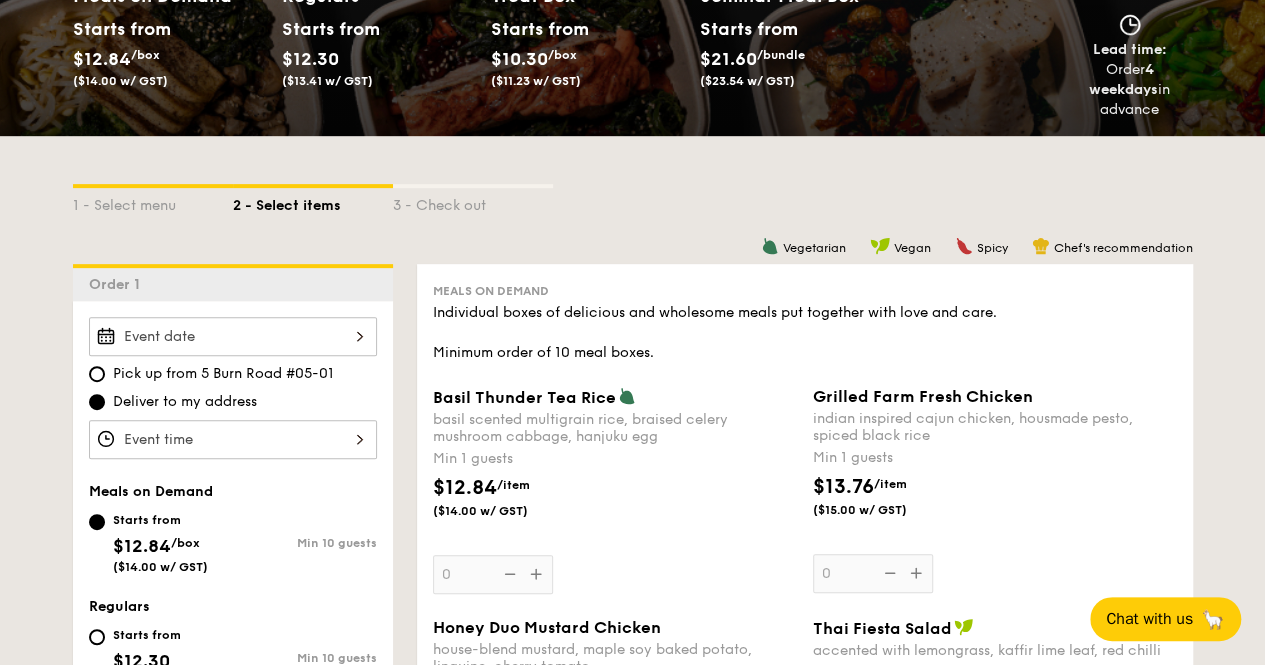 click at bounding box center (233, 336) 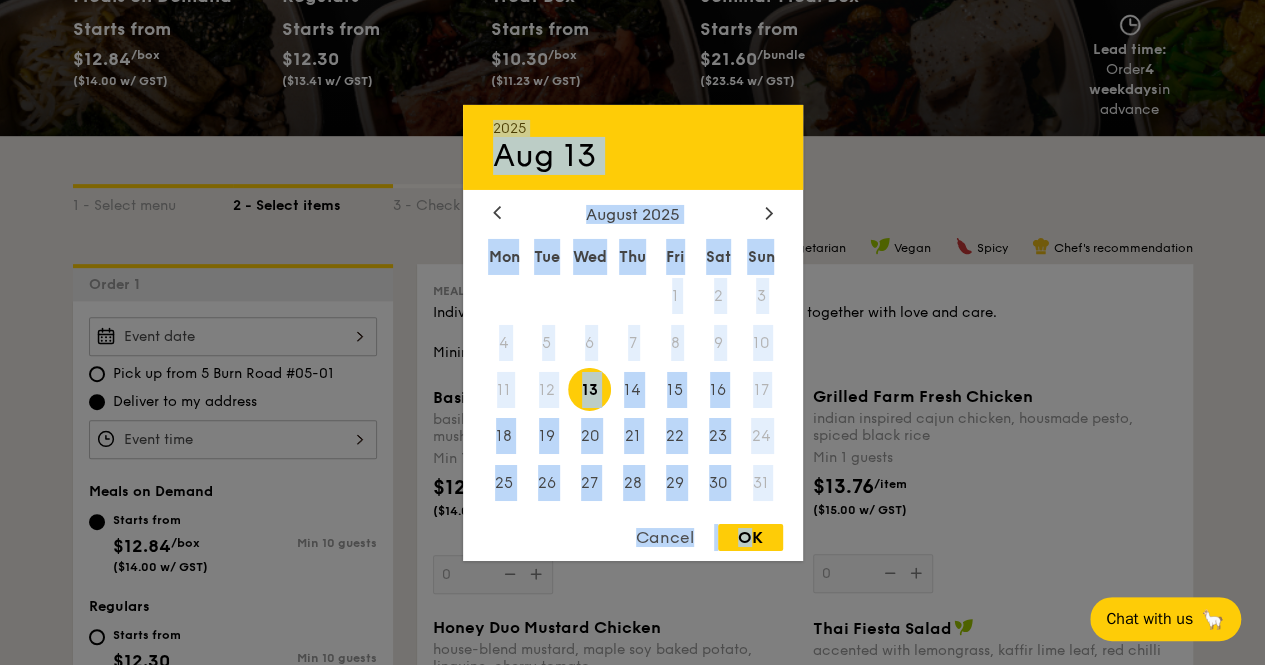drag, startPoint x: 750, startPoint y: 530, endPoint x: 412, endPoint y: 413, distance: 357.67722 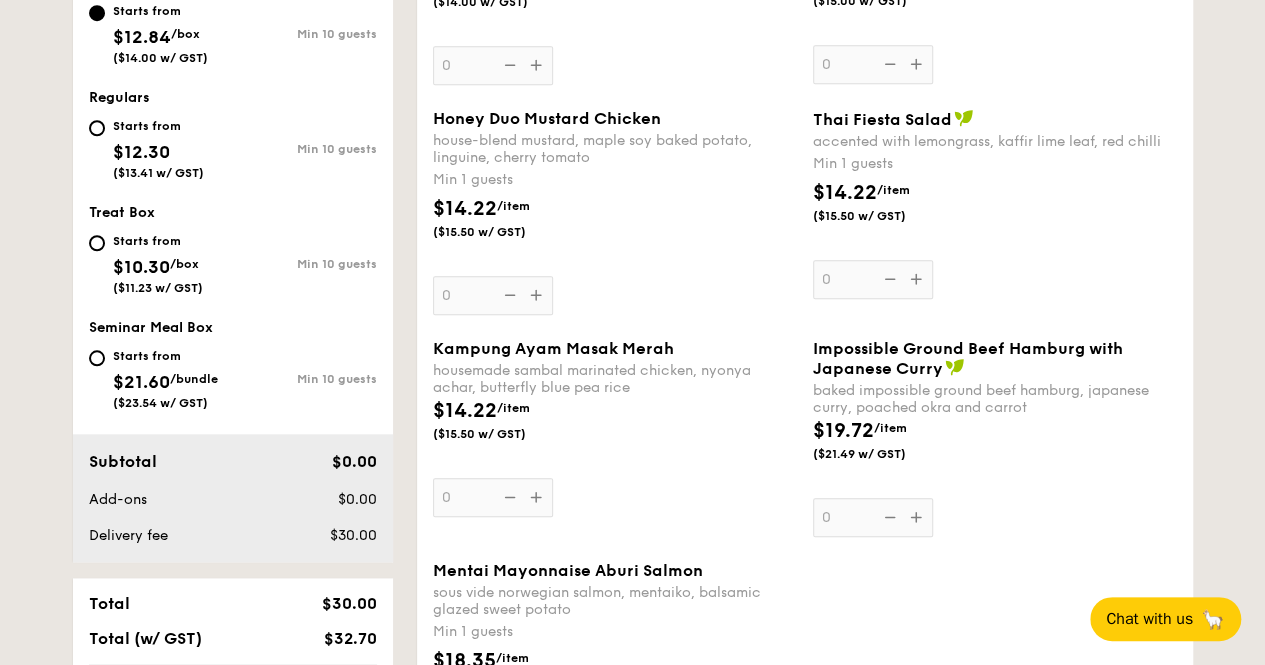 scroll, scrollTop: 1000, scrollLeft: 0, axis: vertical 